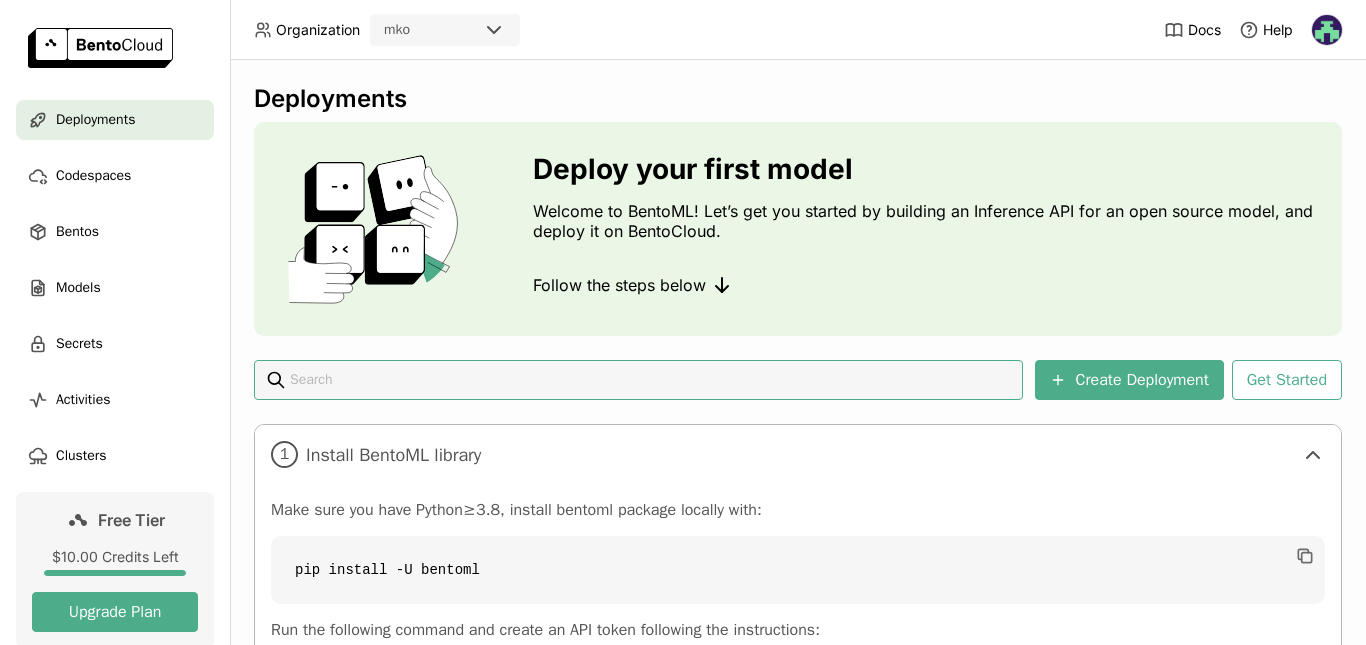 scroll, scrollTop: 0, scrollLeft: 0, axis: both 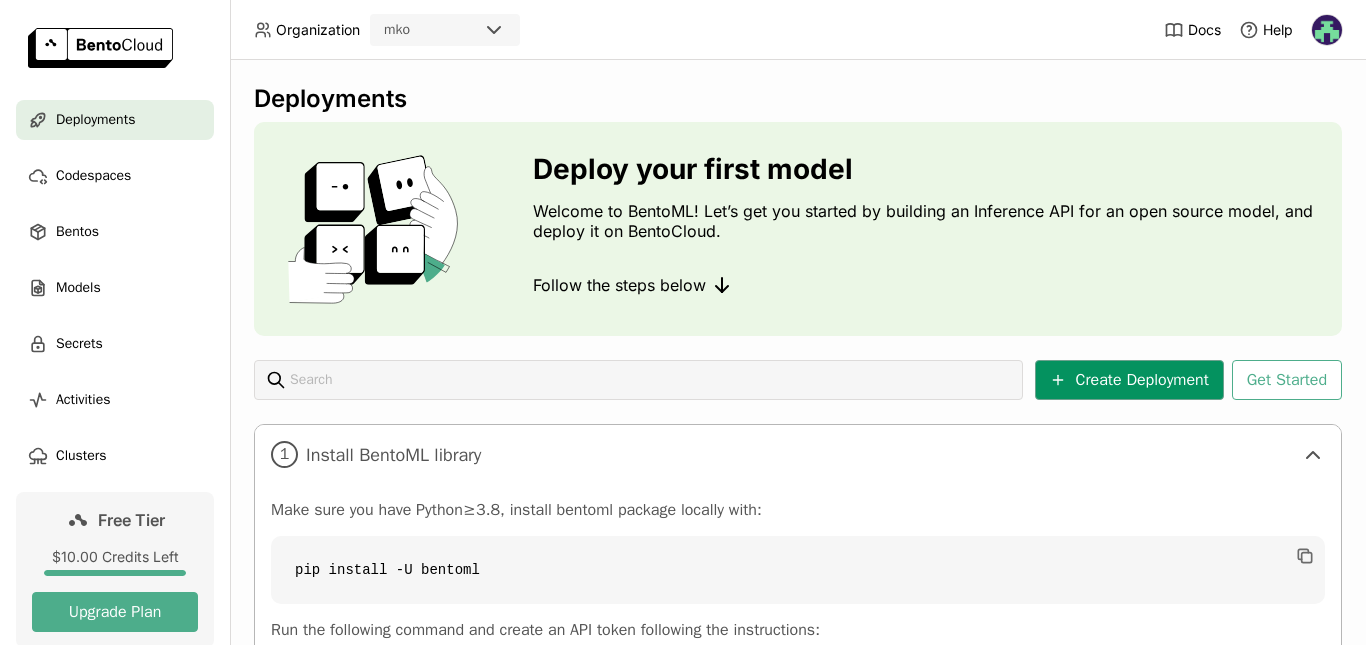 click on "Create Deployment" at bounding box center [1129, 380] 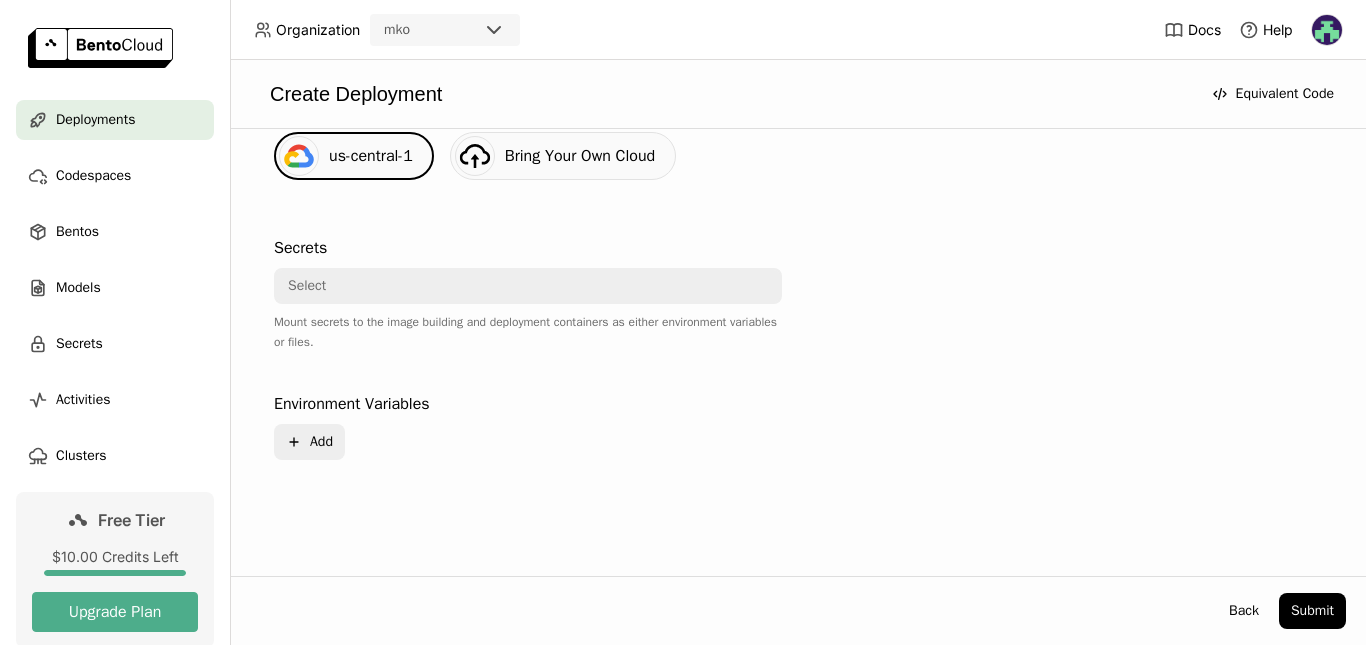 scroll, scrollTop: 0, scrollLeft: 0, axis: both 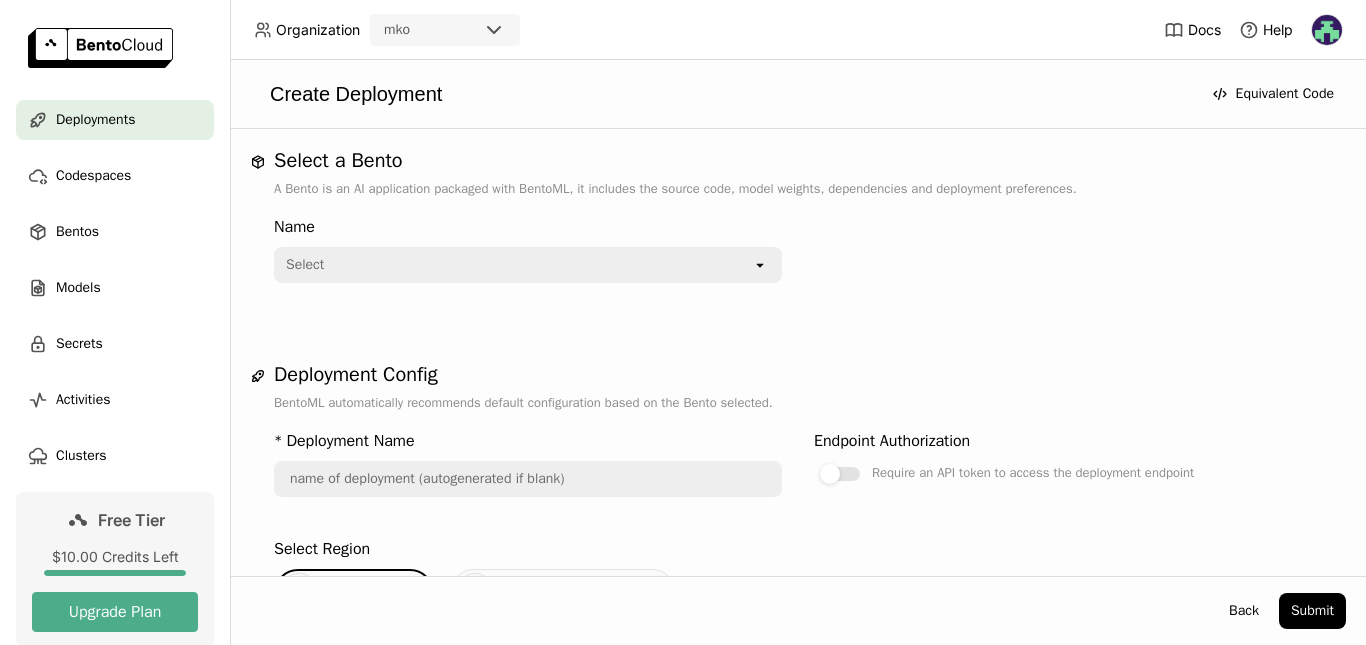 click on "Deployments" at bounding box center [115, 120] 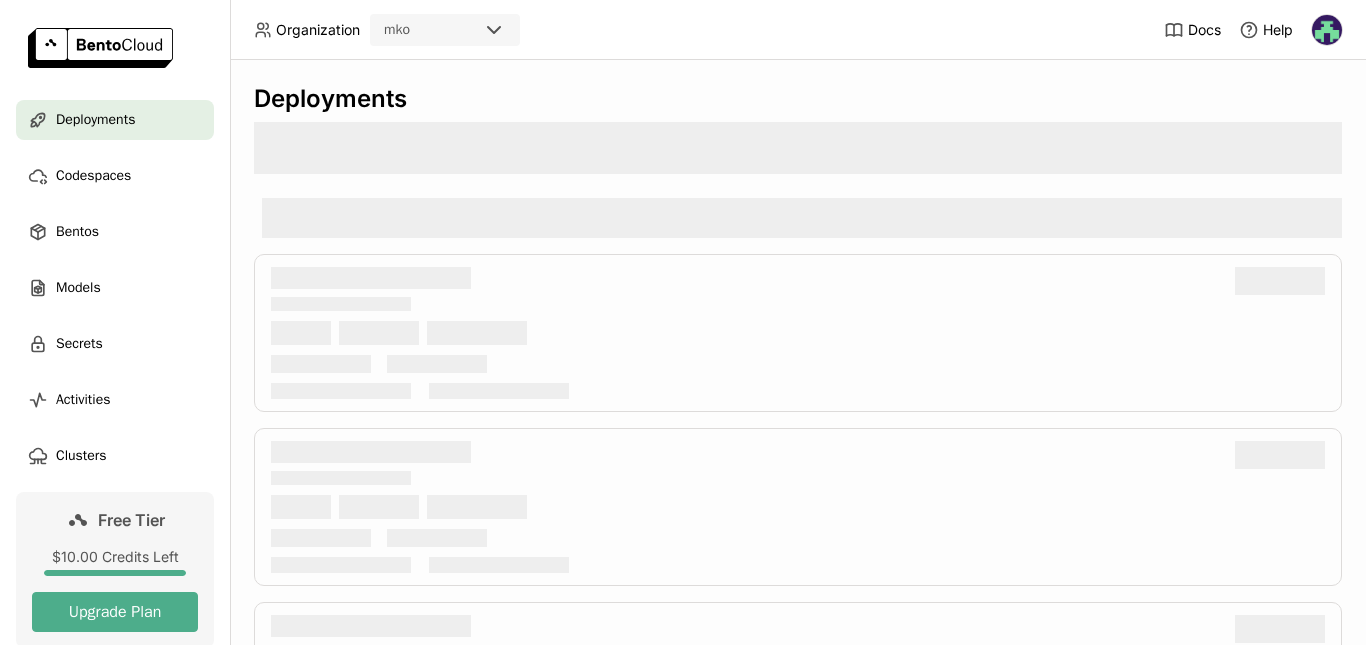 click on "Docs Help" at bounding box center [1253, 29] 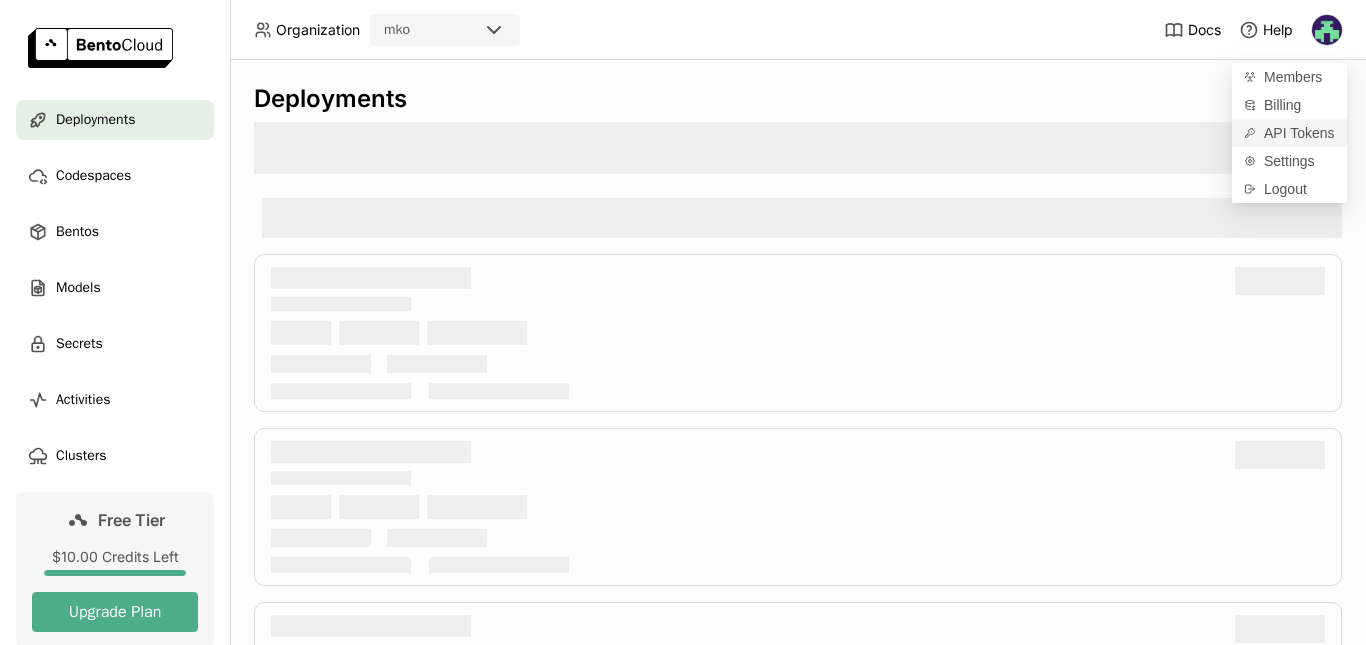 click on "API Tokens" at bounding box center (1289, 133) 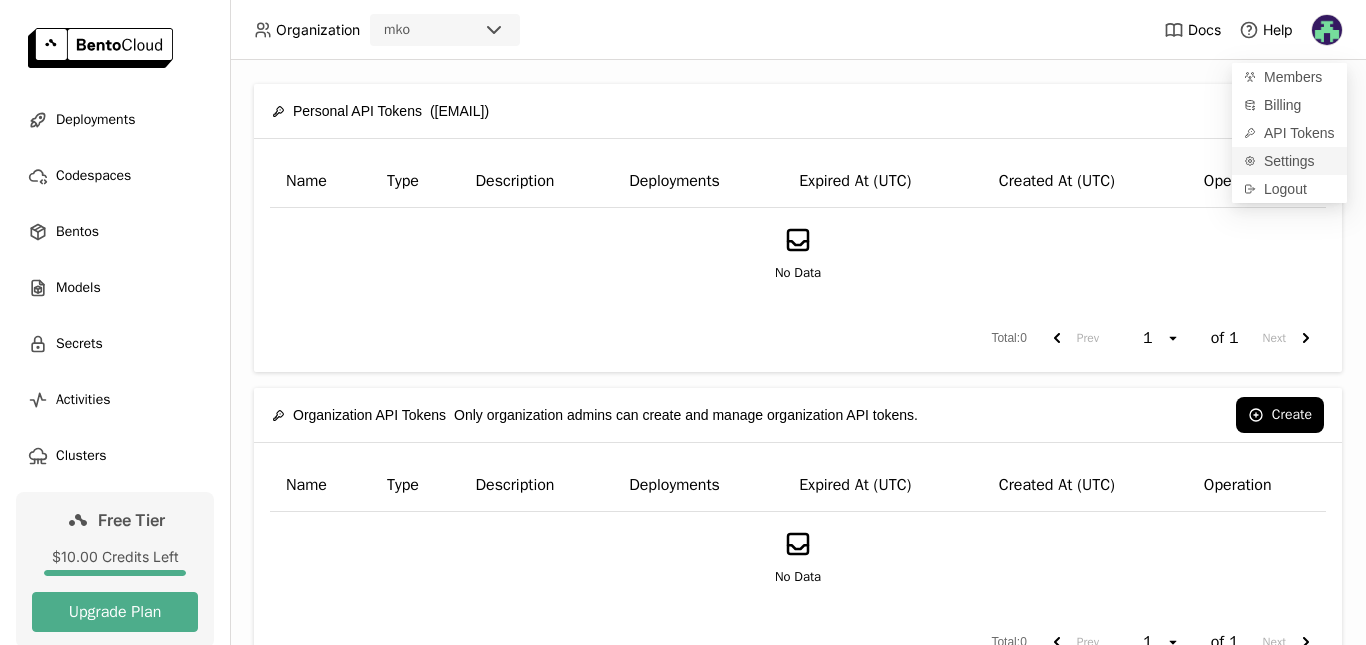 click on "Settings" at bounding box center (1289, 161) 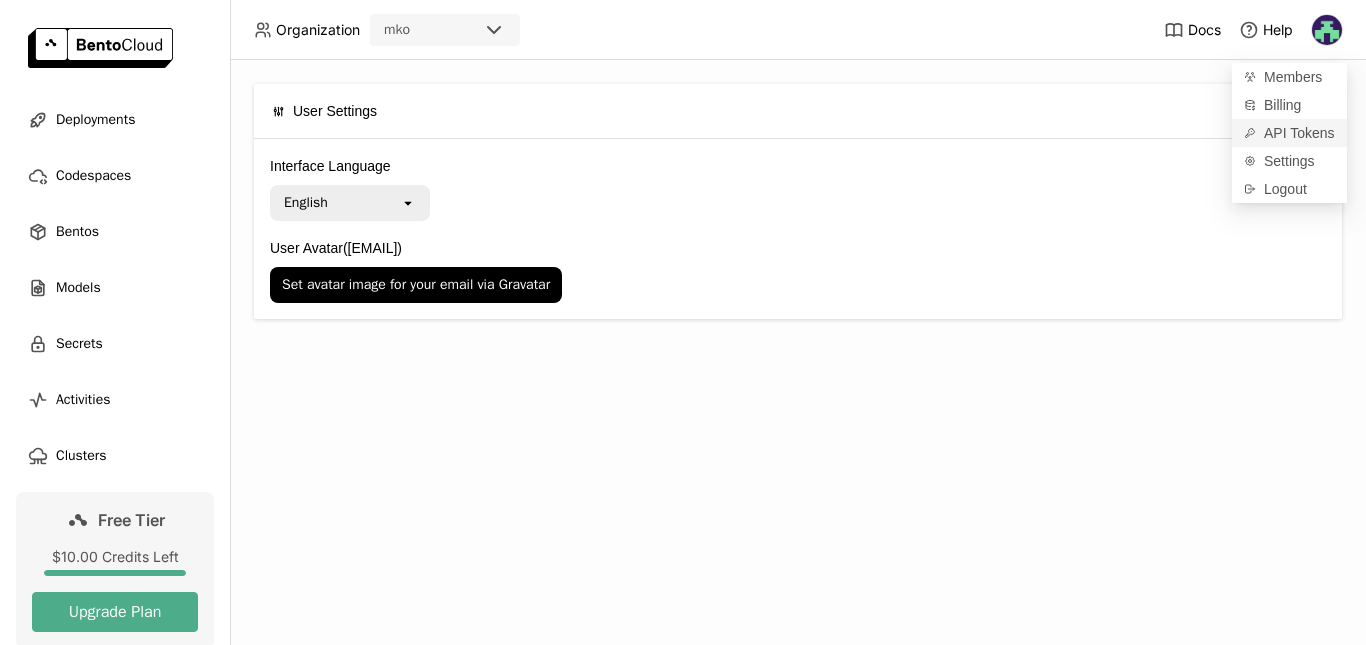 click on "API Tokens" at bounding box center [1299, 133] 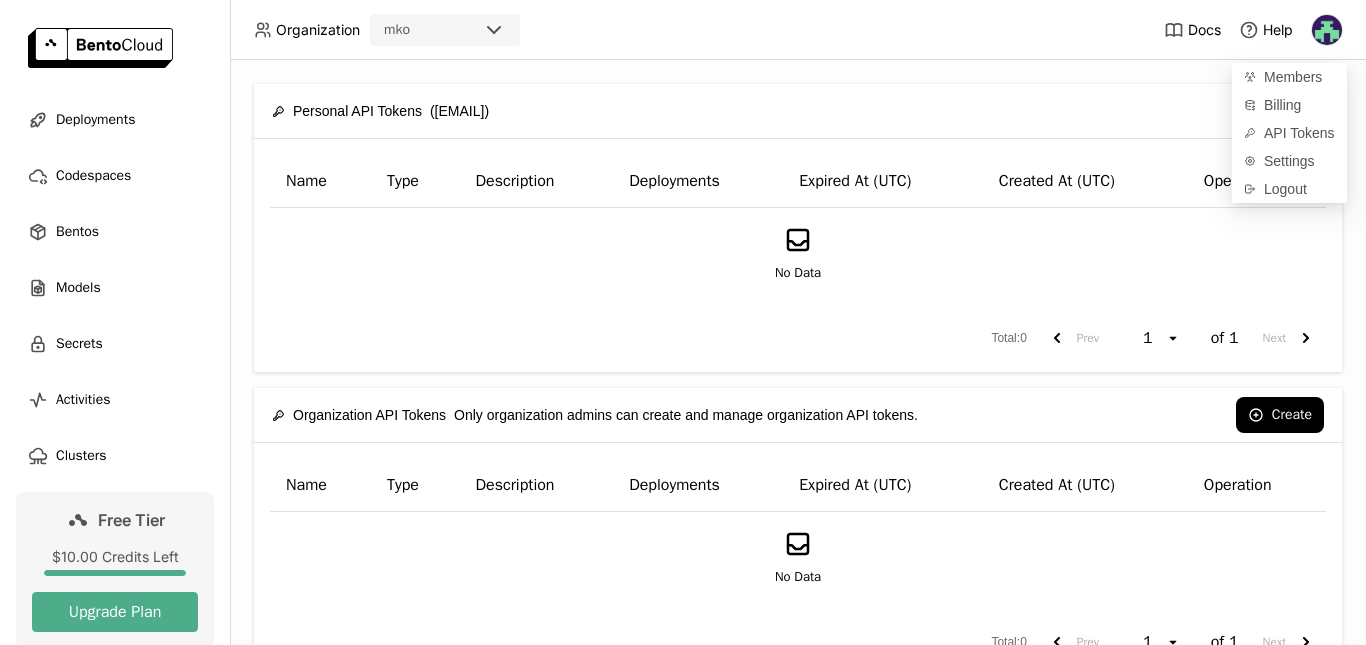 click on "Total :  0 Prev 1 open of 1 Next" at bounding box center (798, 338) 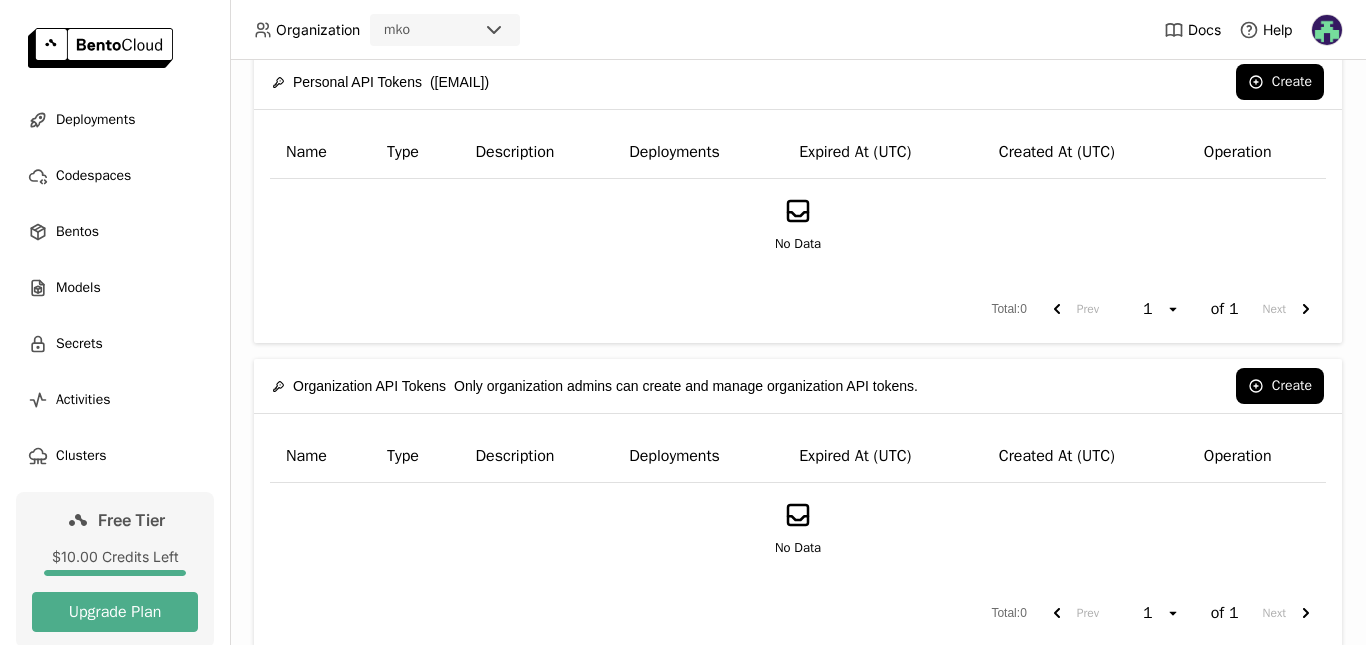 scroll, scrollTop: 0, scrollLeft: 0, axis: both 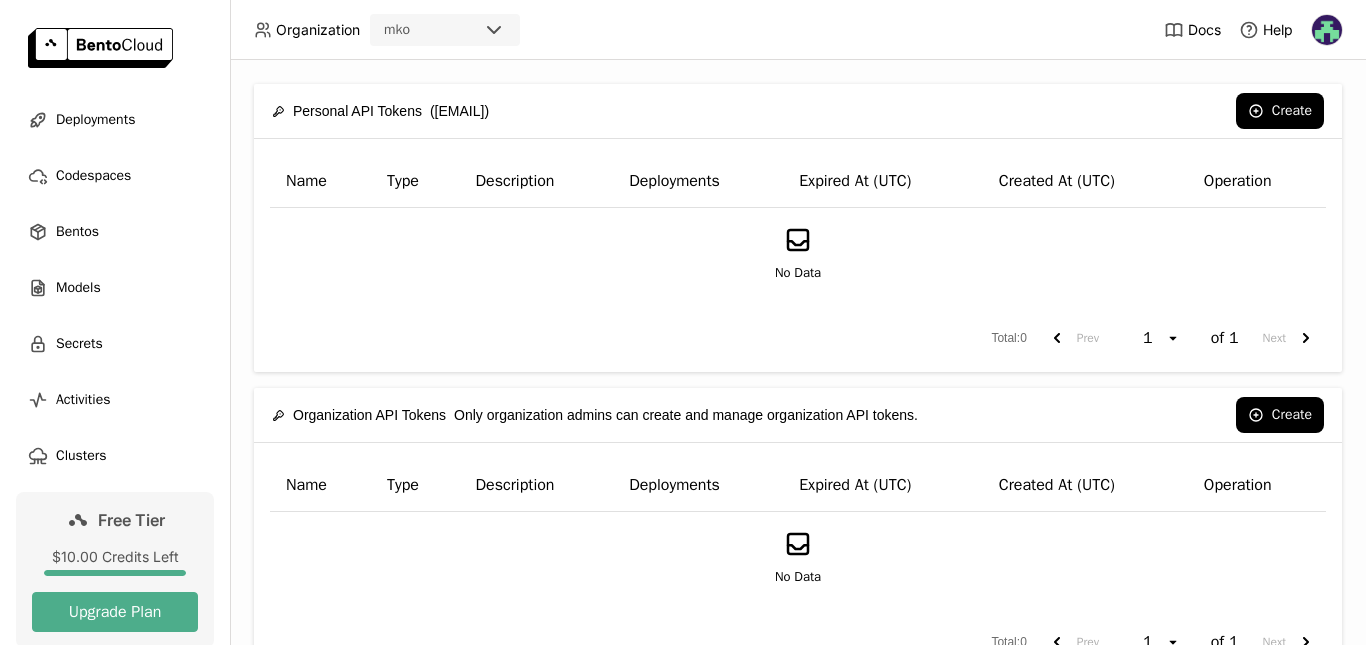 click on "Personal API Tokens ([EMAIL]) Create" at bounding box center (798, 111) 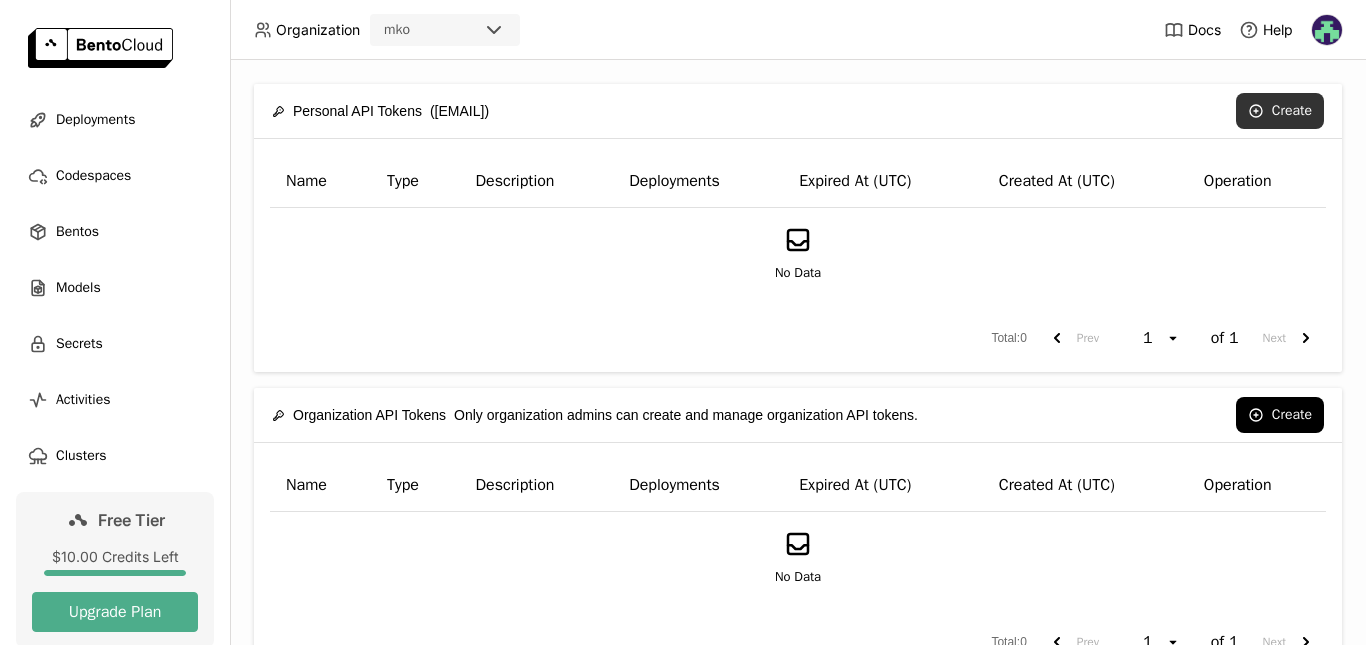 click on "Create" at bounding box center [1280, 111] 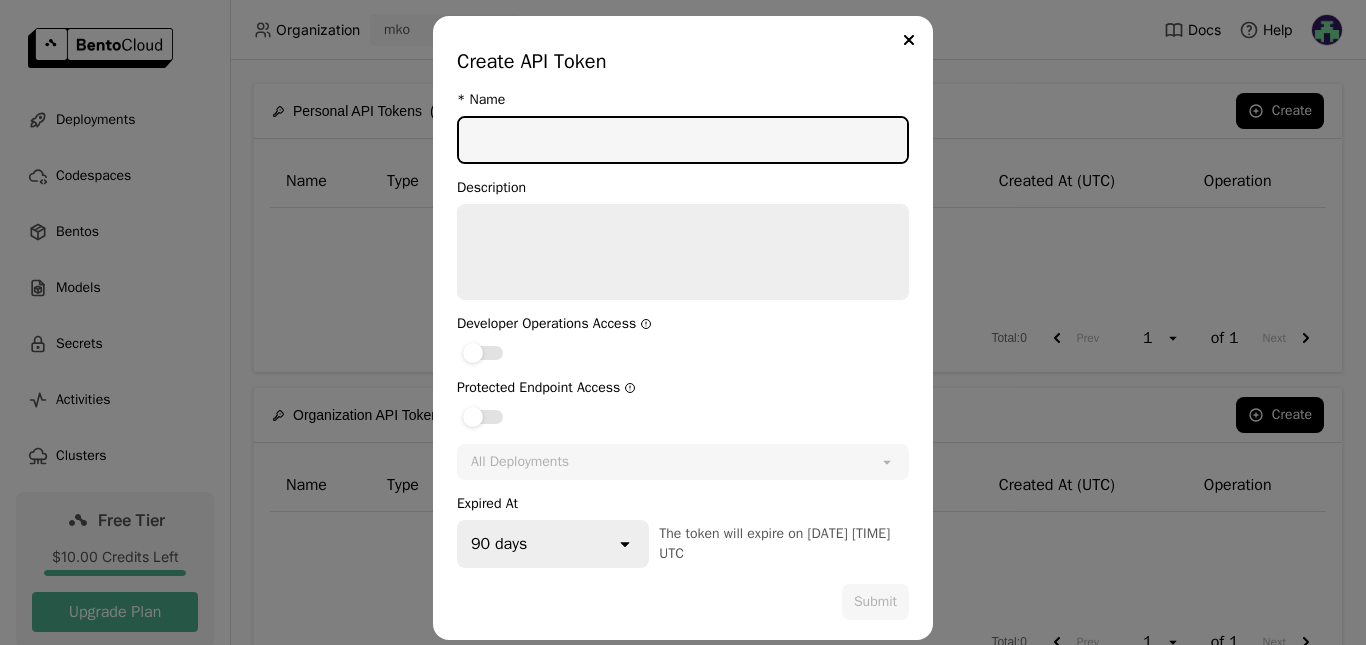click at bounding box center (683, 140) 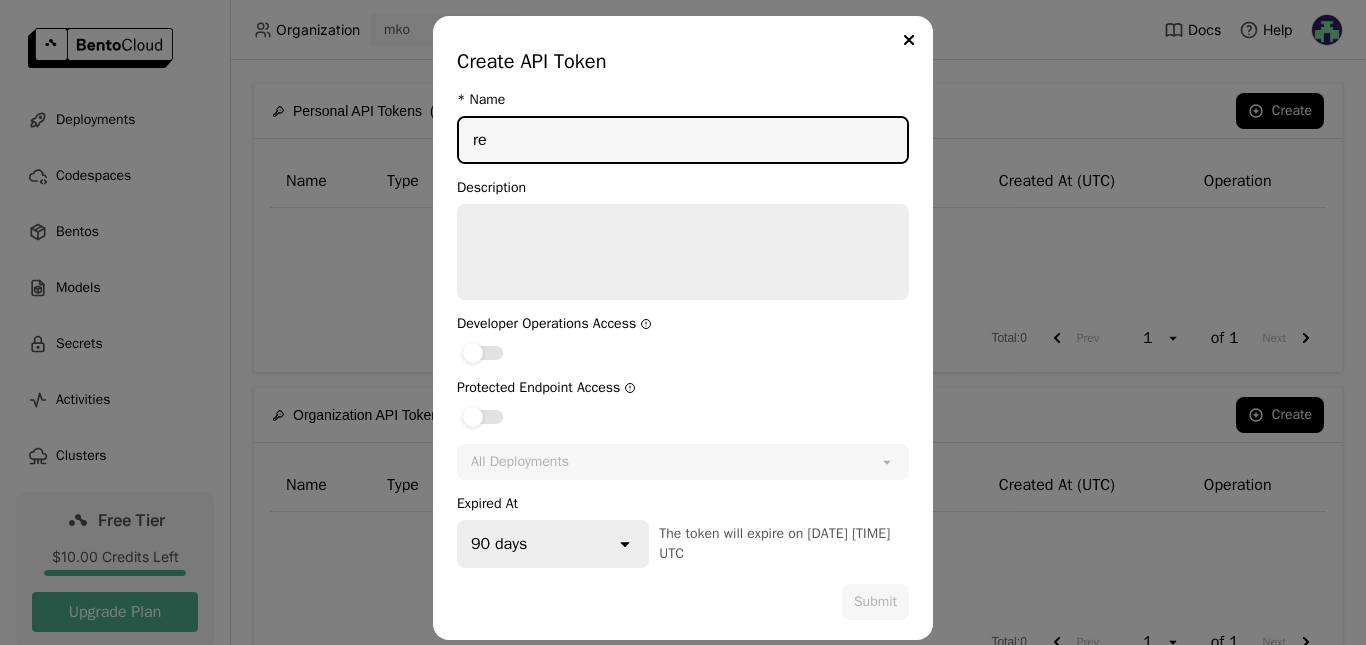 type on "r" 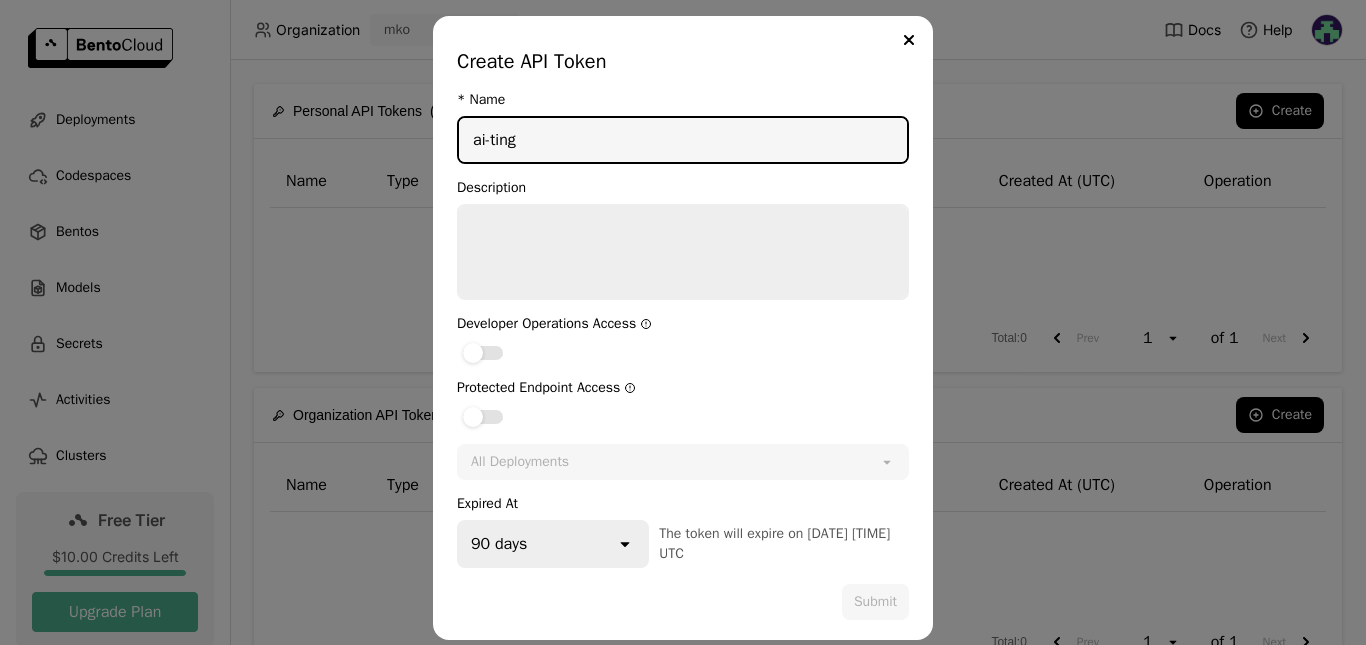 click at bounding box center (683, 252) 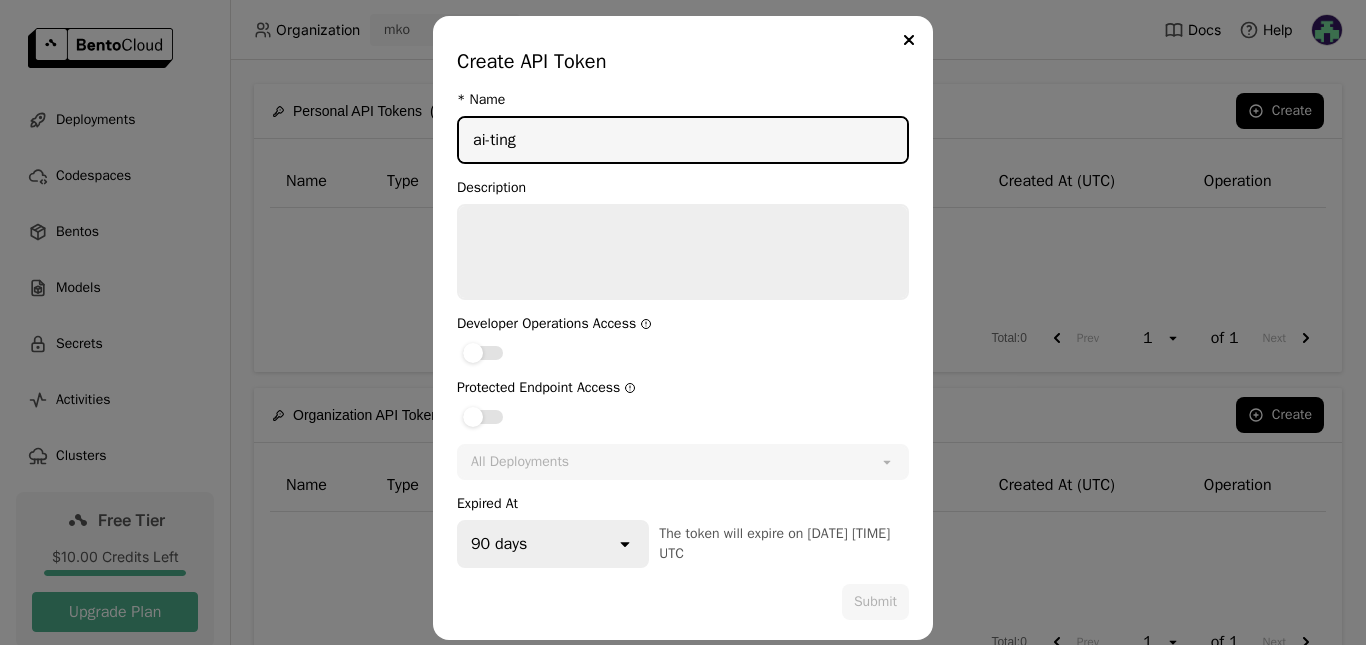click on "ai-ting" at bounding box center [683, 140] 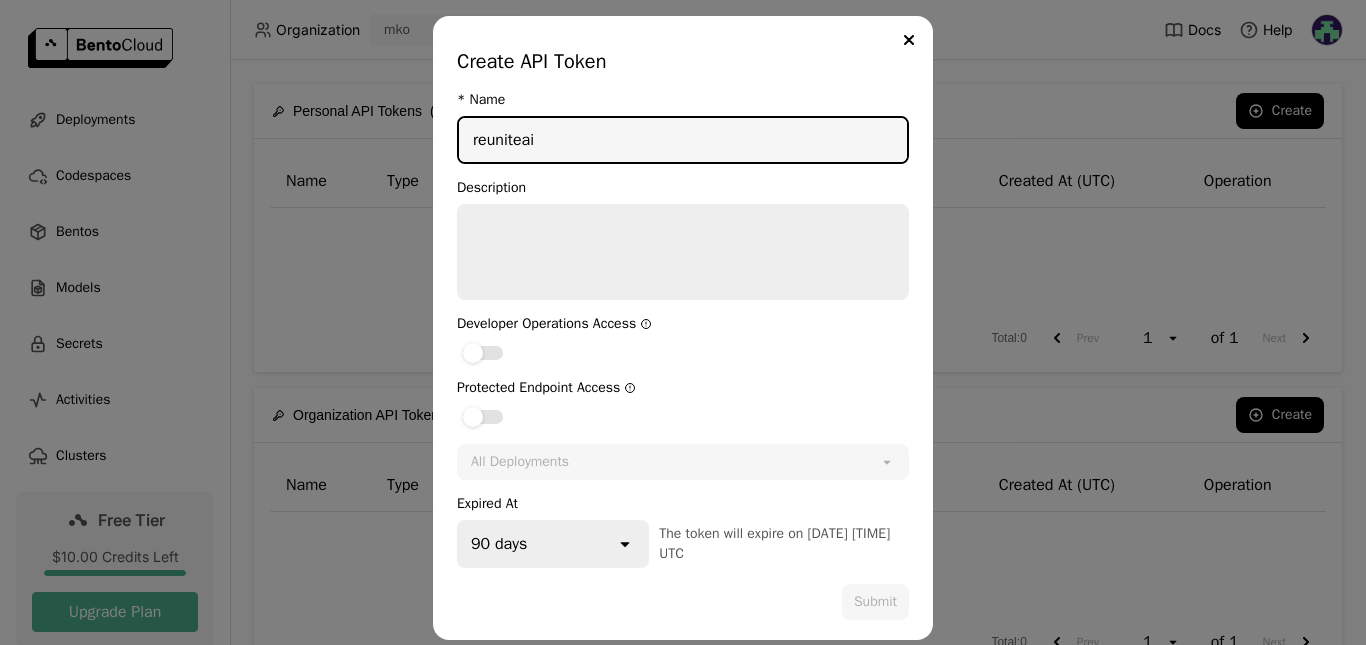 type on "reuniteai" 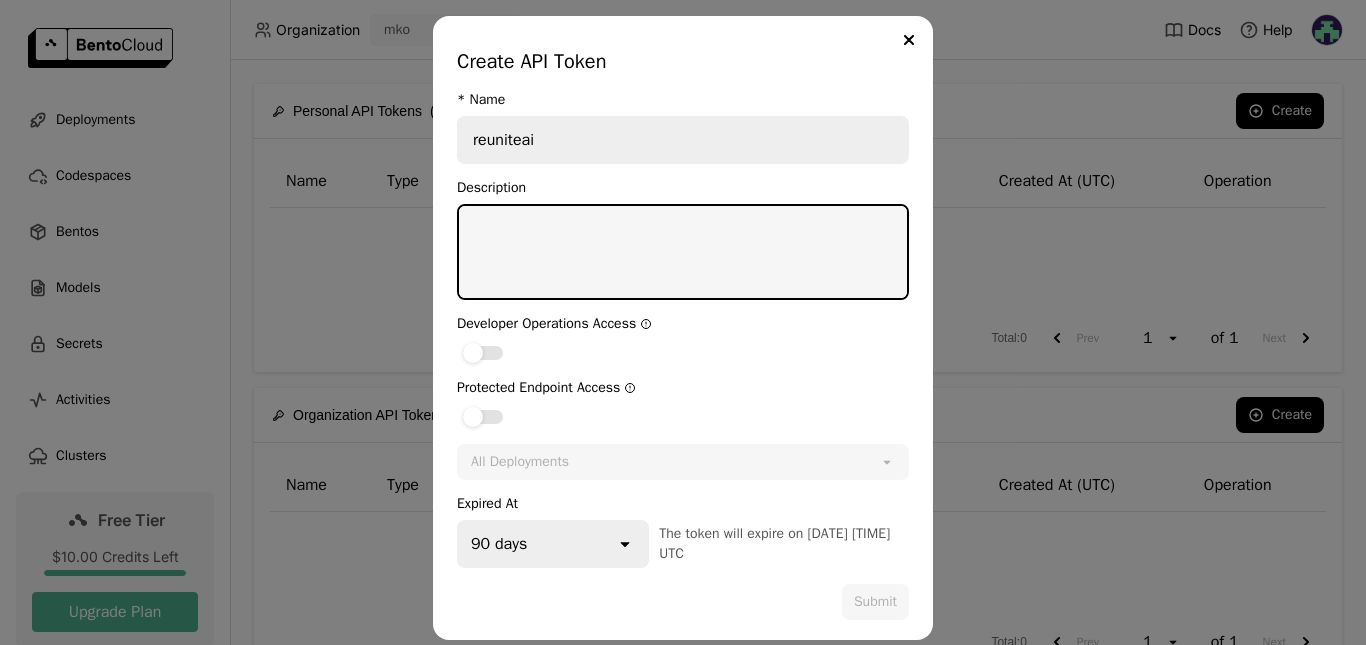 click at bounding box center (683, 252) 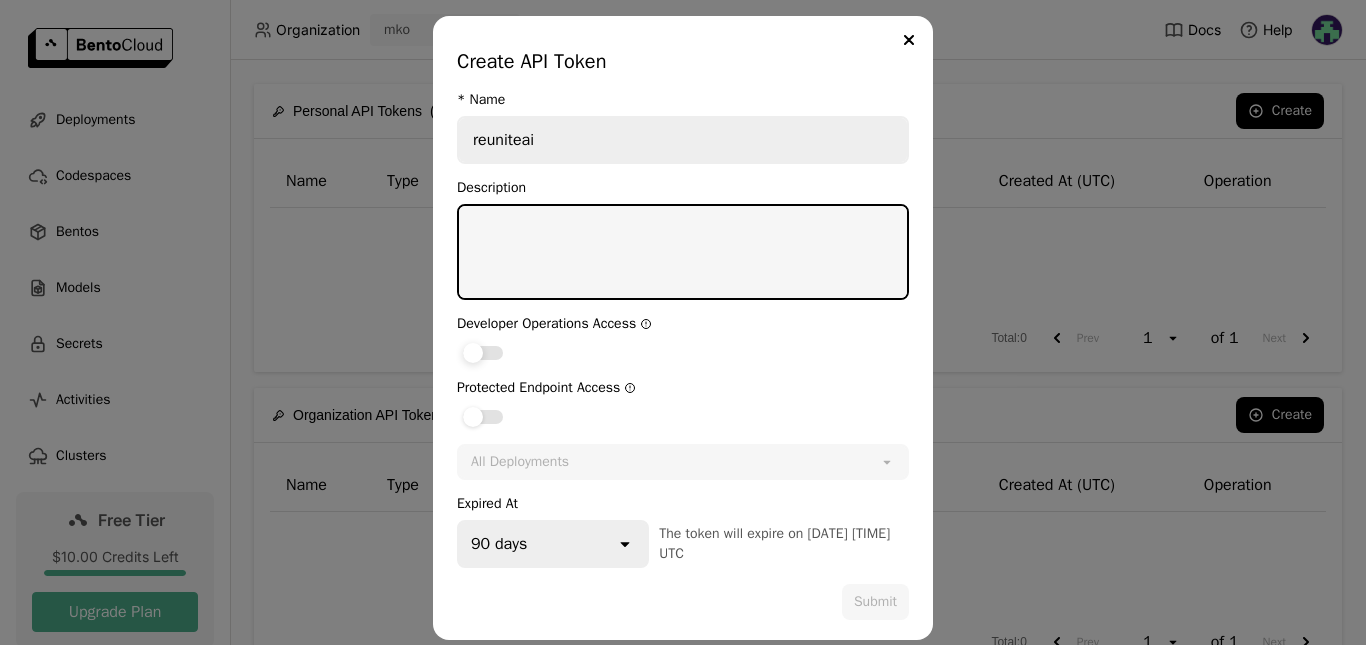 click at bounding box center (683, 352) 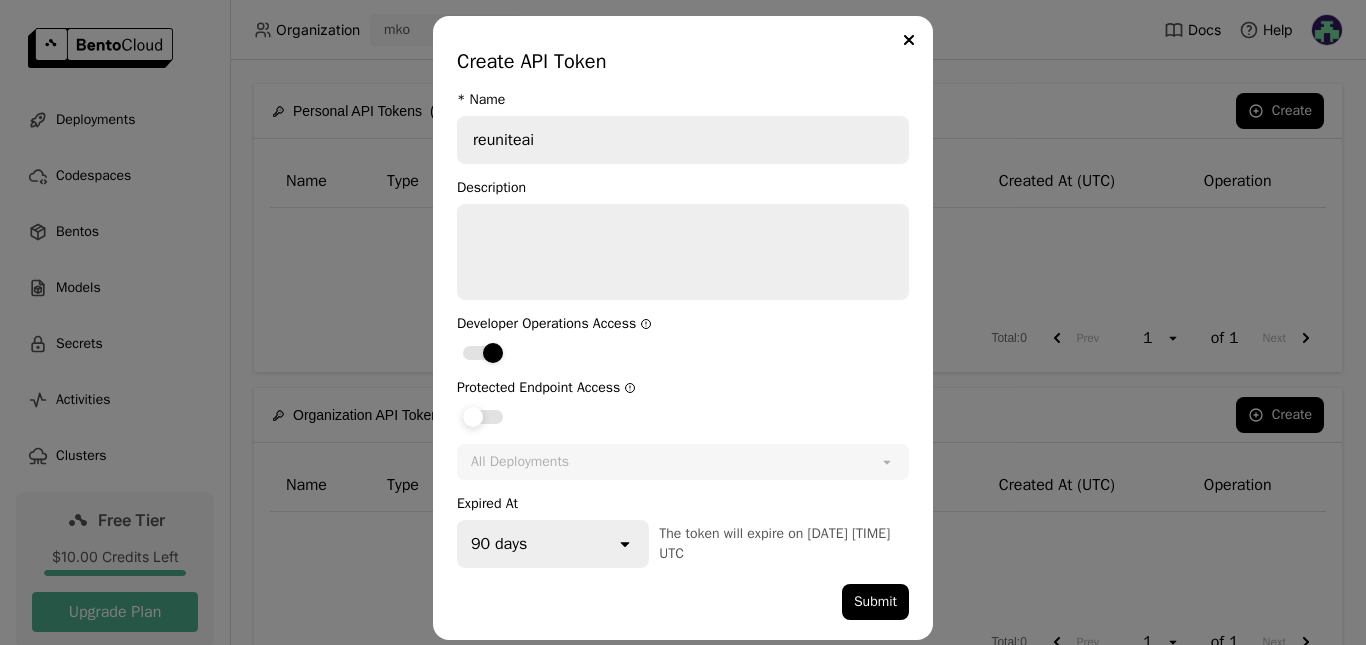 click at bounding box center [483, 417] 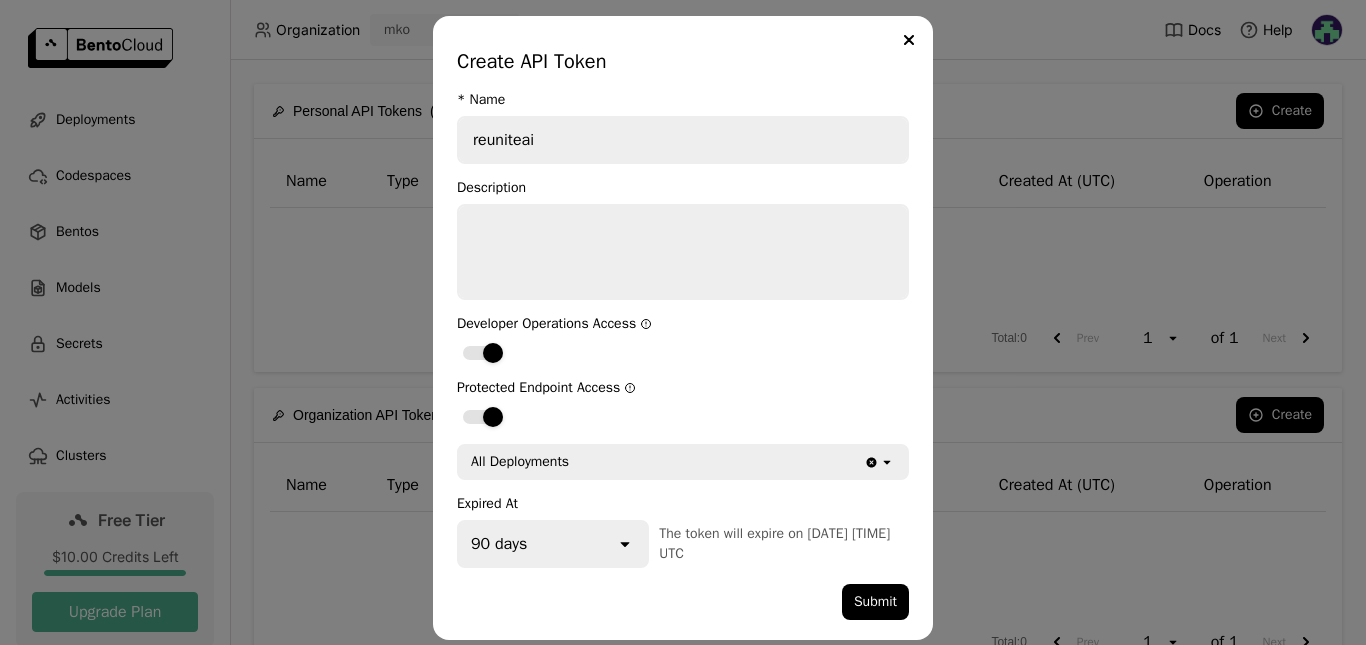 click on "90 days" at bounding box center (537, 544) 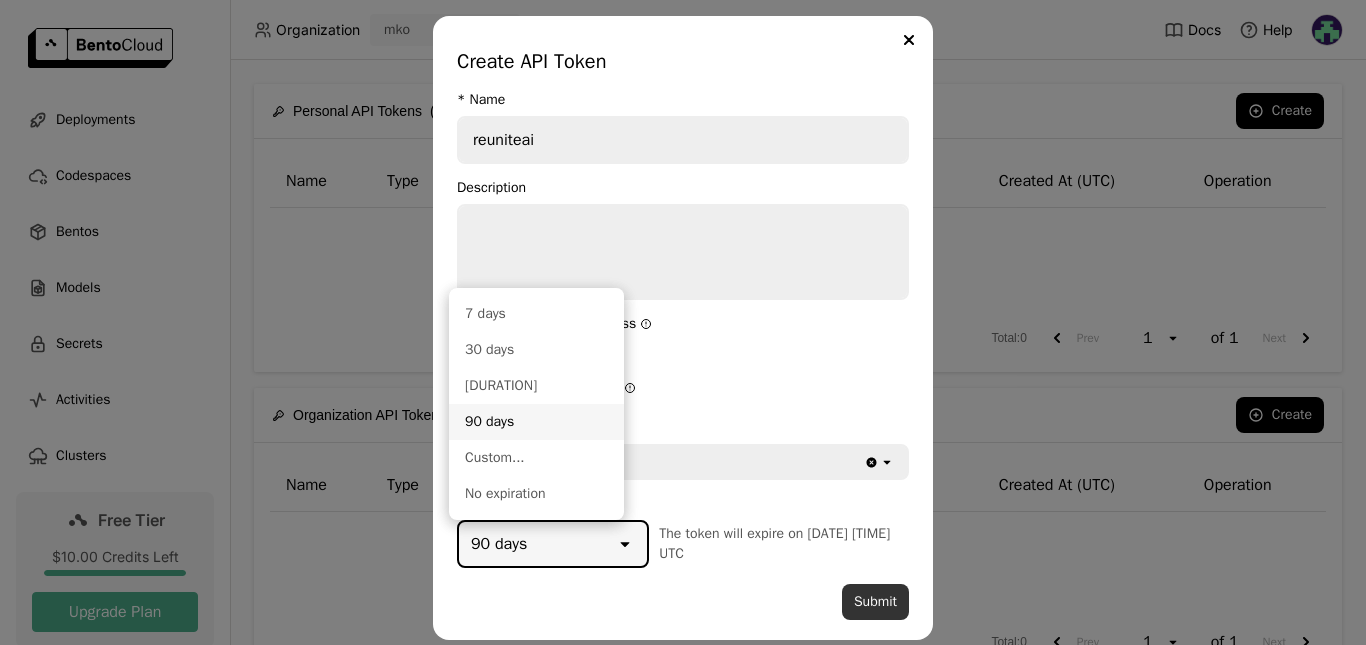 click on "Submit" at bounding box center [875, 602] 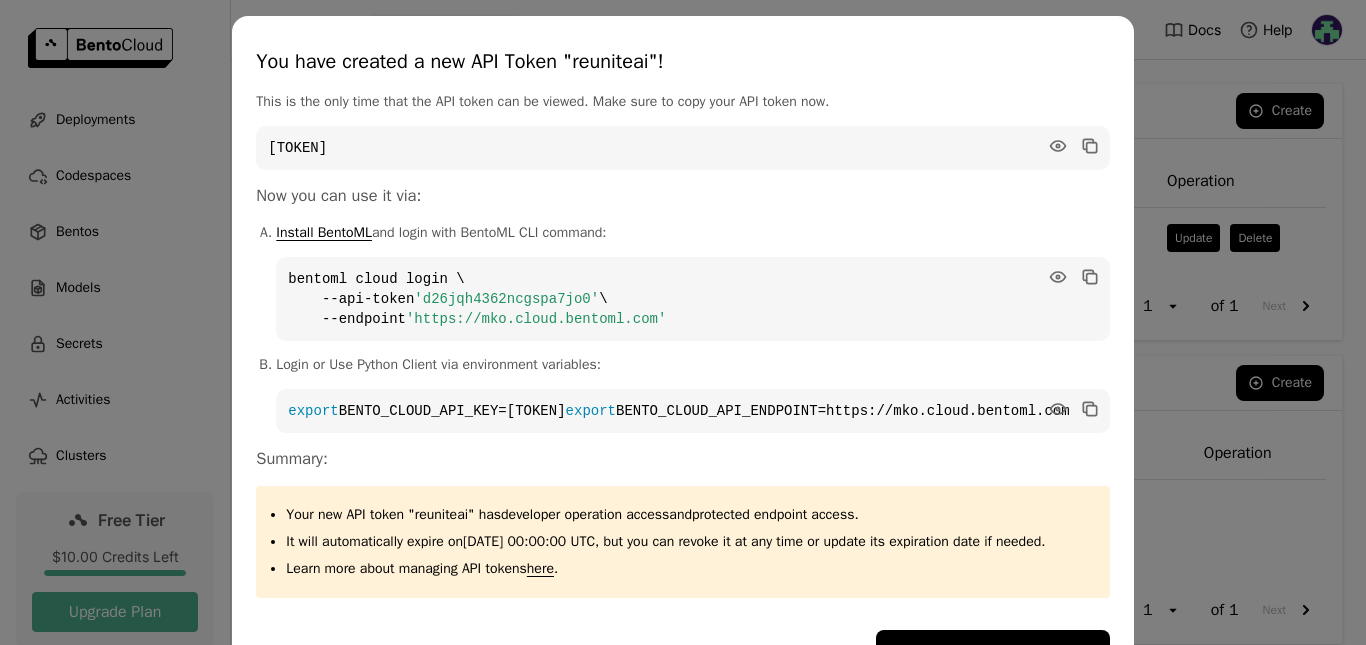 click on "[TOKEN]" at bounding box center (682, 148) 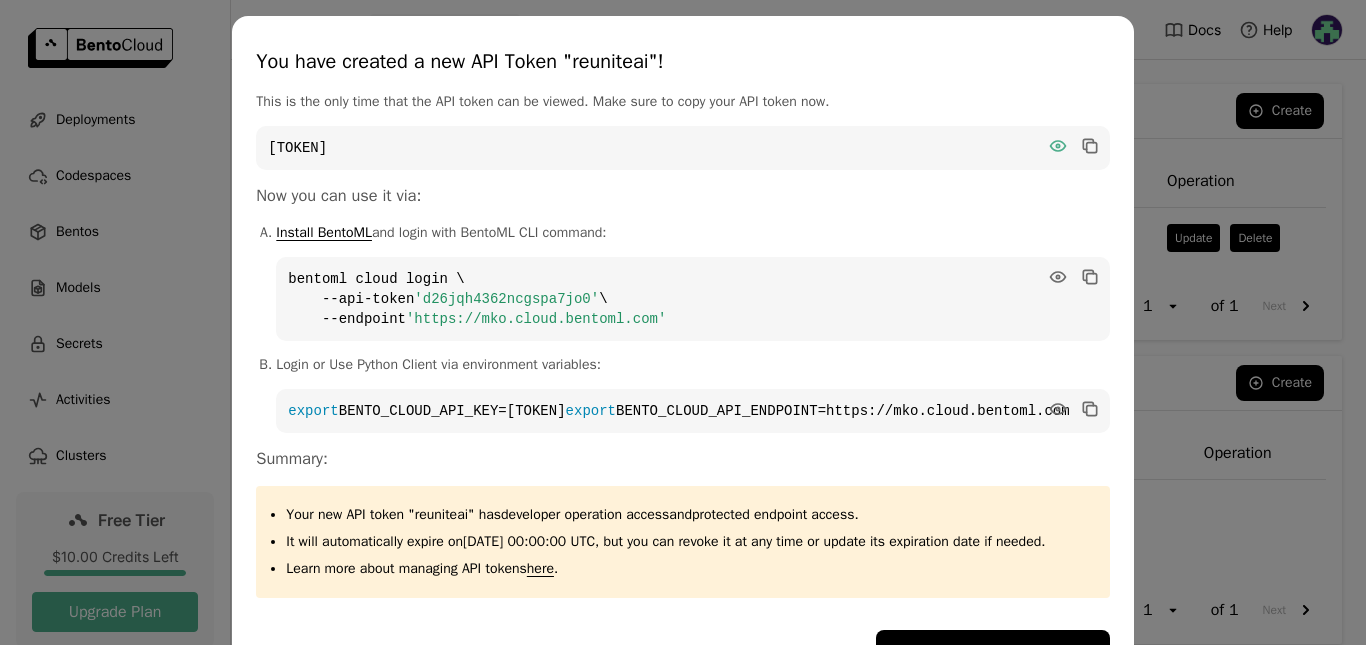 click 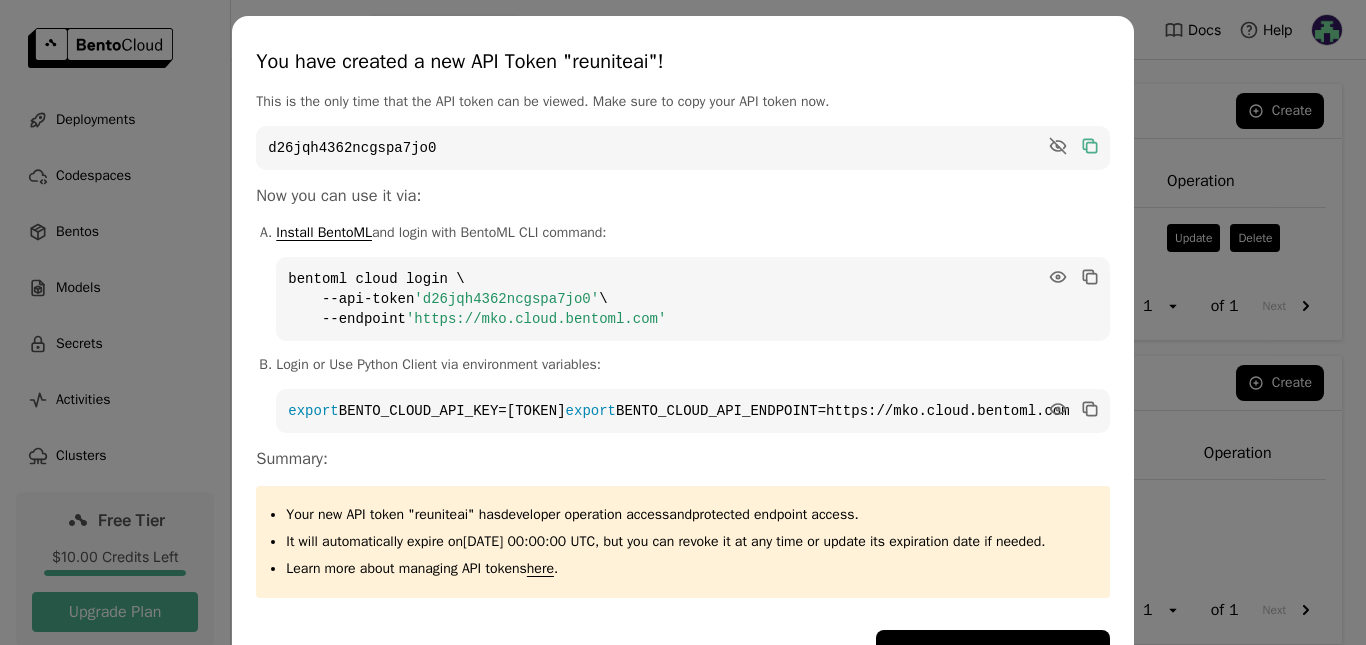 click 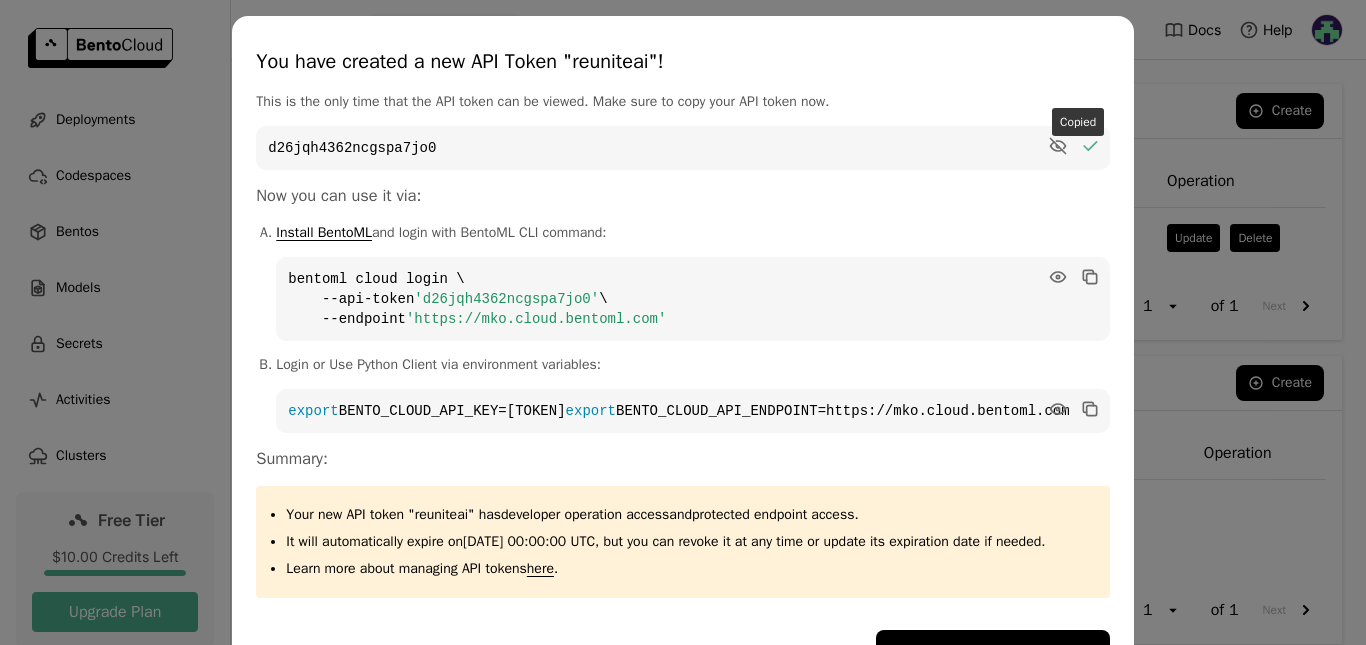 type 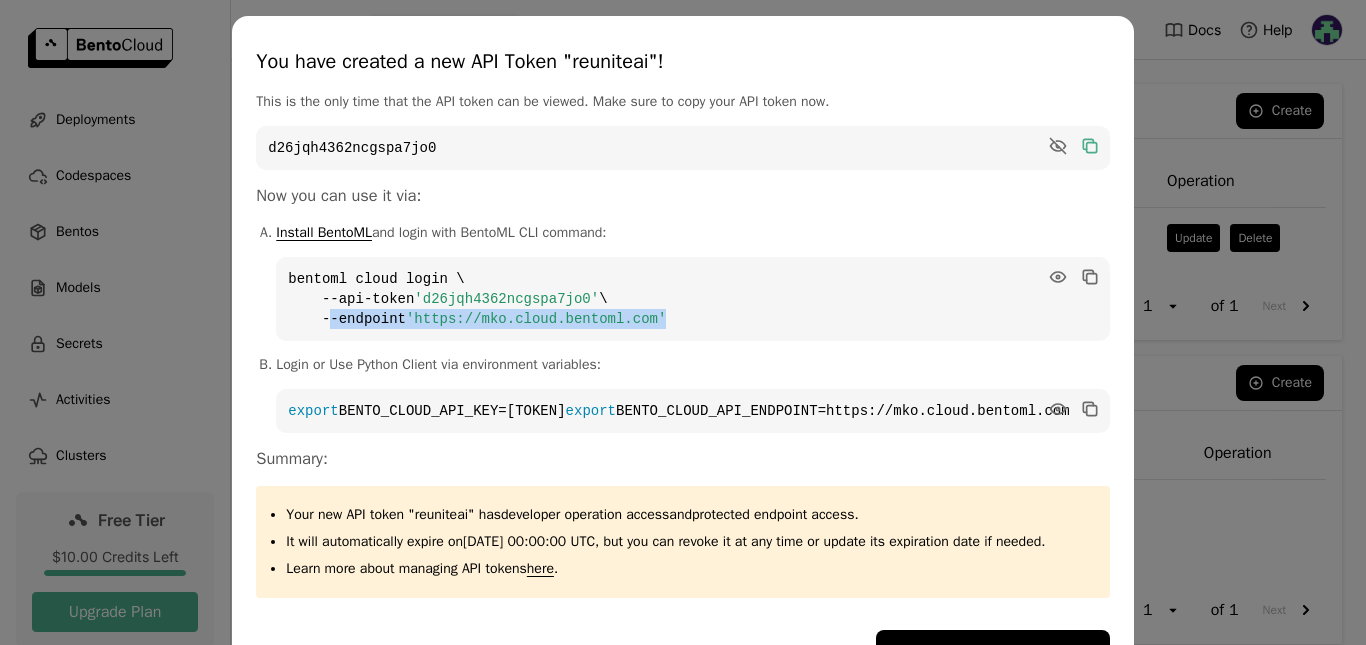 drag, startPoint x: 312, startPoint y: 323, endPoint x: 659, endPoint y: 325, distance: 347.00577 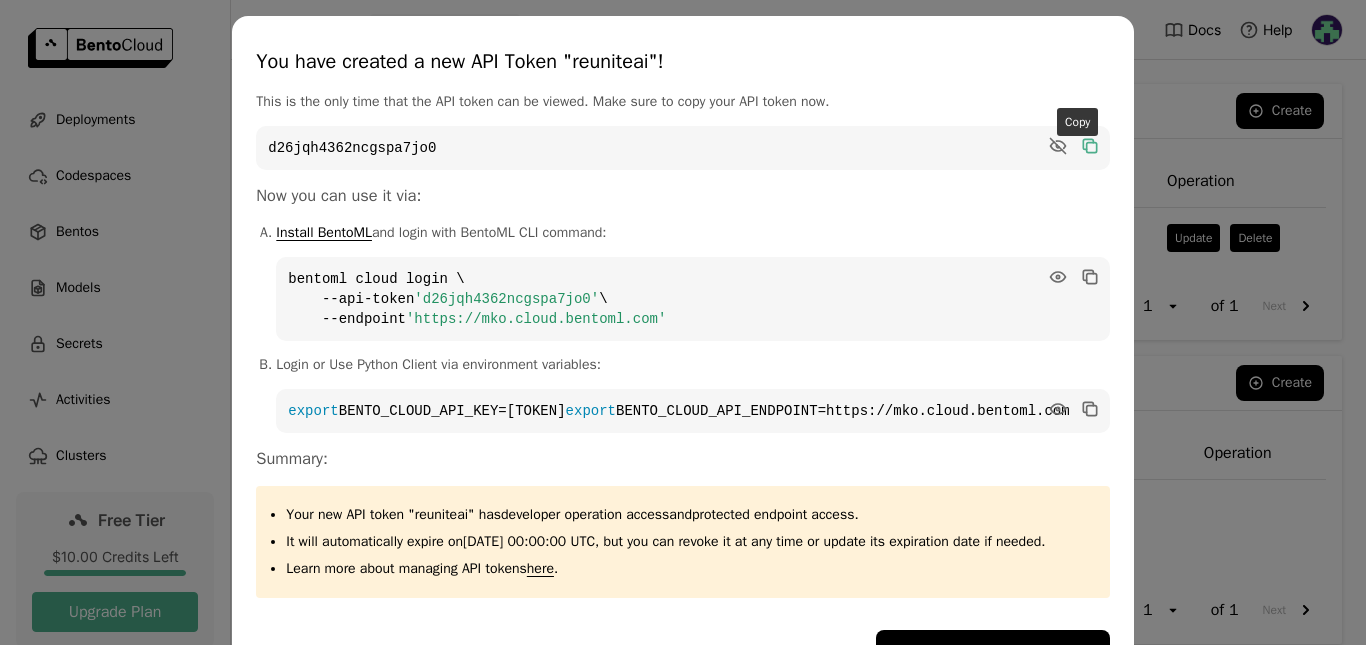 click 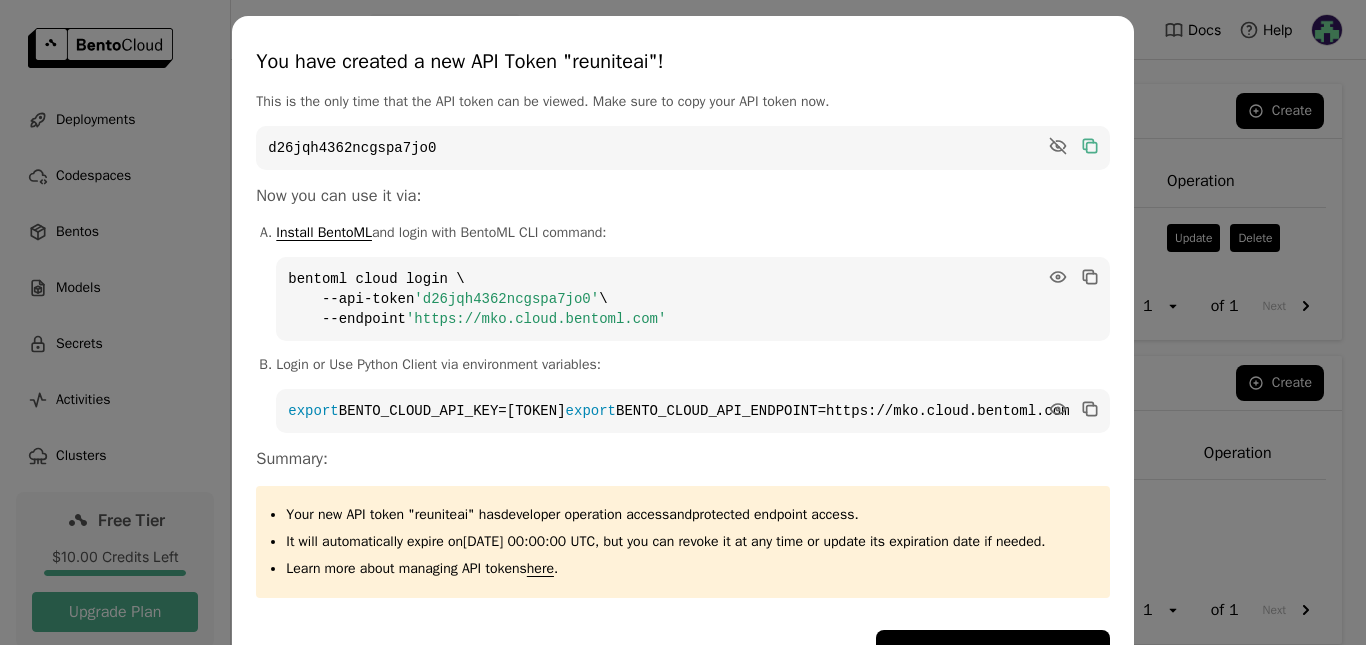 click on "bentoml cloud login \
--api-token  '[TOKEN]'  \
--endpoint  'https://mko.cloud.bentoml.com'" at bounding box center (692, 299) 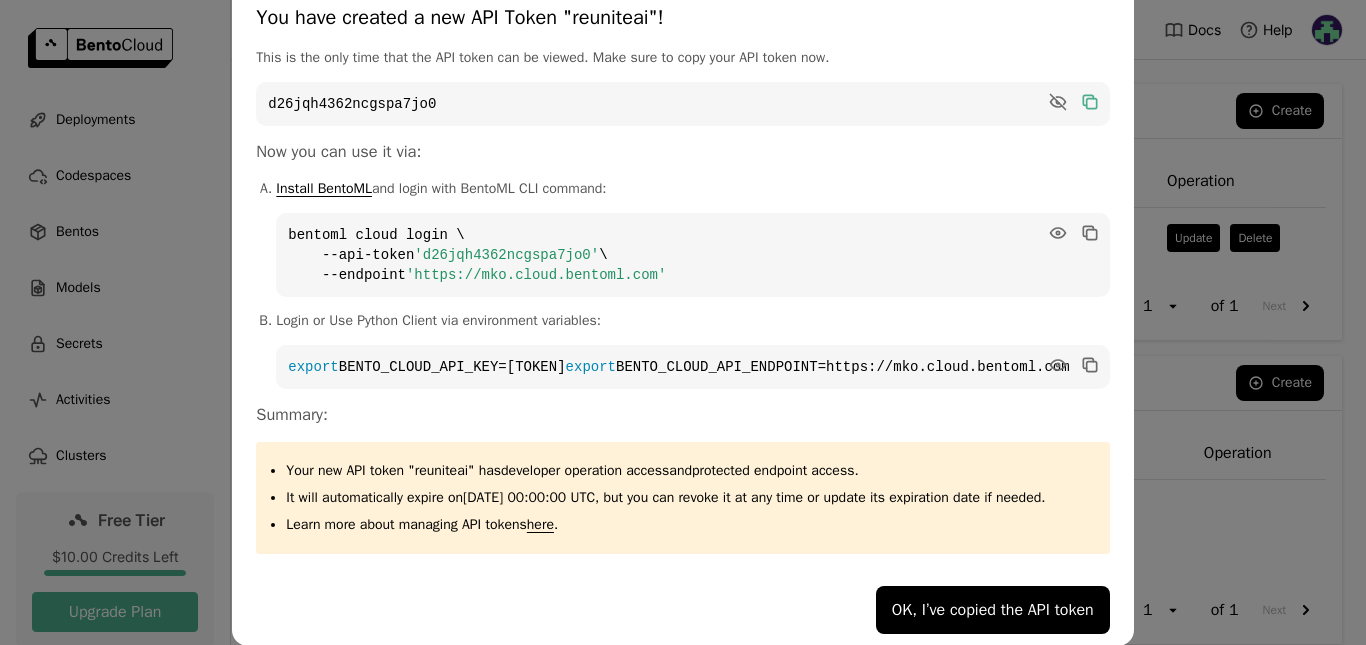 scroll, scrollTop: 81, scrollLeft: 0, axis: vertical 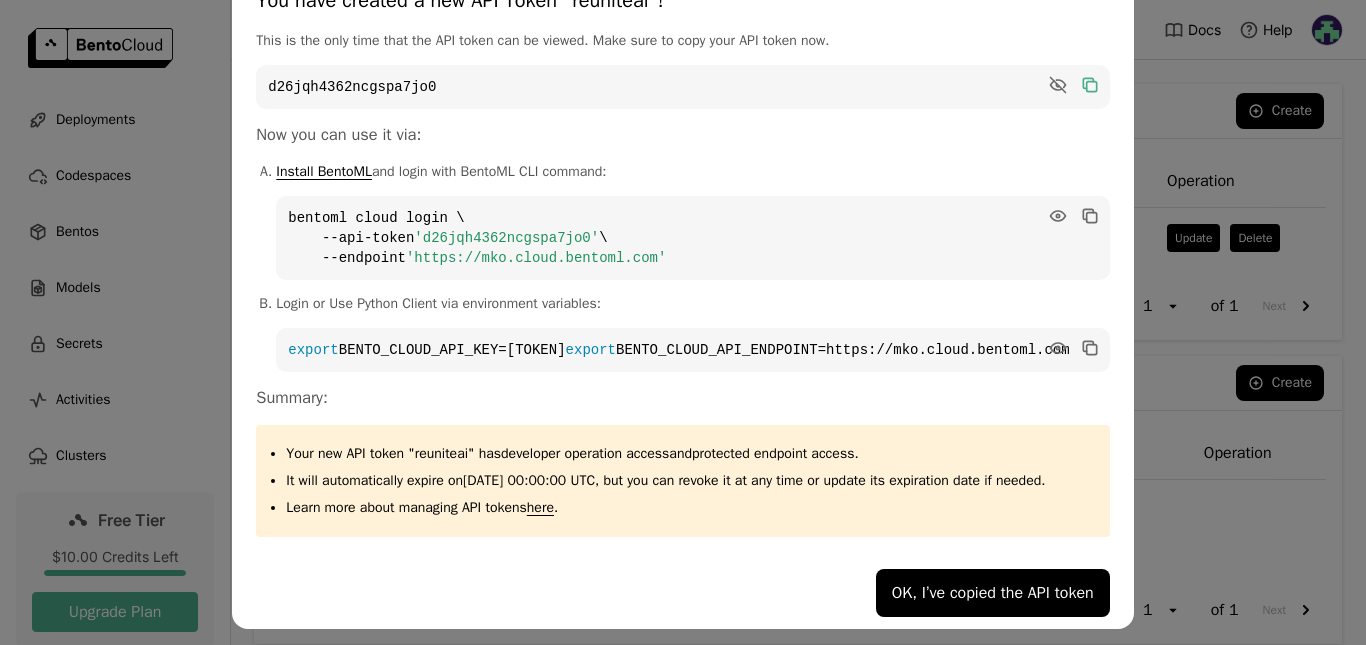 drag, startPoint x: 1147, startPoint y: 59, endPoint x: 939, endPoint y: 432, distance: 427.07492 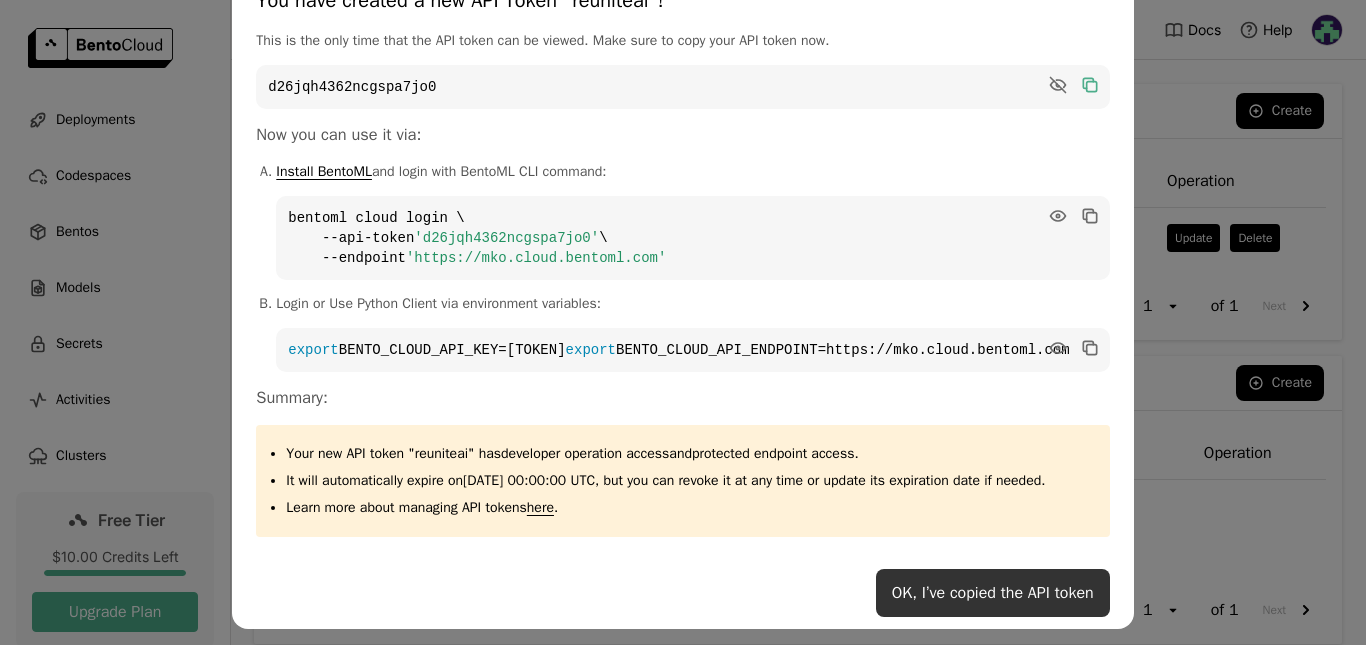 click on "OK, I’ve copied the API token" at bounding box center (993, 593) 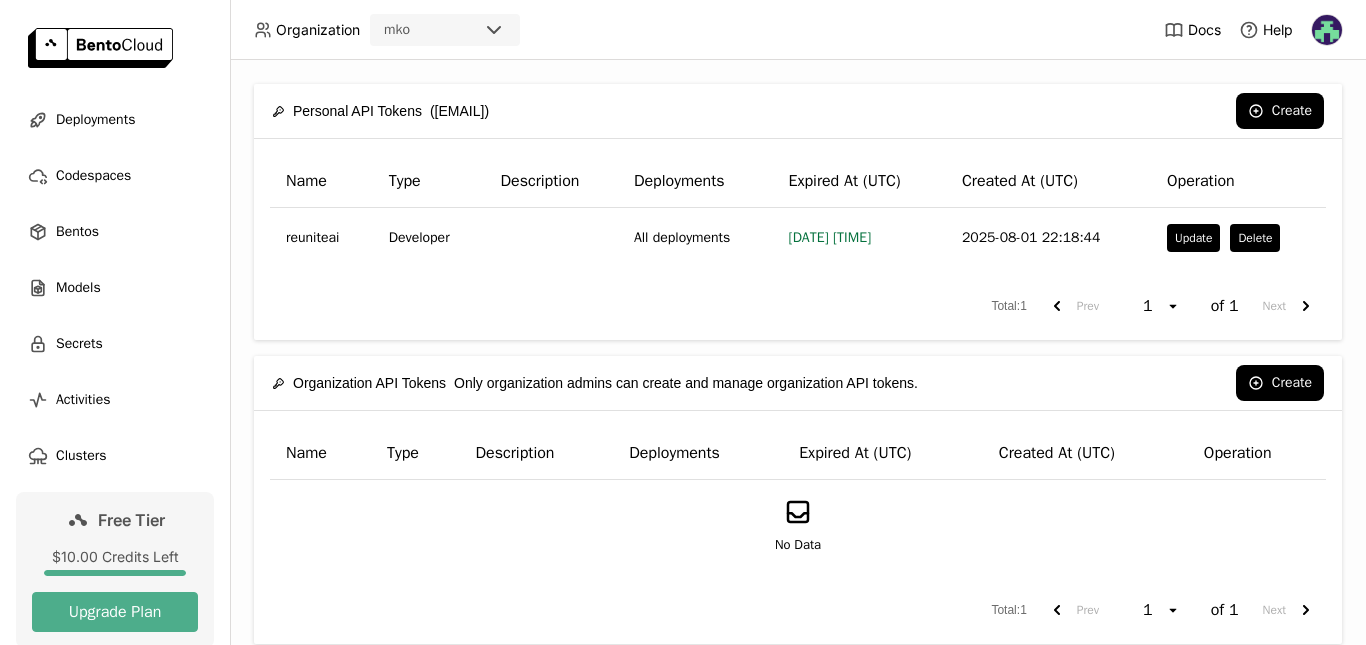 scroll, scrollTop: 0, scrollLeft: 0, axis: both 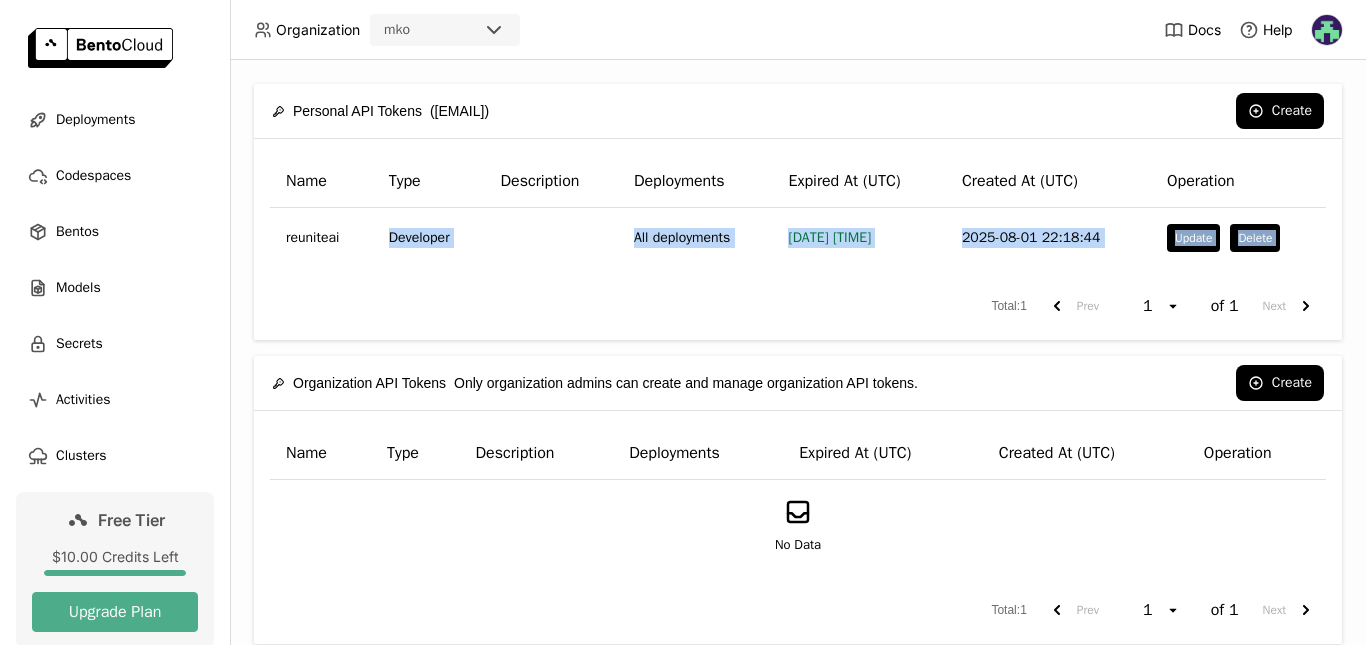 drag, startPoint x: 363, startPoint y: 208, endPoint x: 571, endPoint y: 329, distance: 240.63458 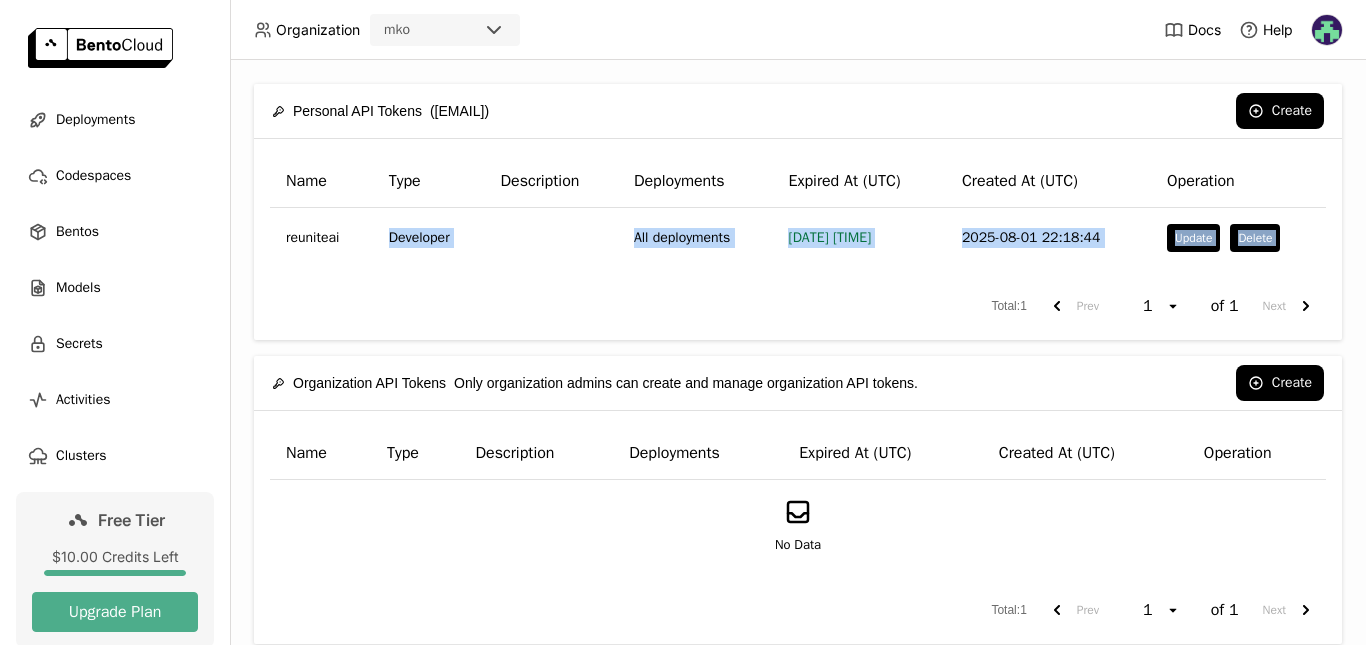 click on "Name Type Description Deployments Expired At (UTC) Created At (UTC) Operation reuniteai Developer All deployments [DATE] [TIME] [DATE] [TIME] Update Delete Total :  1 Prev 1 open of 1 Next" at bounding box center [798, 239] 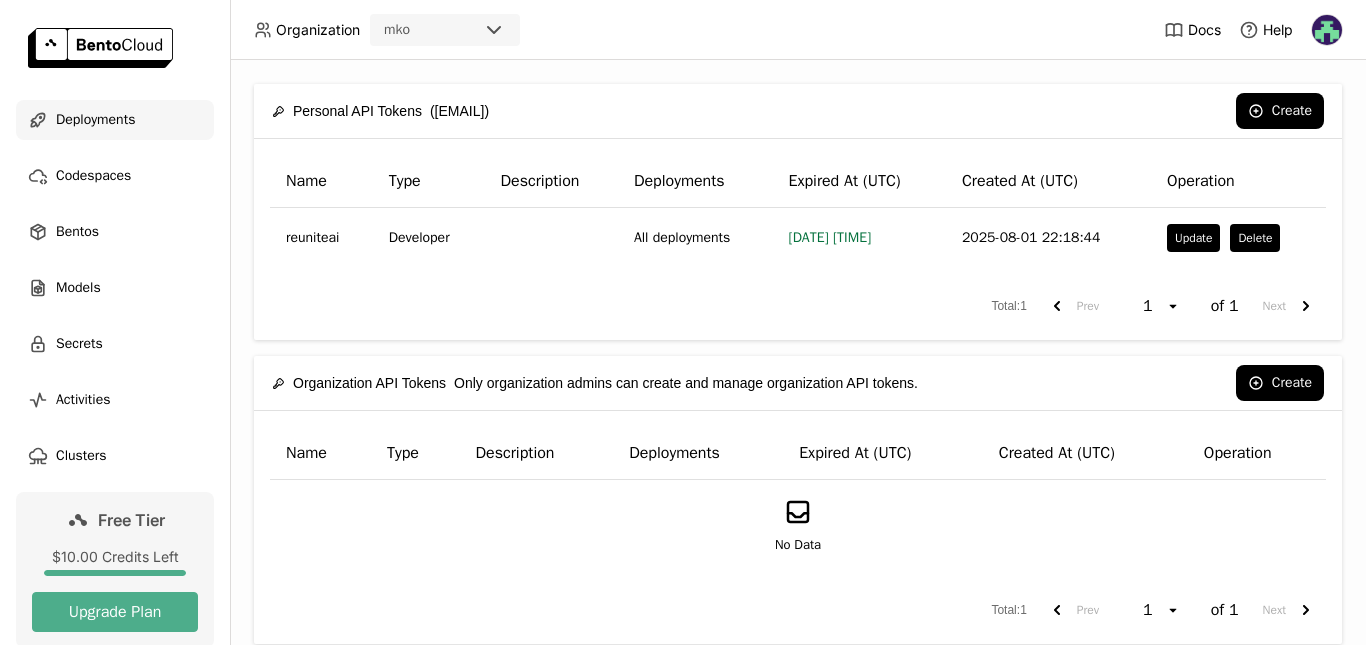 click on "Deployments" at bounding box center [95, 120] 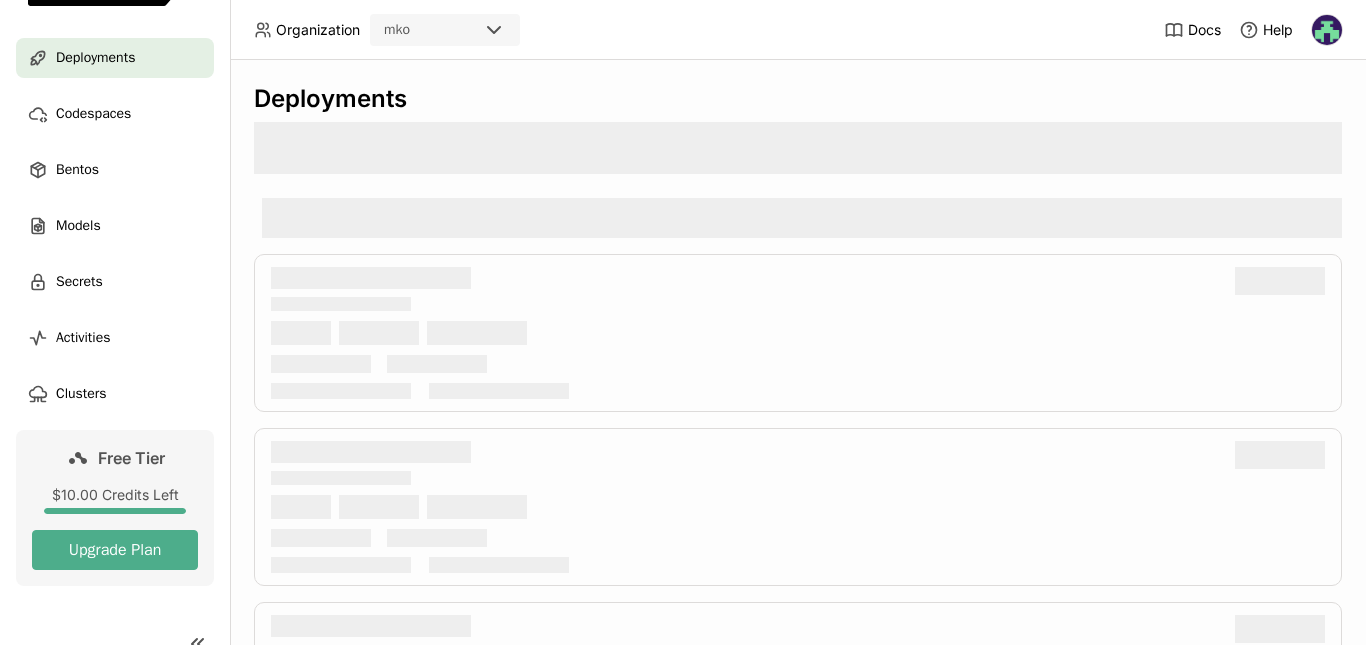 scroll, scrollTop: 95, scrollLeft: 0, axis: vertical 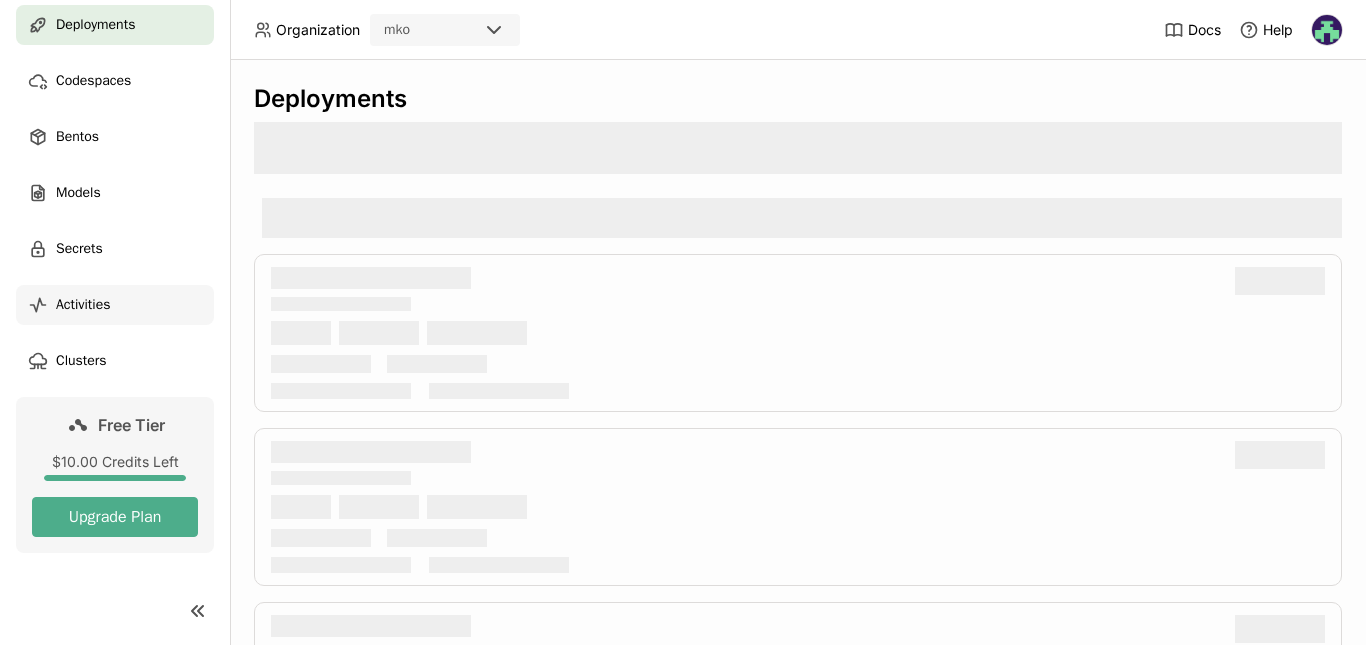click on "Activities" at bounding box center (83, 305) 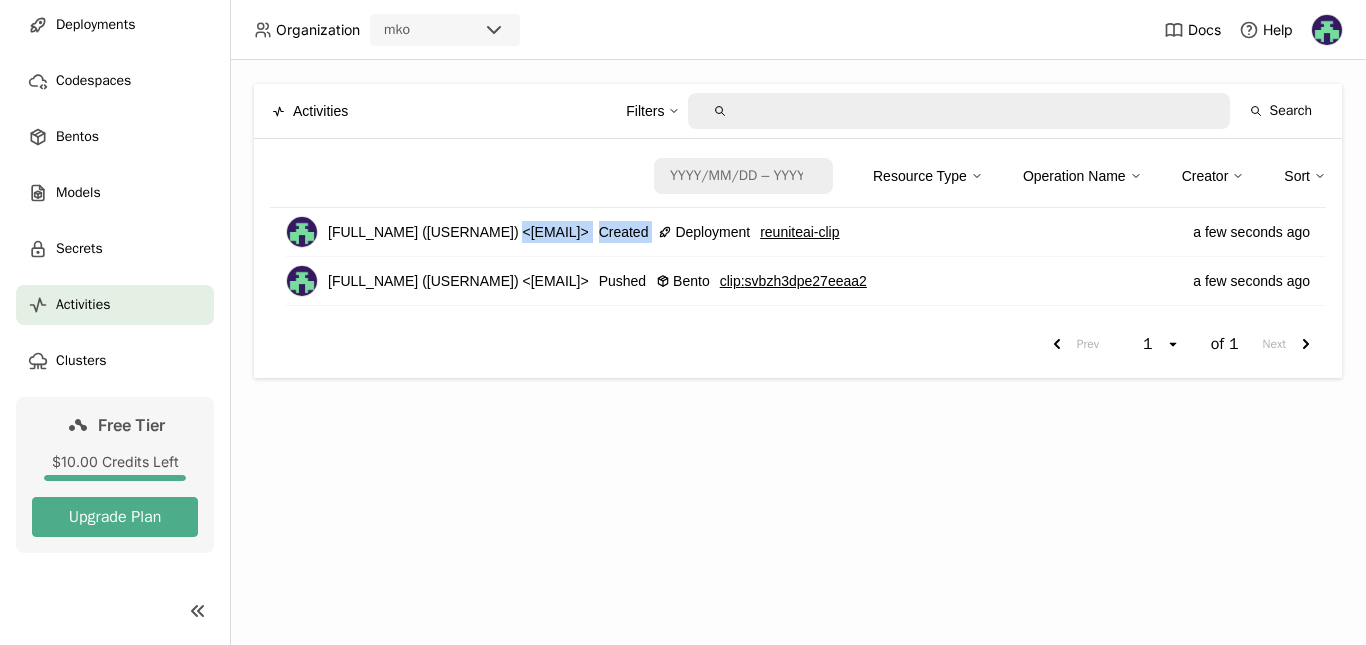 drag, startPoint x: 489, startPoint y: 230, endPoint x: 800, endPoint y: 221, distance: 311.1302 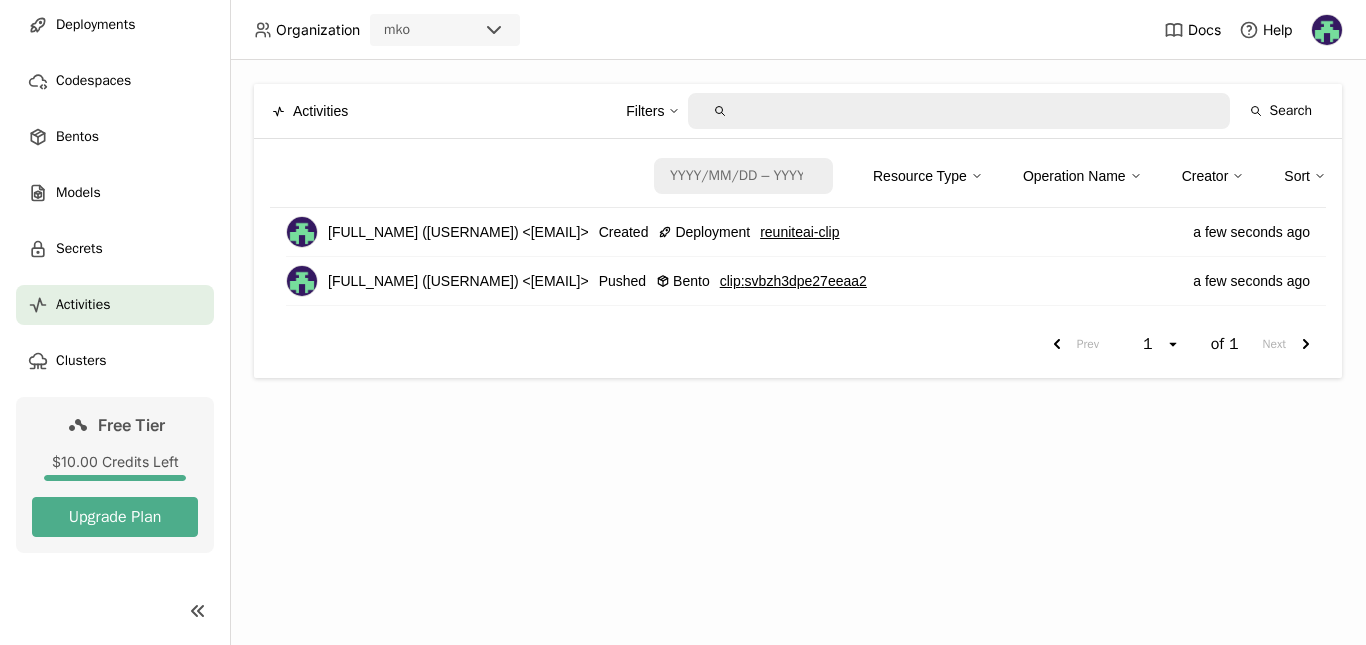 click on "reuniteai-clip" at bounding box center (799, 232) 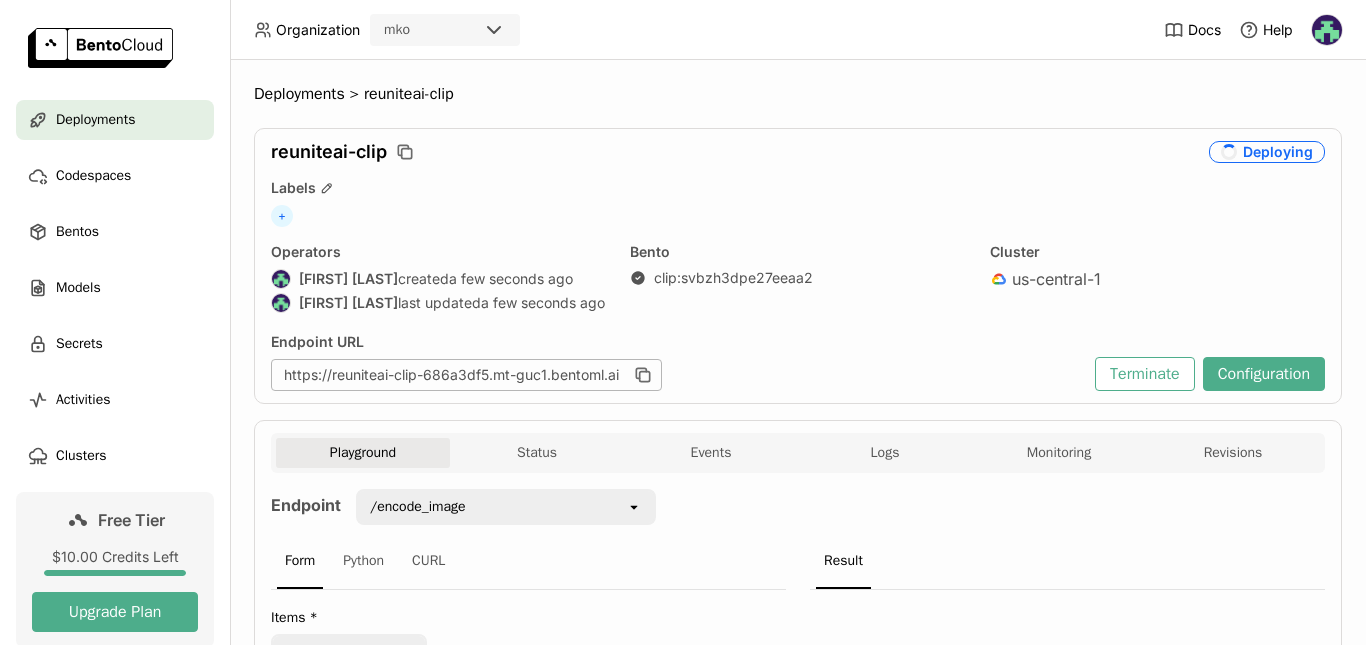 scroll, scrollTop: 0, scrollLeft: 0, axis: both 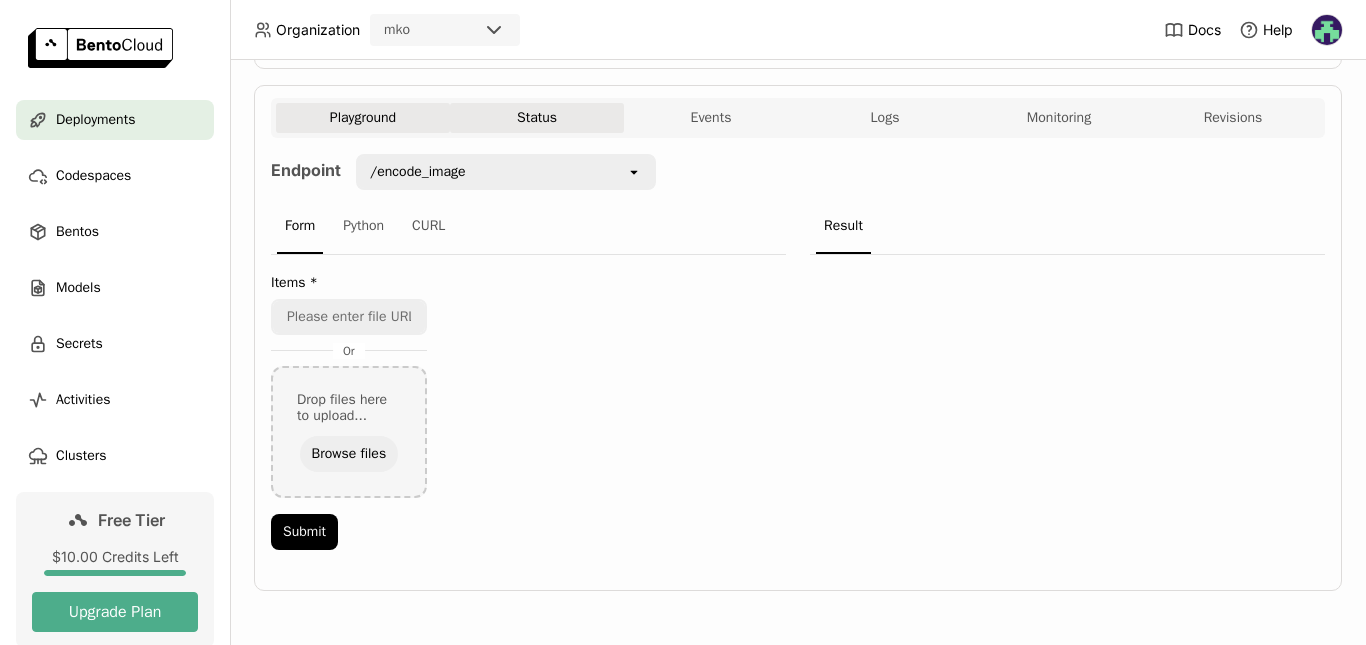 click on "Status" at bounding box center (537, 118) 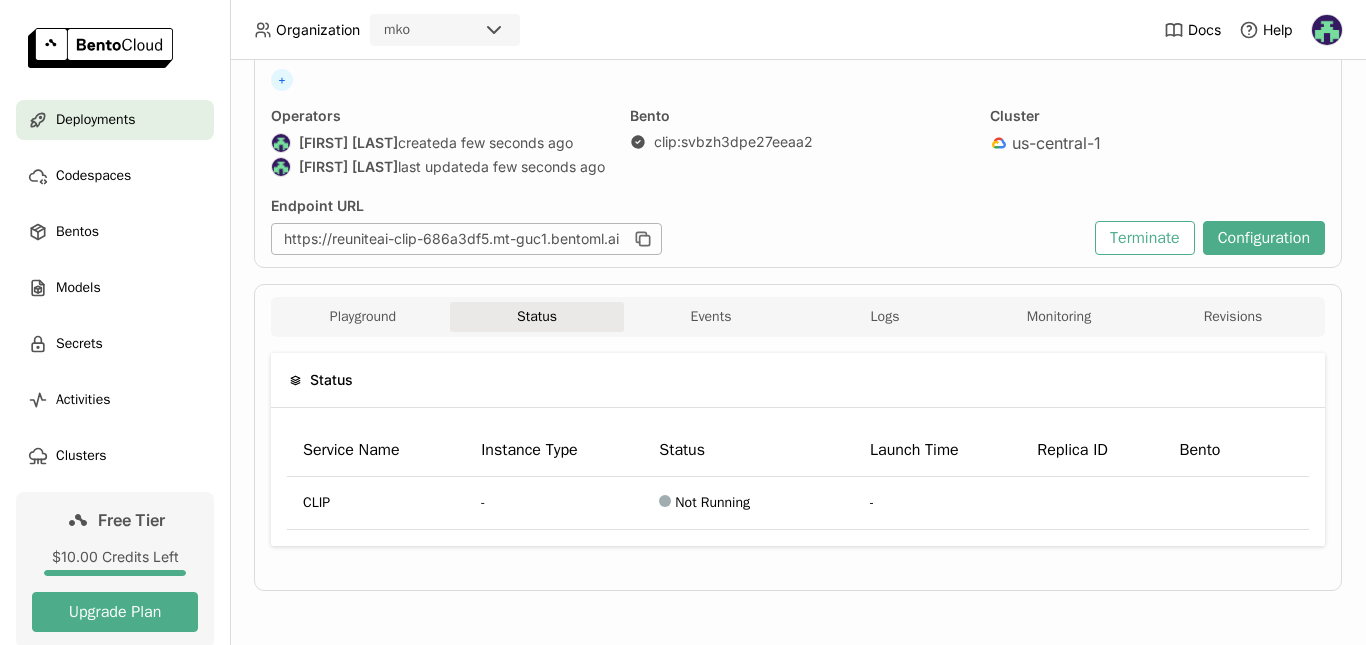 scroll, scrollTop: 136, scrollLeft: 0, axis: vertical 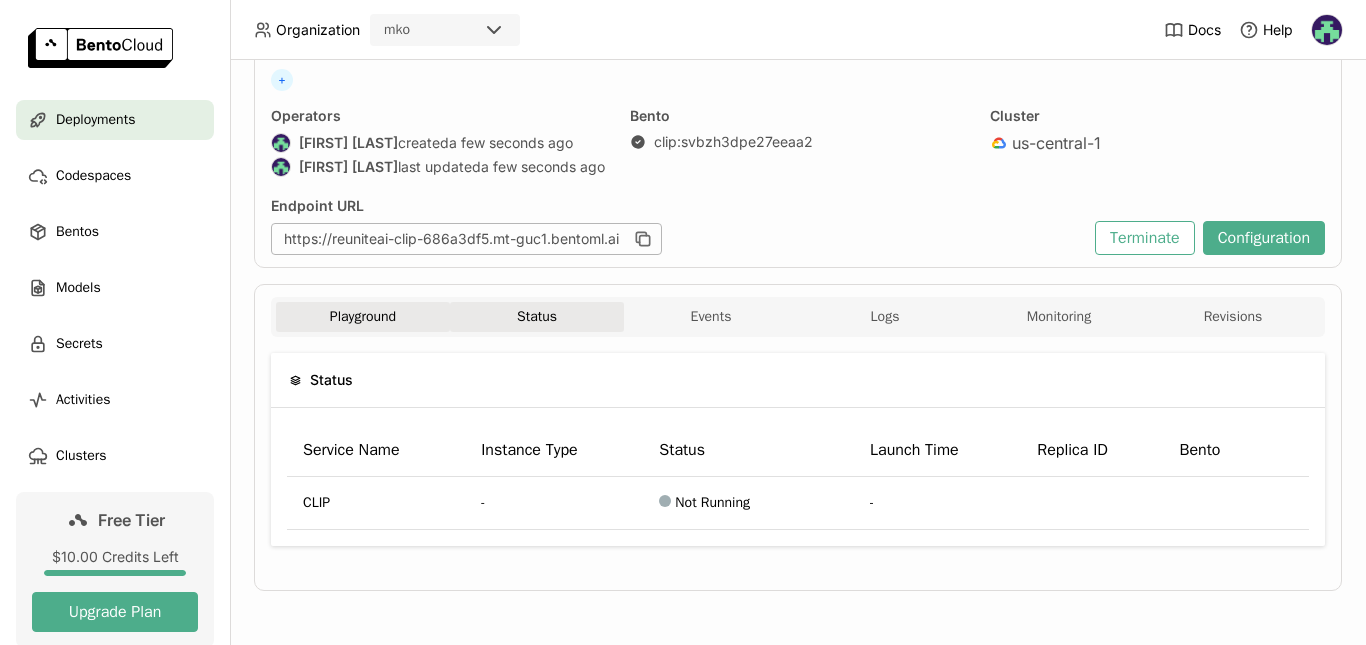 click on "Playground" at bounding box center (363, 317) 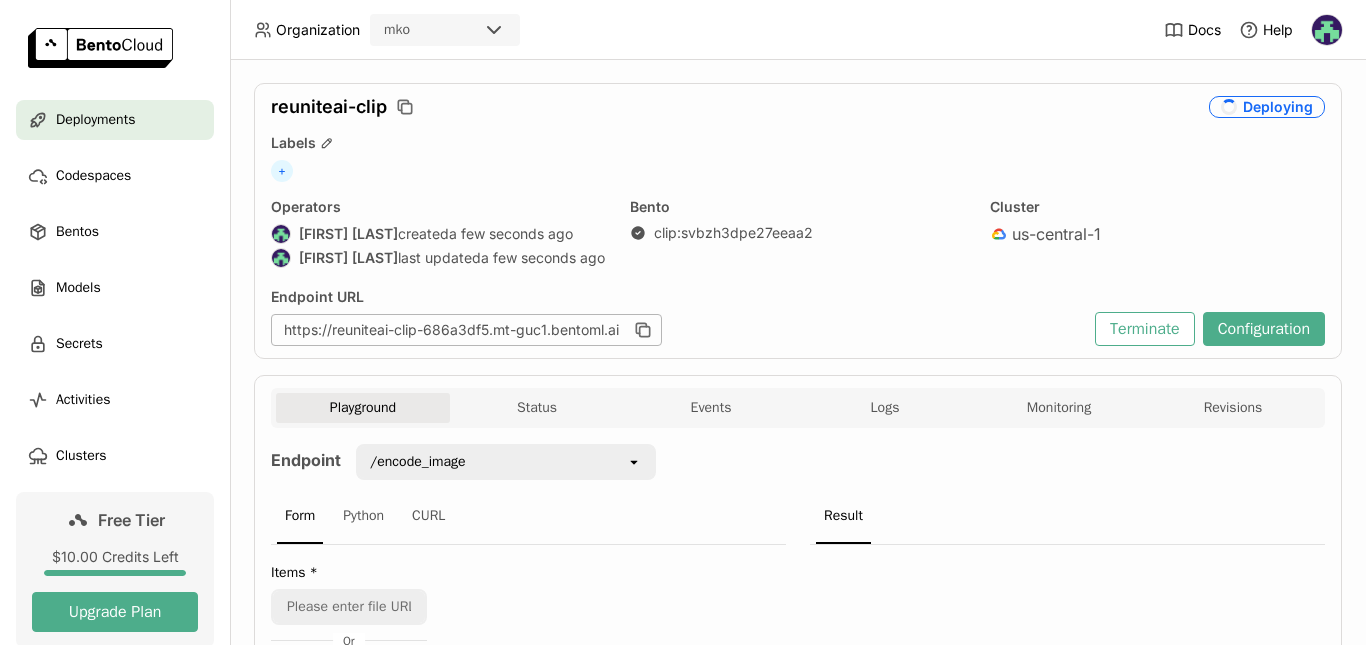 scroll, scrollTop: 0, scrollLeft: 0, axis: both 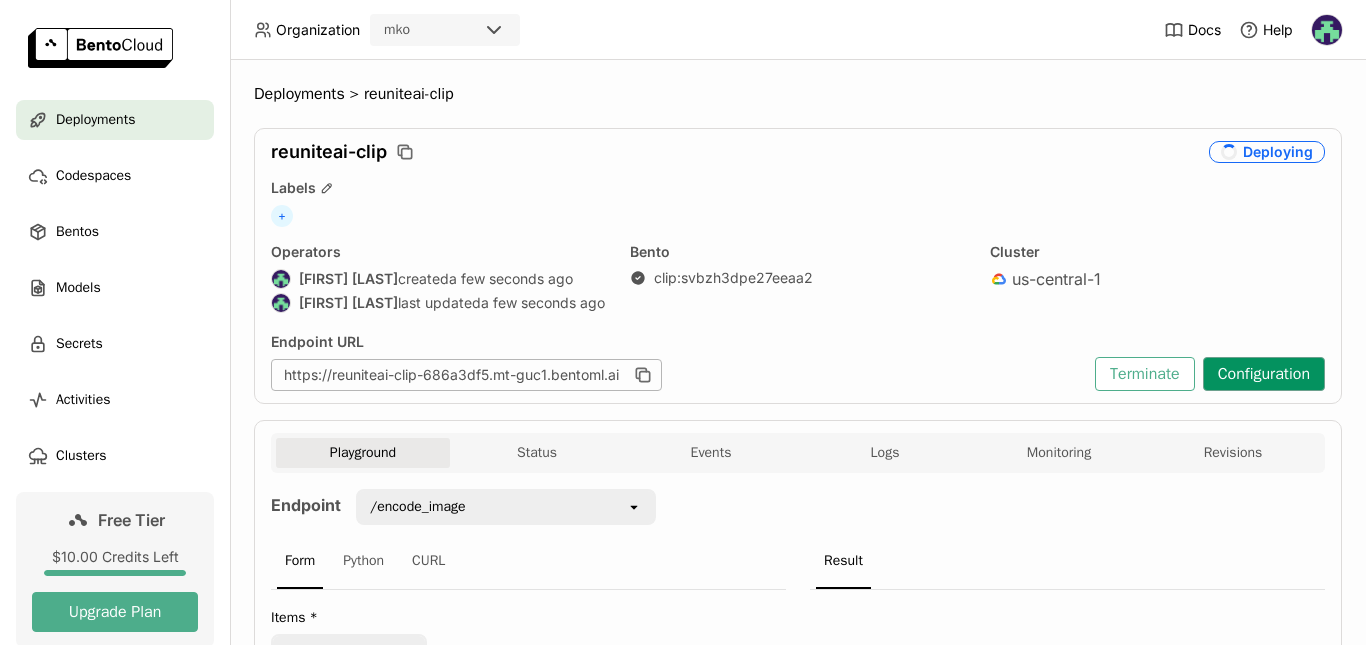 click on "Configuration" at bounding box center (1264, 374) 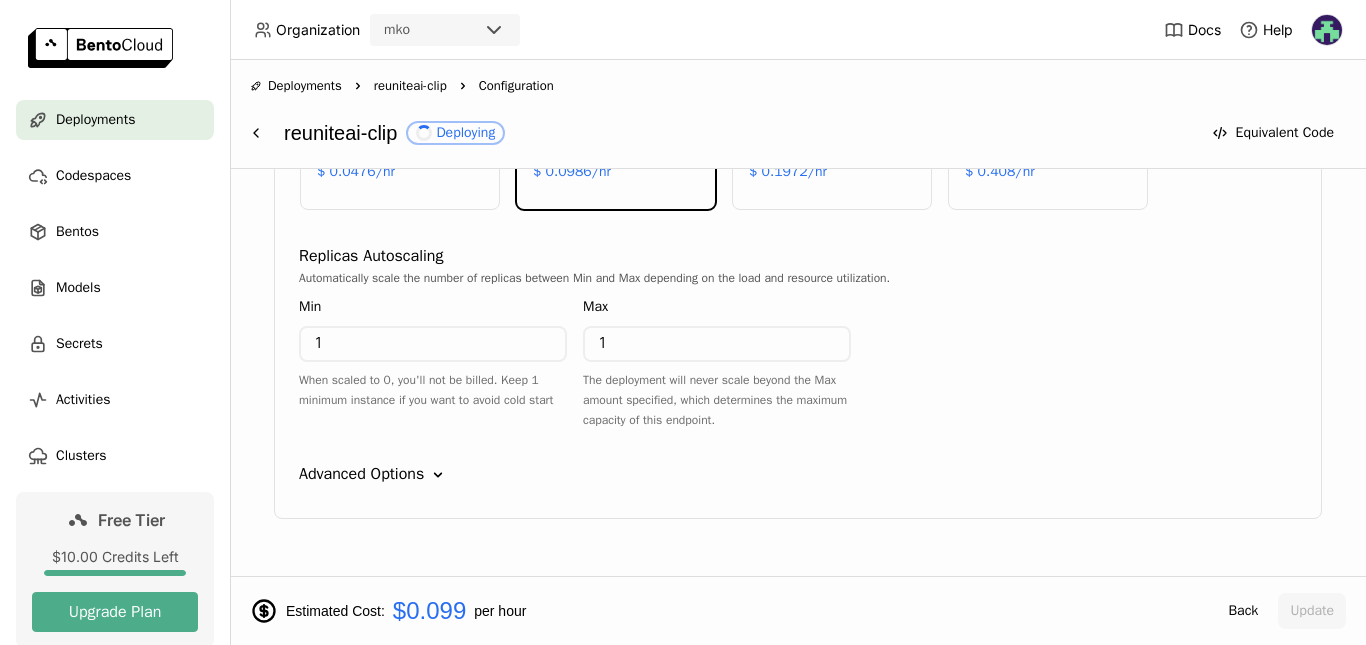 scroll, scrollTop: 933, scrollLeft: 0, axis: vertical 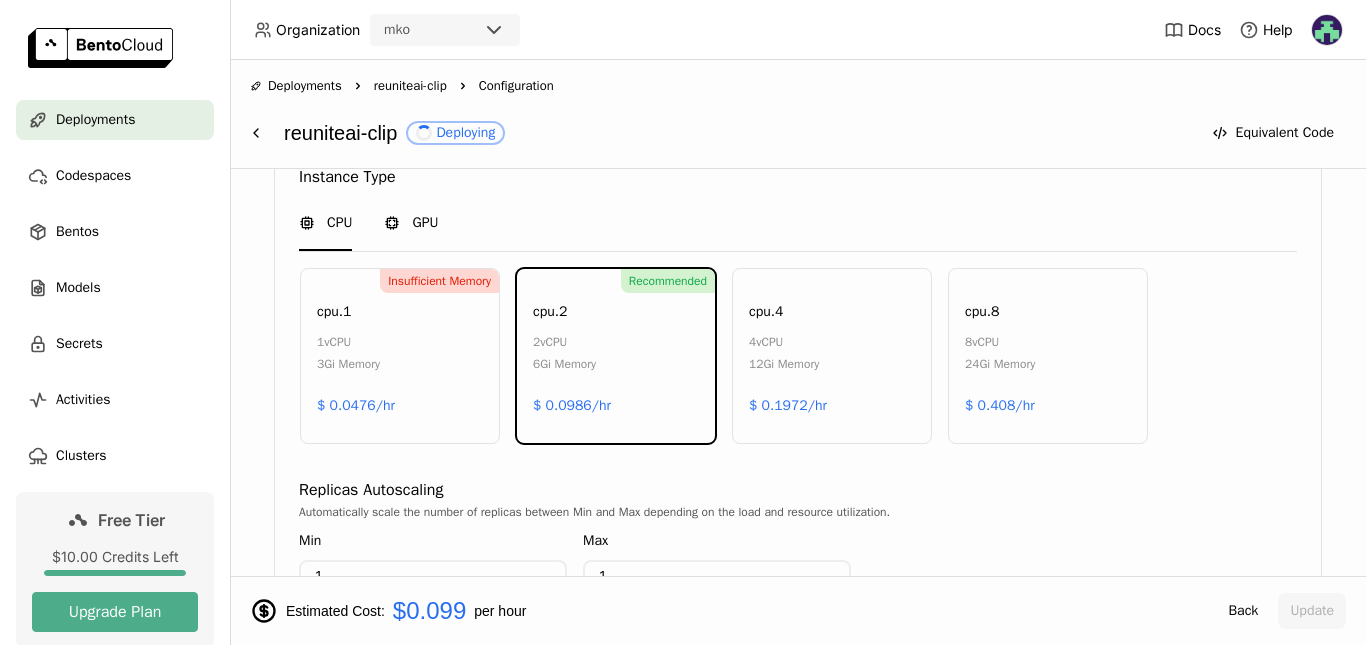 click on "GPU" at bounding box center (411, 224) 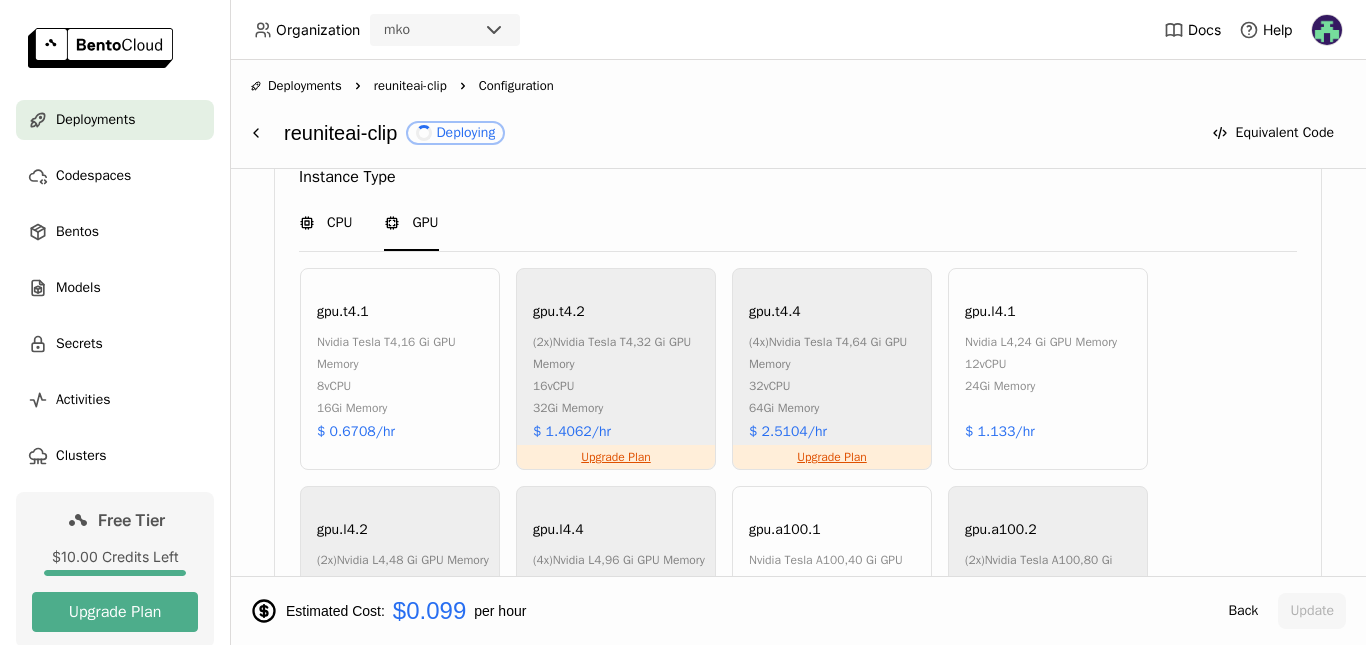 click on "CPU" at bounding box center (325, 223) 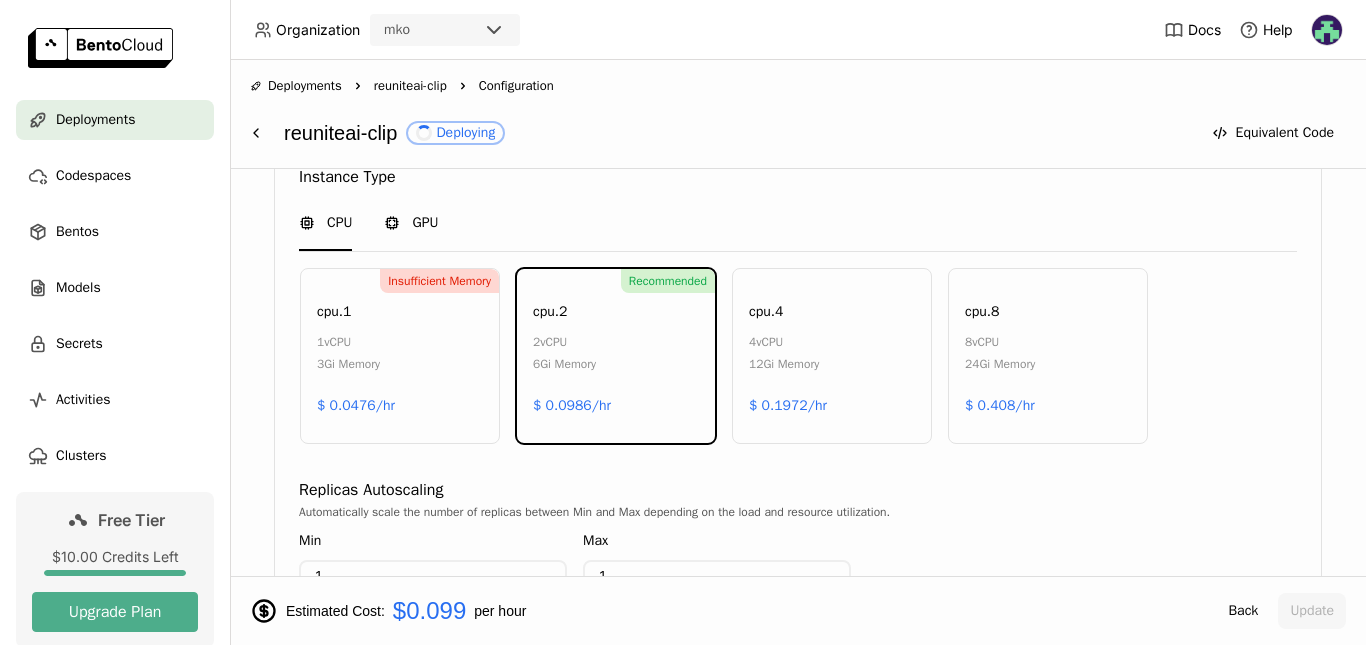 click 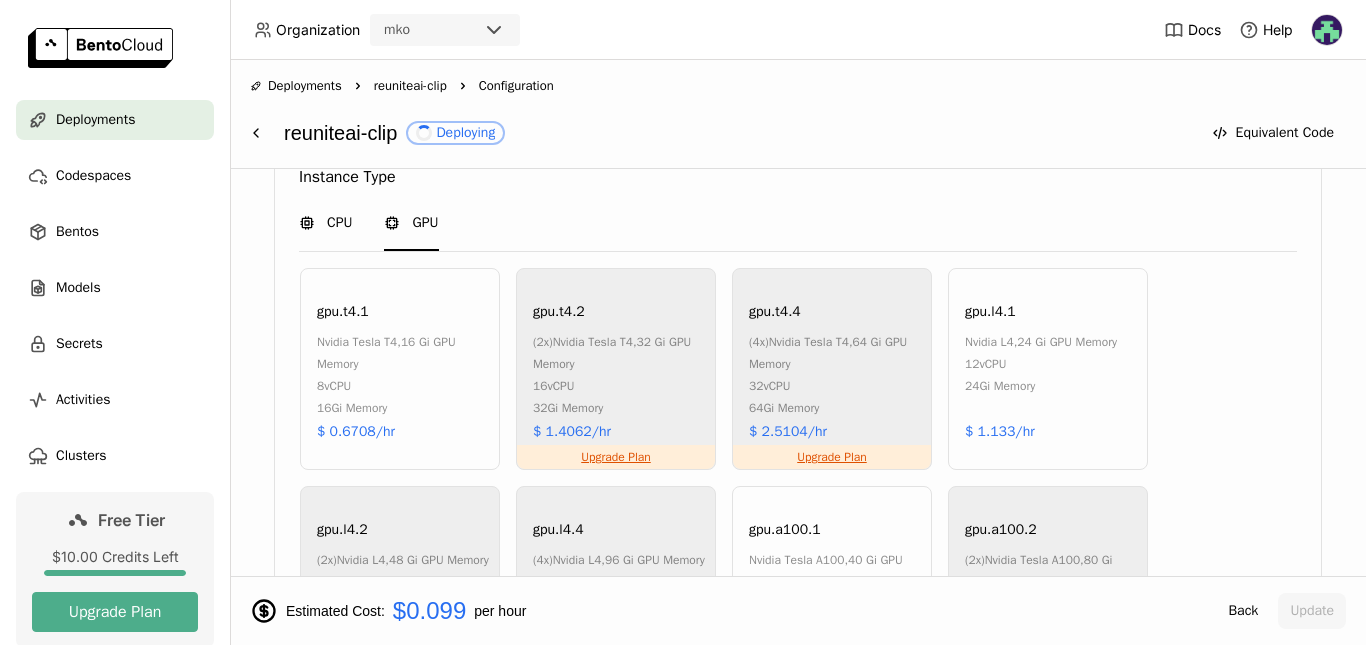 click on "CPU" at bounding box center [339, 223] 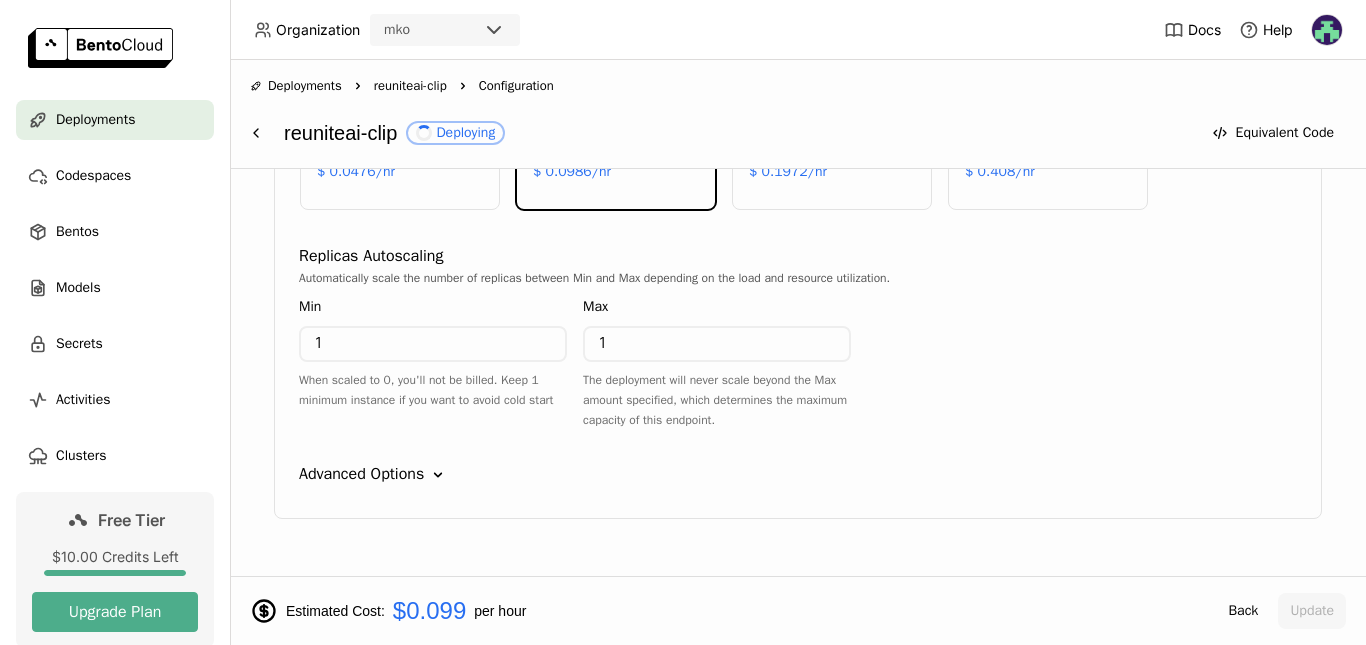 scroll, scrollTop: 1209, scrollLeft: 0, axis: vertical 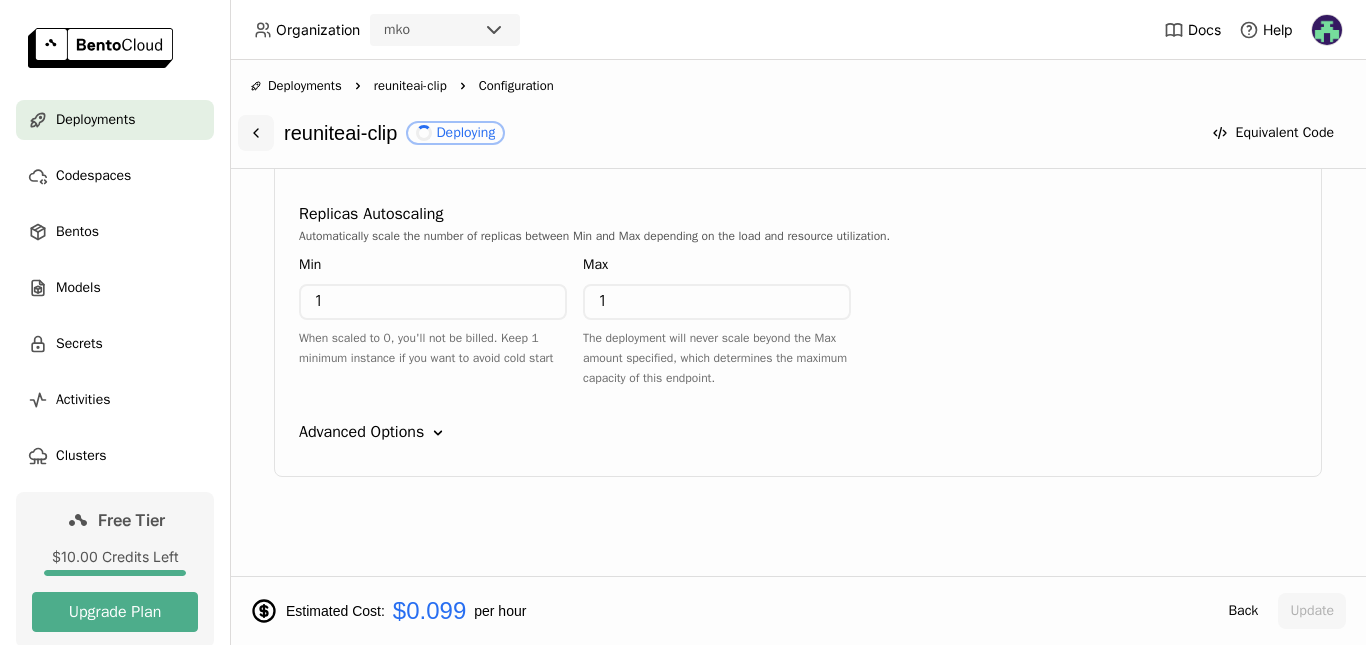 click at bounding box center (256, 133) 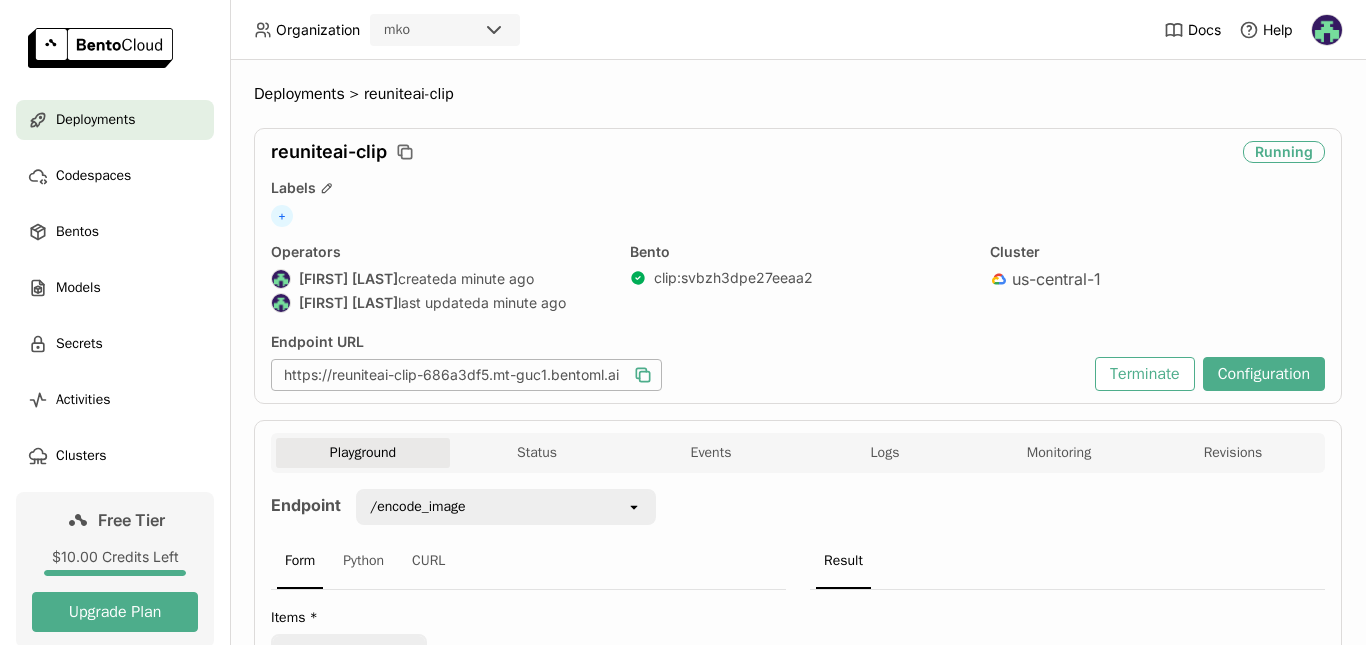 click 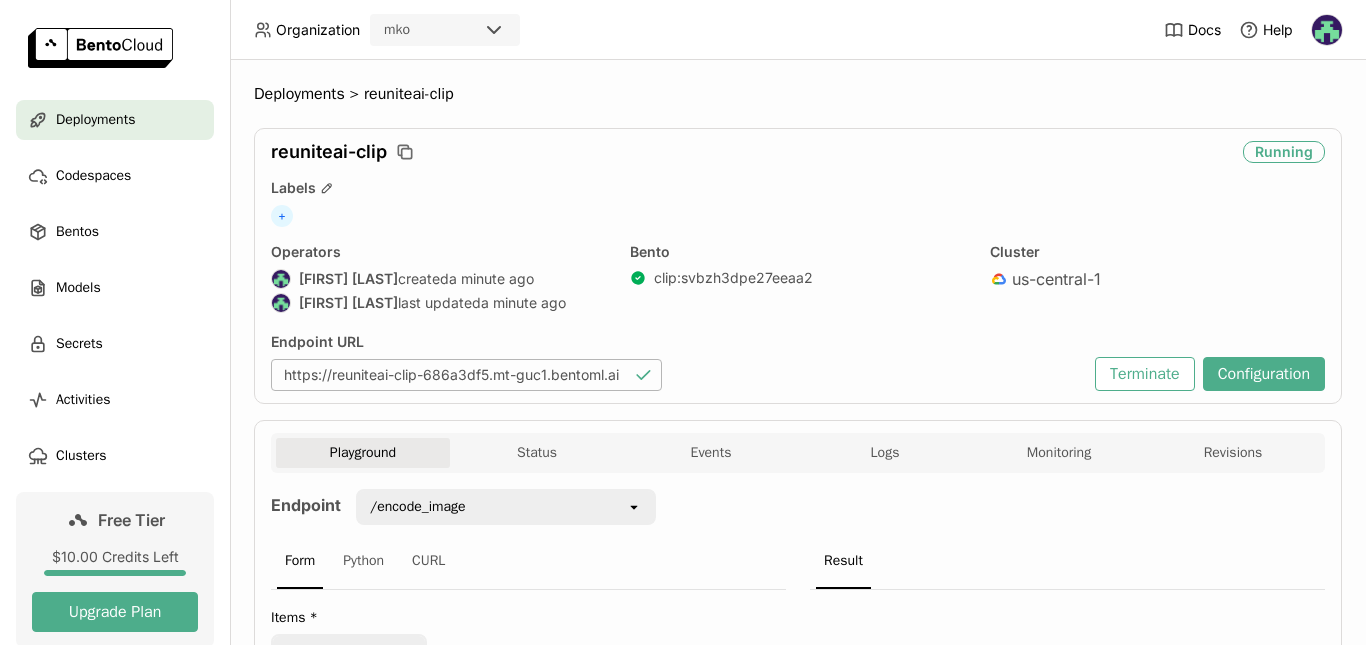 click 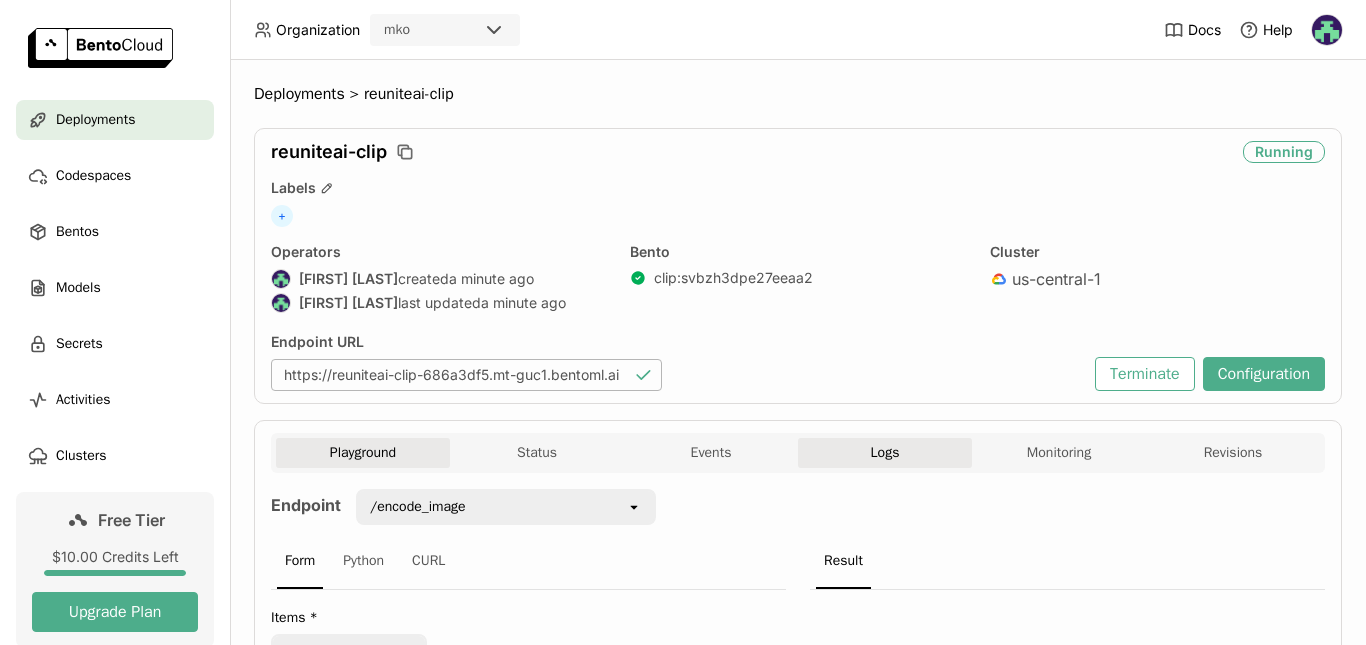 click on "Logs" at bounding box center (885, 453) 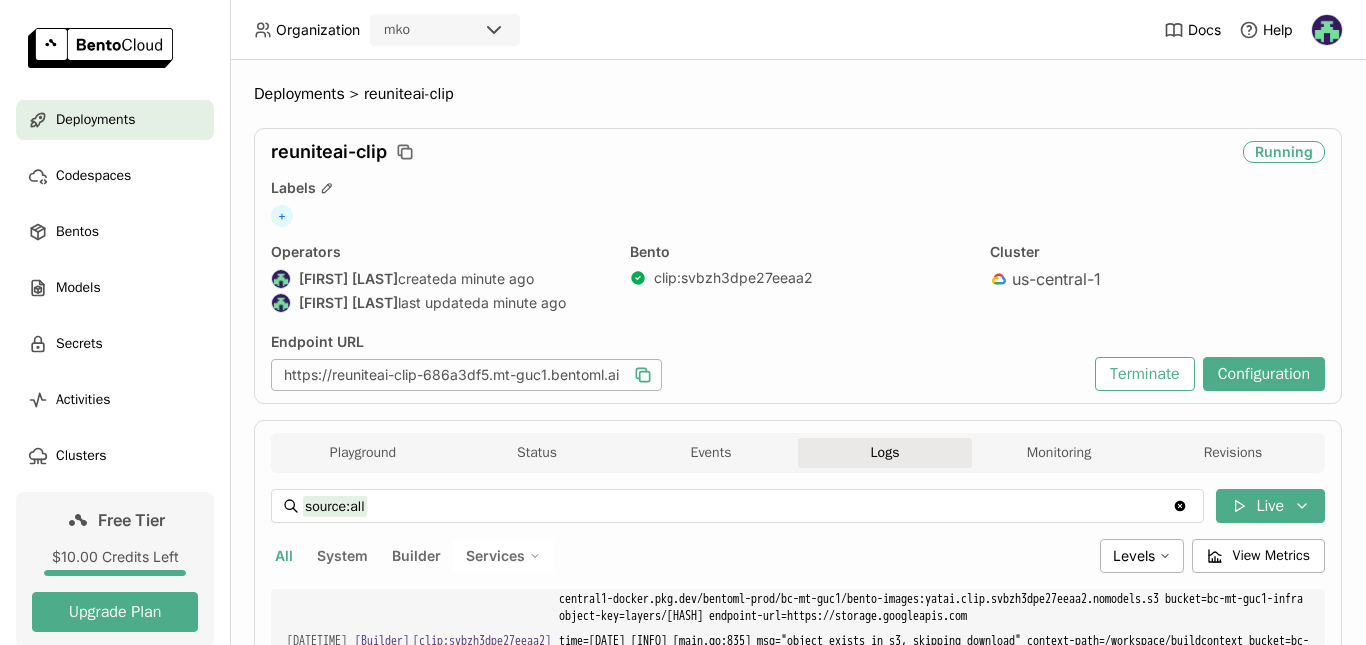 scroll, scrollTop: 2468, scrollLeft: 0, axis: vertical 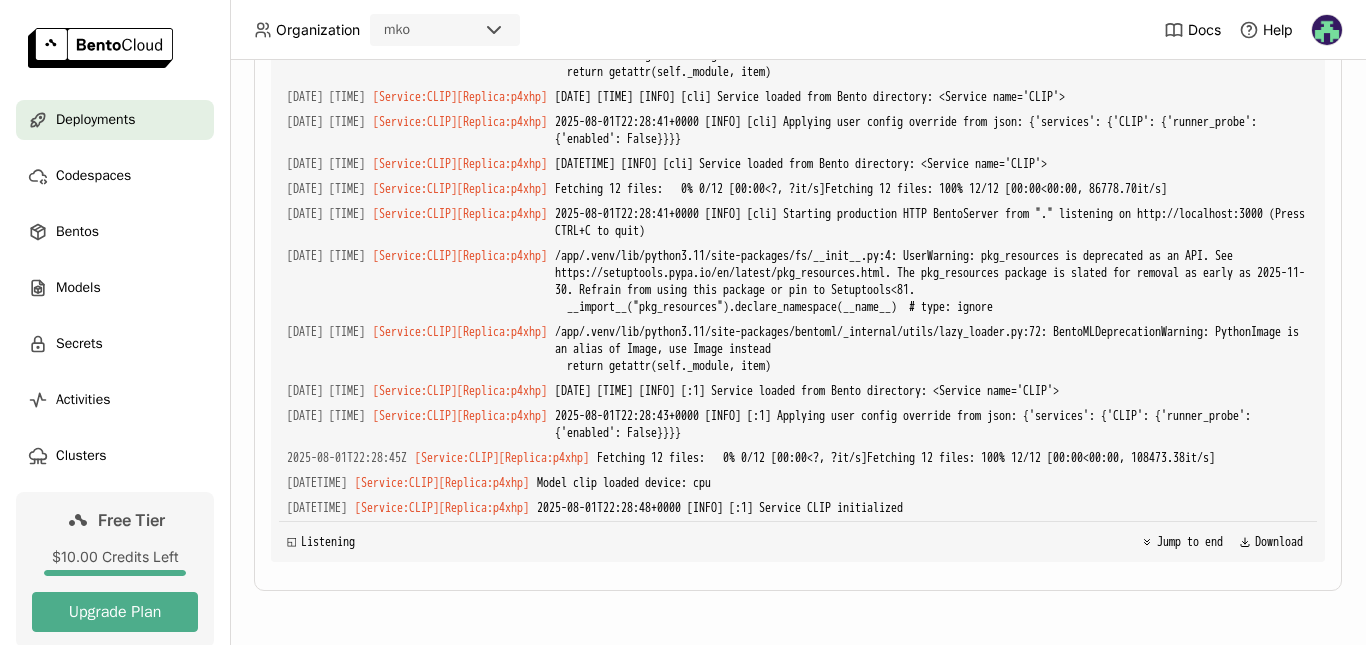 type 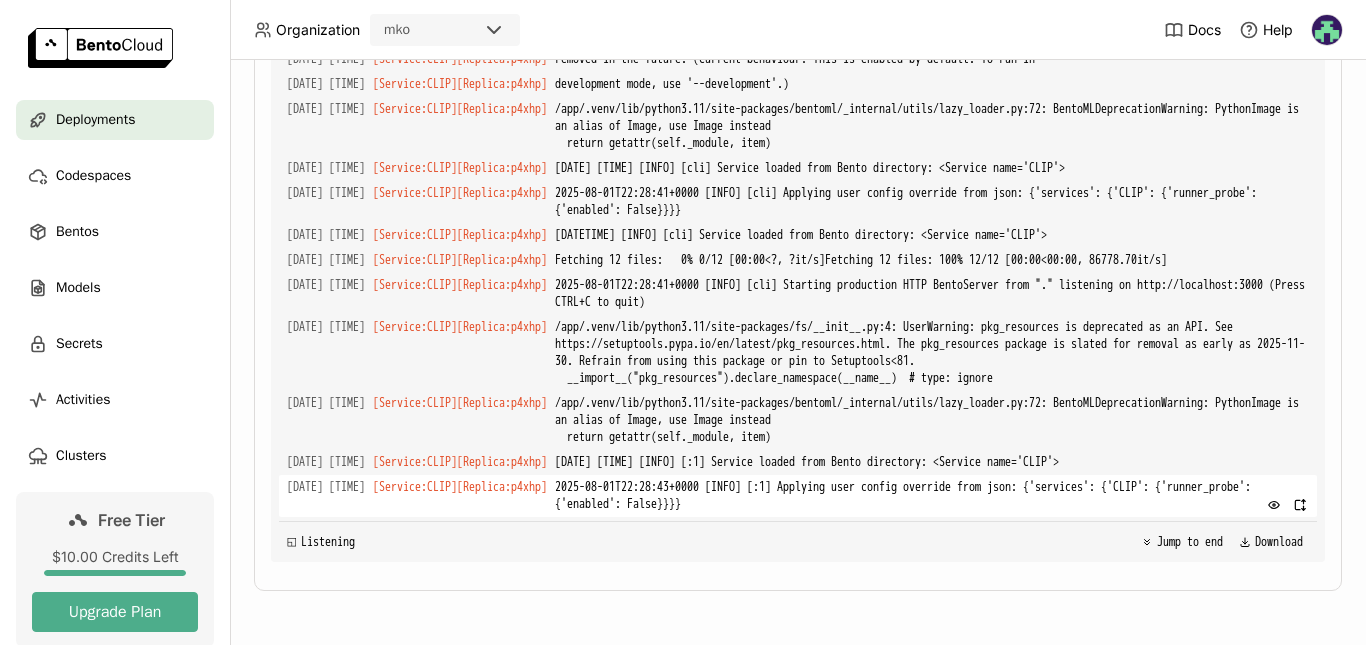 scroll, scrollTop: 3555, scrollLeft: 0, axis: vertical 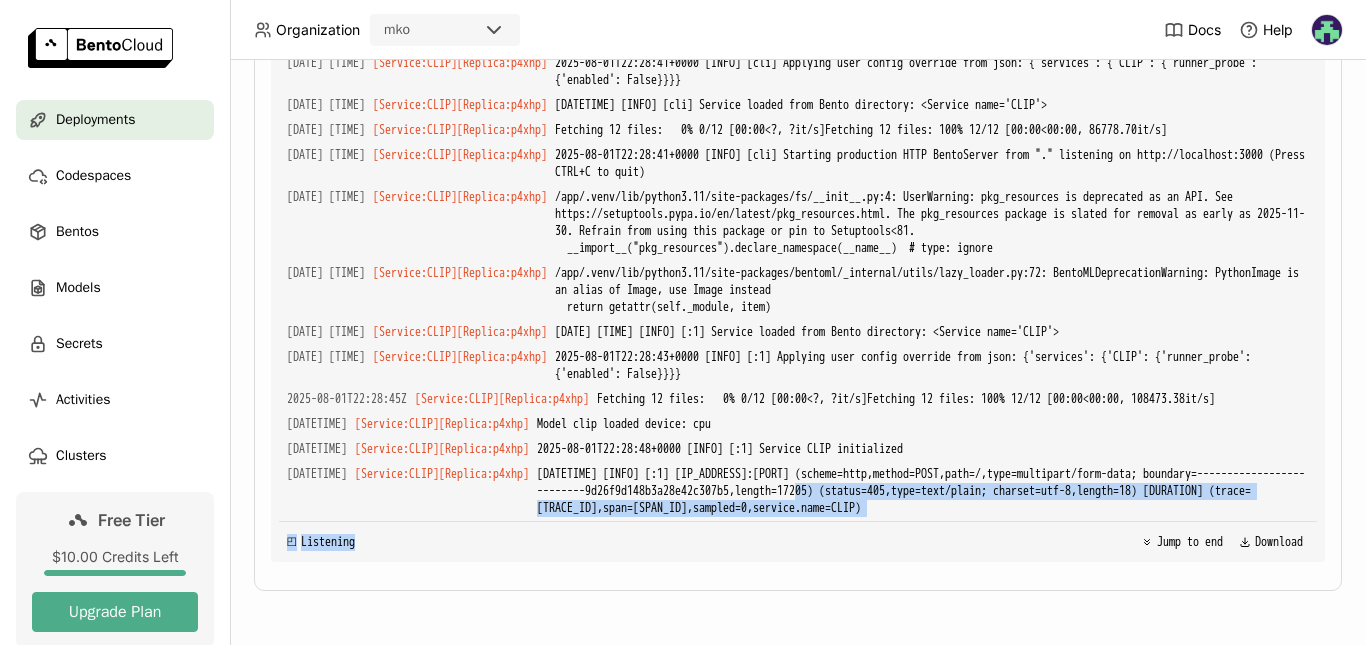 drag, startPoint x: 790, startPoint y: 493, endPoint x: 888, endPoint y: 544, distance: 110.47624 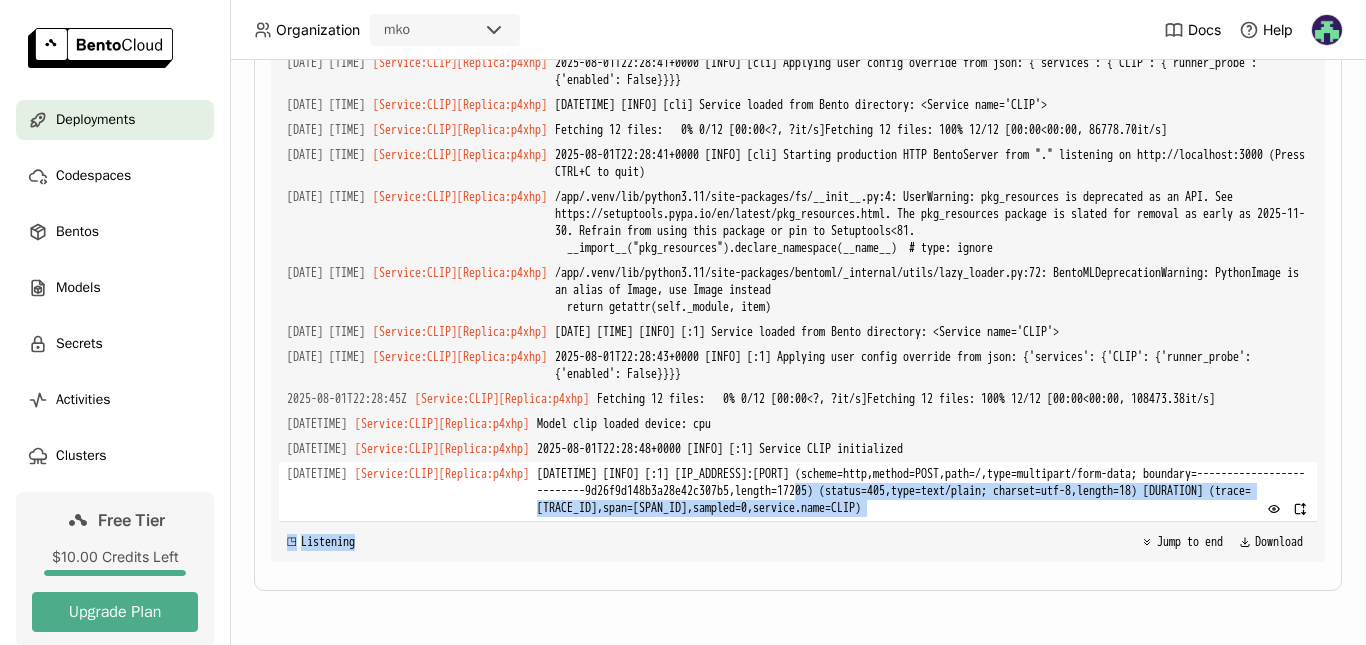 click on "[DATETIME] [INFO] [:1] [IP_ADDRESS]:[PORT] (scheme=http,method=POST,path=/,type=multipart/form-data; boundary=--------------------------9d26f9d148b3a28e42c307b5,length=17205) (status=405,type=text/plain; charset=utf-8,length=18) [DURATION] (trace=[TRACE_ID],span=[SPAN_ID],sampled=0,service.name=CLIP)" at bounding box center [923, 491] 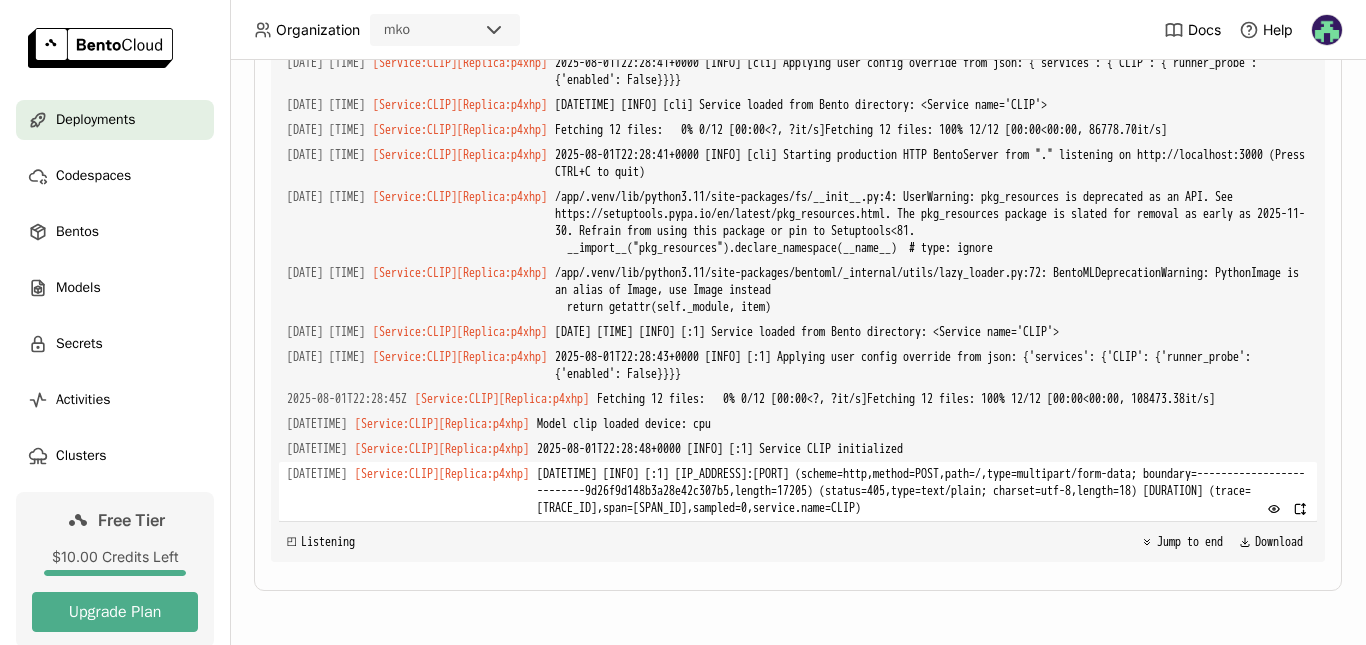 click on "[DATETIME] [Builder] [ clip:svbzh3dpe27eeaa2 ] Downloading bento clip:svbzh3dpe27eeaa2 to /tmp/downloaded.tar... [DATETIME] [Builder] [ clip:svbzh3dpe27eeaa2 ] ######################                                                    31.1%######################################################################## 100.0% [DATETIME] [Builder] [ clip:svbzh3dpe27eeaa2 ] Extracting bento tar file... [DATETIME] [Builder] [ clip:svbzh3dpe27eeaa2 ] ./ [DATETIME] [Builder] [ clip:svbzh3dpe27eeaa2 ] ./README.md [DATETIME] [Builder] [ clip:svbzh3dpe27eeaa2 ] ./apis/ [DATETIME] [Builder] [ clip:svbzh3dpe27eeaa2 ] ./apis/openapi.yaml [DATETIME] [Builder] [ clip:svbzh3dpe27eeaa2 ] ./apis/schema.json [DATETIME] [Builder] [ clip:svbzh3dpe27eeaa2 ] ./bento.yaml [DATETIME] [Builder] [ clip:svbzh3dpe27eeaa2 ] ./env/ [DATETIME] [Builder] [ clip:svbzh3dpe27eeaa2 ] ./env/docker/ [DATETIME] [Builder]" at bounding box center (798, 262) 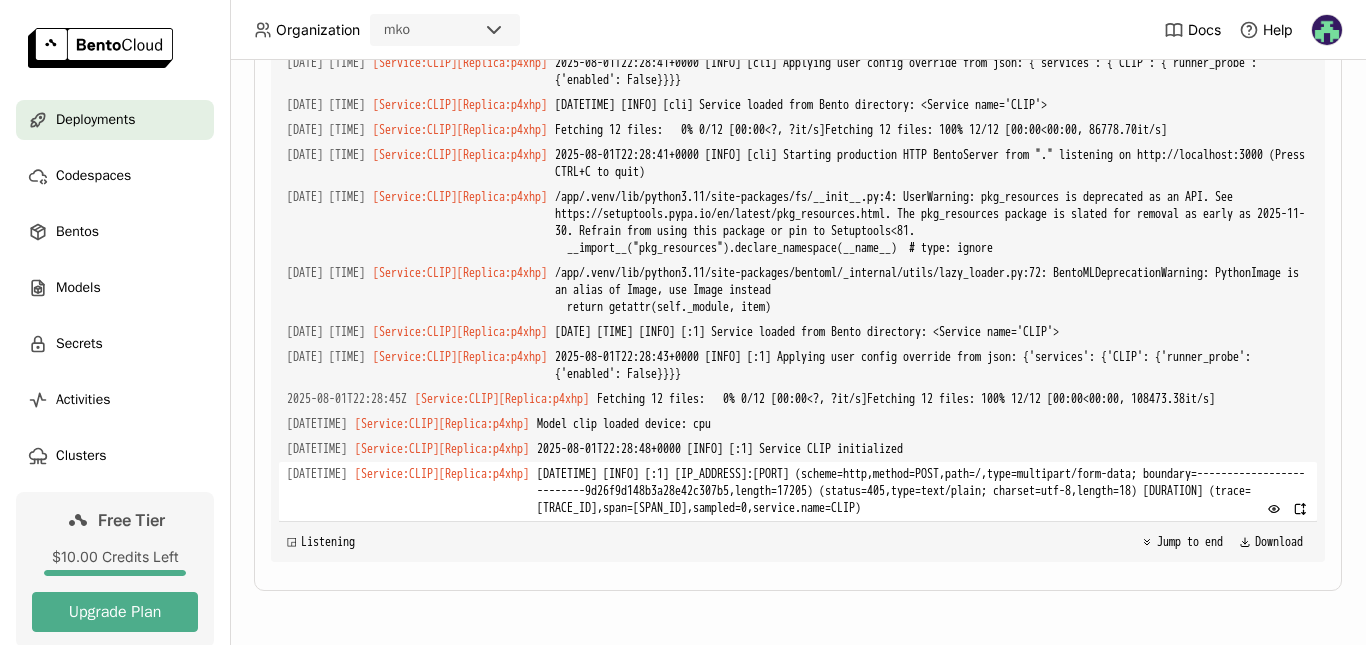 click on "[DATETIME] [INFO] [:1] [IP_ADDRESS]:[PORT] (scheme=http,method=POST,path=/,type=multipart/form-data; boundary=--------------------------9d26f9d148b3a28e42c307b5,length=17205) (status=405,type=text/plain; charset=utf-8,length=18) [DURATION] (trace=[TRACE_ID],span=[SPAN_ID],sampled=0,service.name=CLIP)" at bounding box center [923, 491] 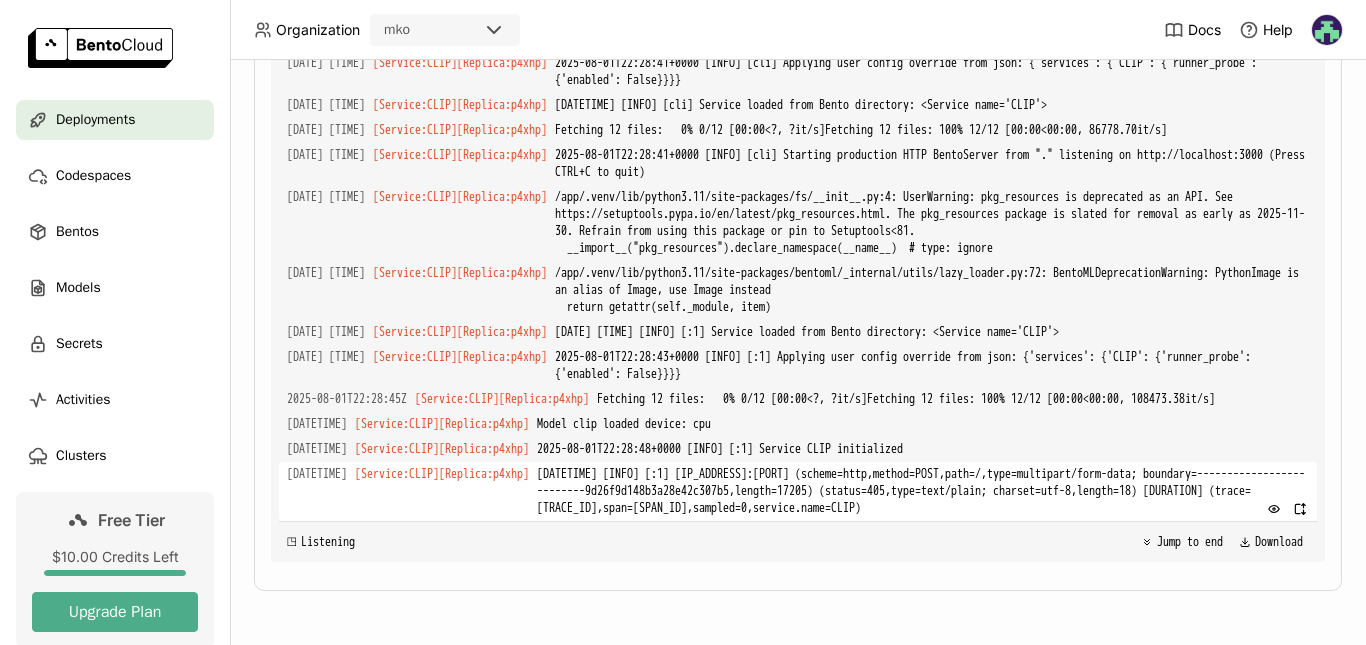click on "[DATETIME] [INFO] [:1] [IP_ADDRESS]:[PORT] (scheme=http,method=POST,path=/,type=multipart/form-data; boundary=--------------------------9d26f9d148b3a28e42c307b5,length=17205) (status=405,type=text/plain; charset=utf-8,length=18) [DURATION] (trace=[TRACE_ID],span=[SPAN_ID],sampled=0,service.name=CLIP)" at bounding box center (923, 491) 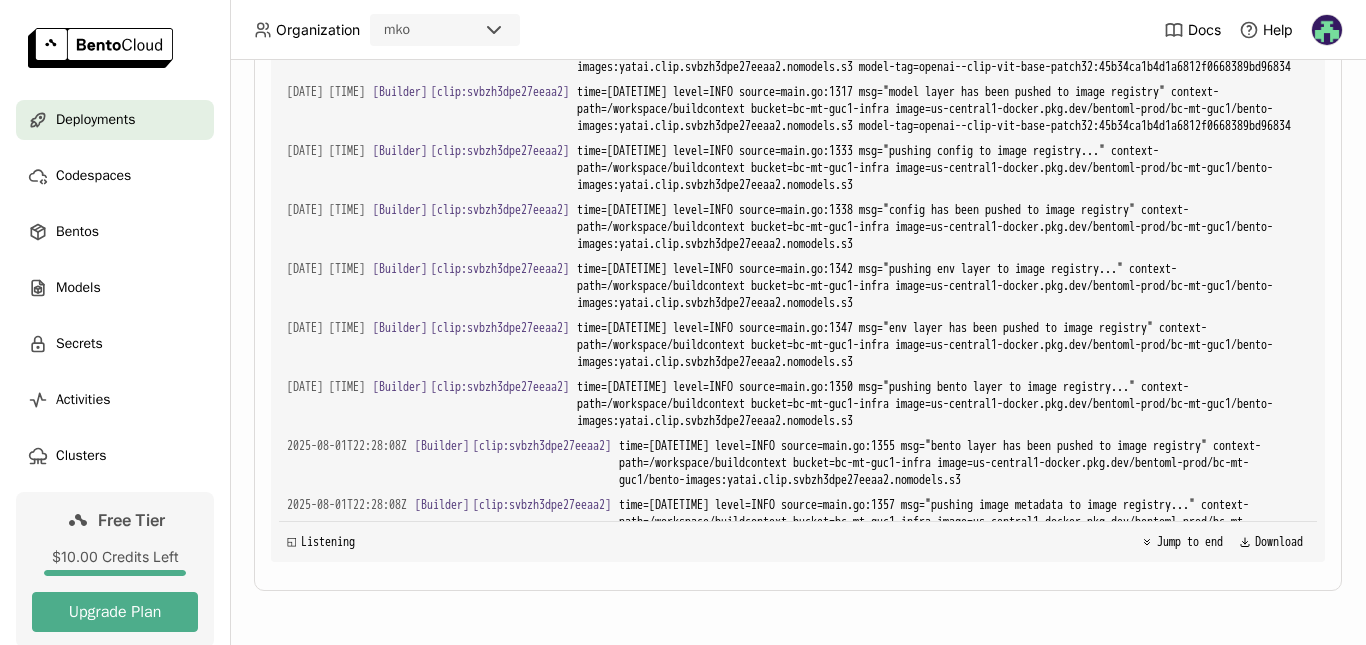 scroll, scrollTop: 3619, scrollLeft: 0, axis: vertical 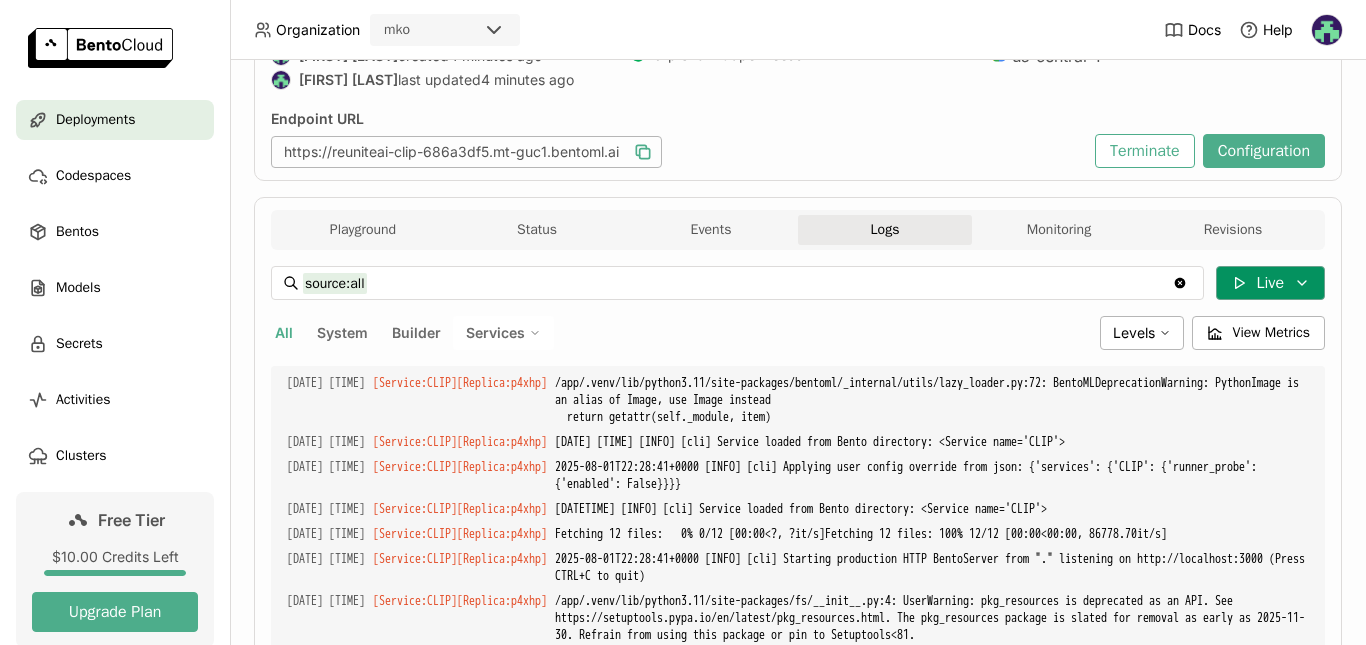 click on "Live" at bounding box center [1270, 283] 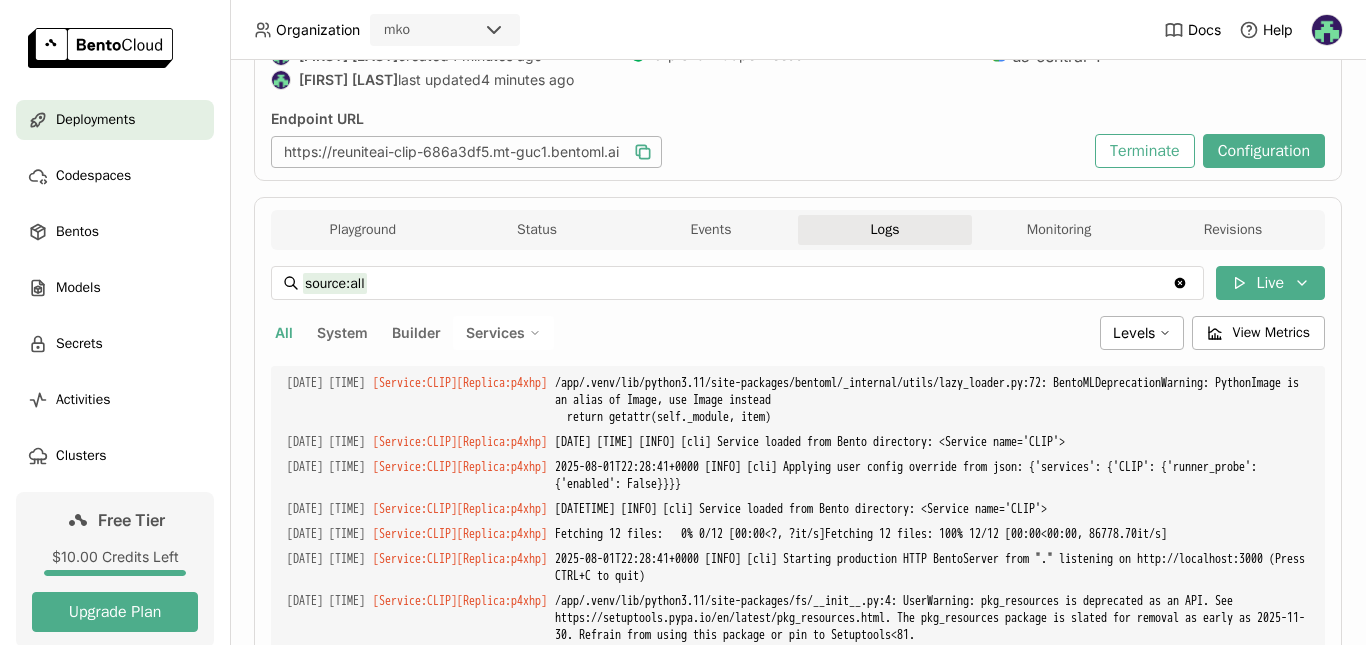 scroll, scrollTop: 627, scrollLeft: 0, axis: vertical 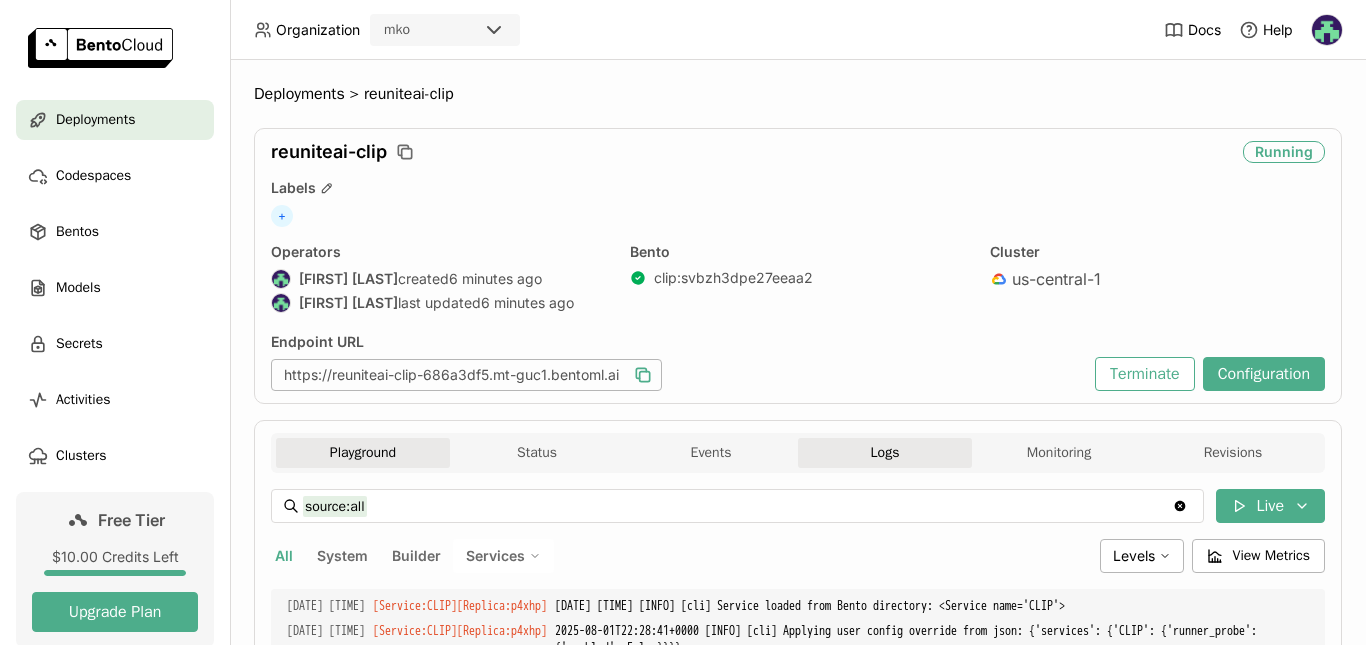 click on "Playground" at bounding box center [363, 453] 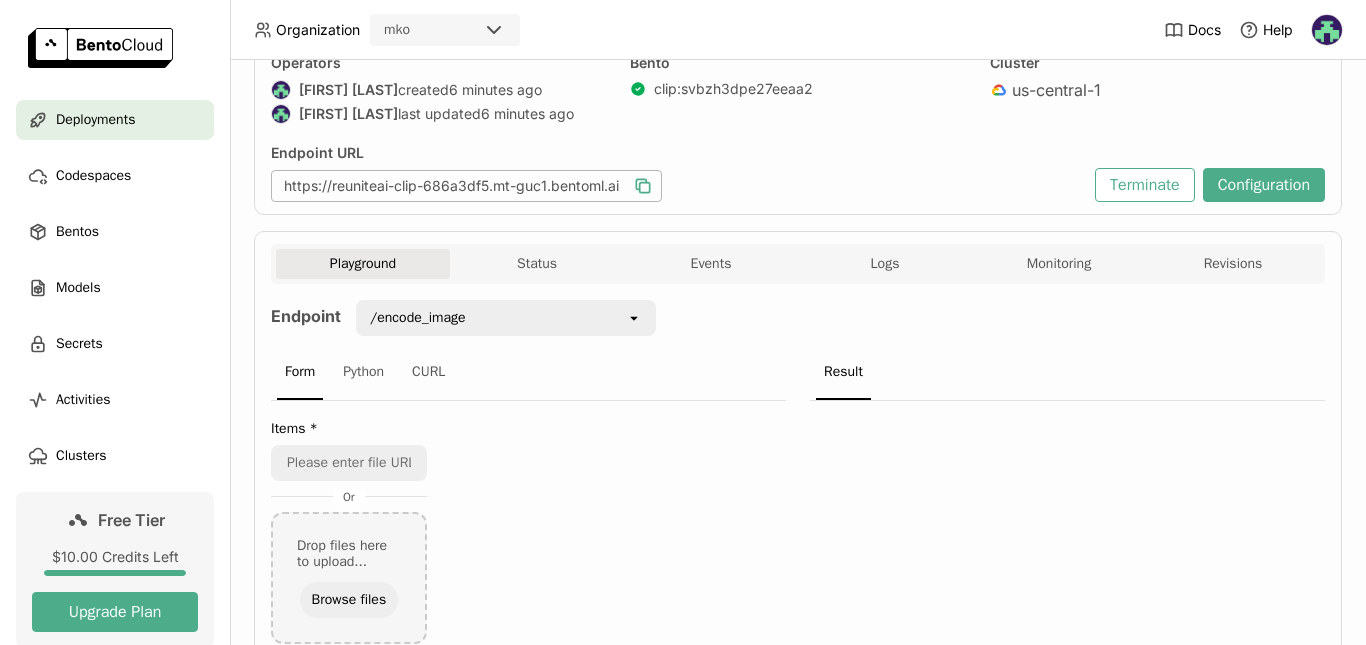 scroll, scrollTop: 233, scrollLeft: 0, axis: vertical 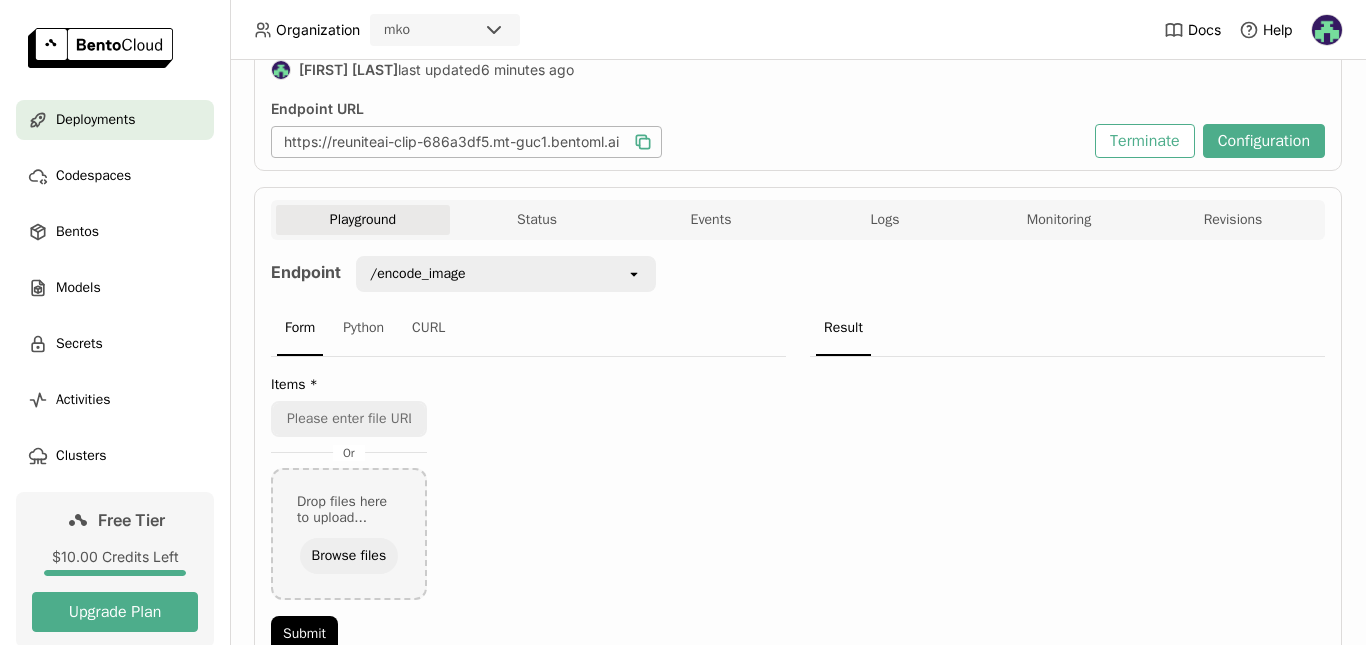 click on "https://reuniteai-clip-686a3df5.mt-guc1.bentoml.ai" at bounding box center [466, 142] 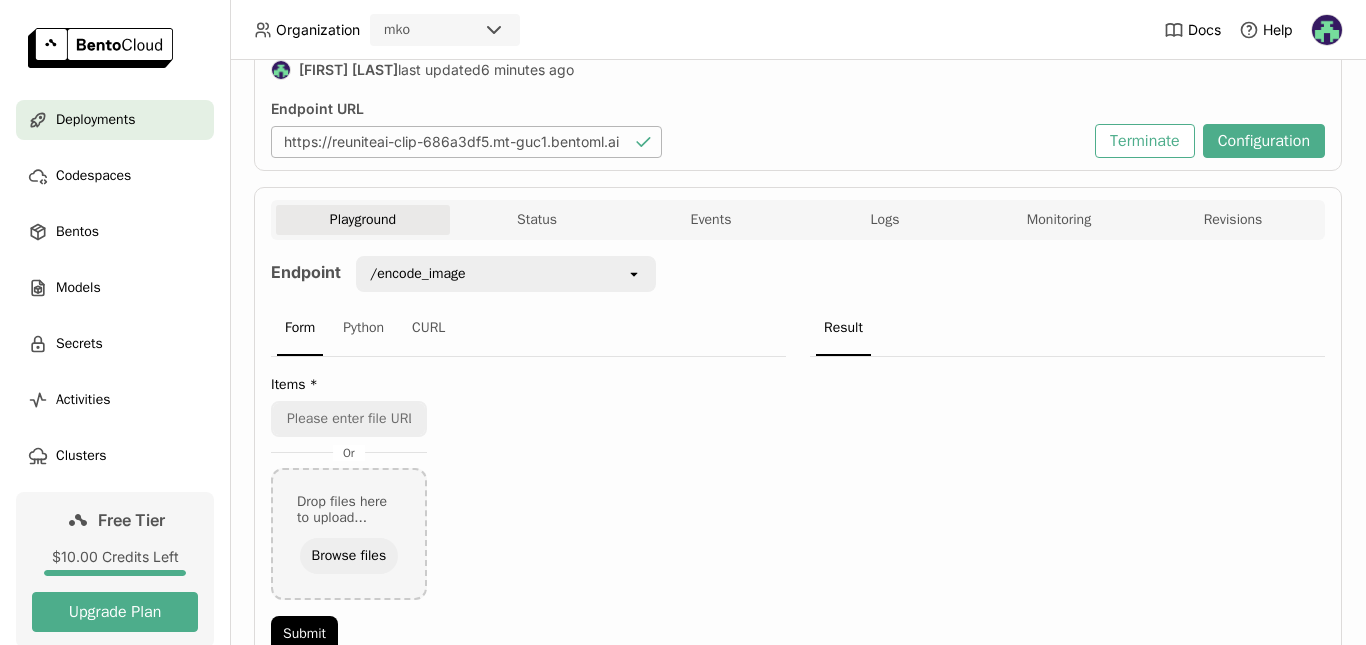 type 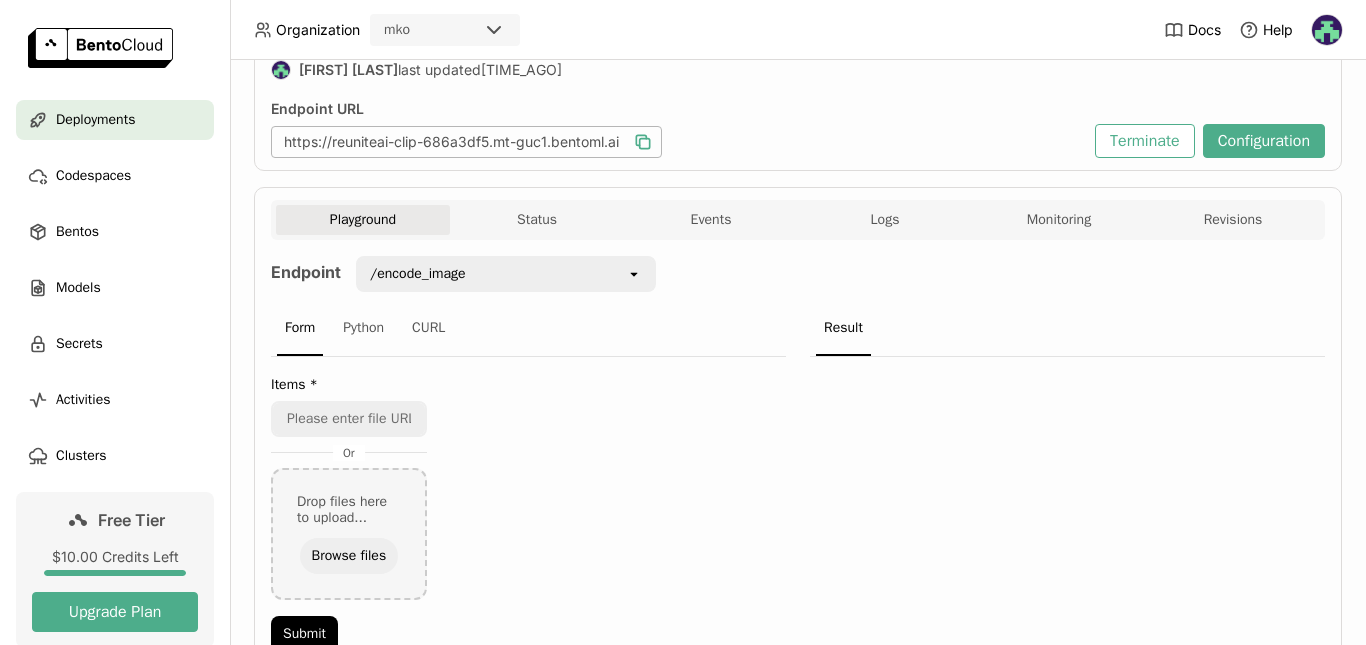 click on "Deployments" at bounding box center (115, 120) 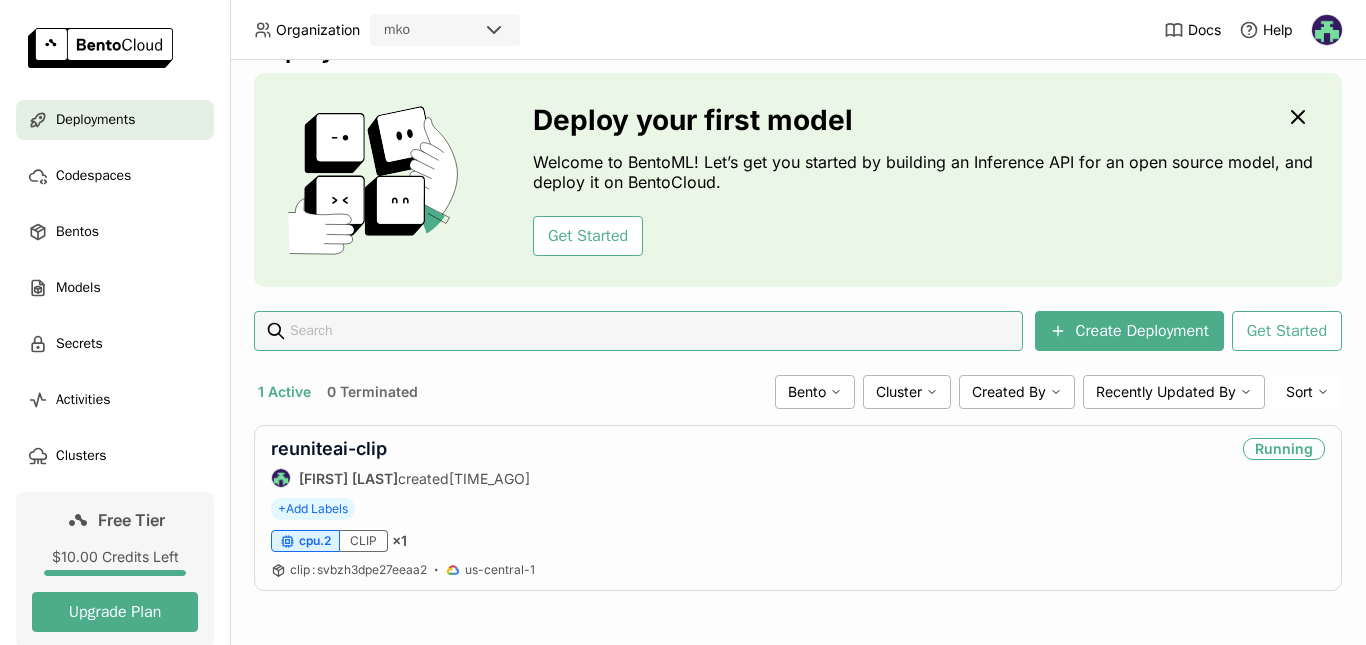 scroll, scrollTop: 49, scrollLeft: 0, axis: vertical 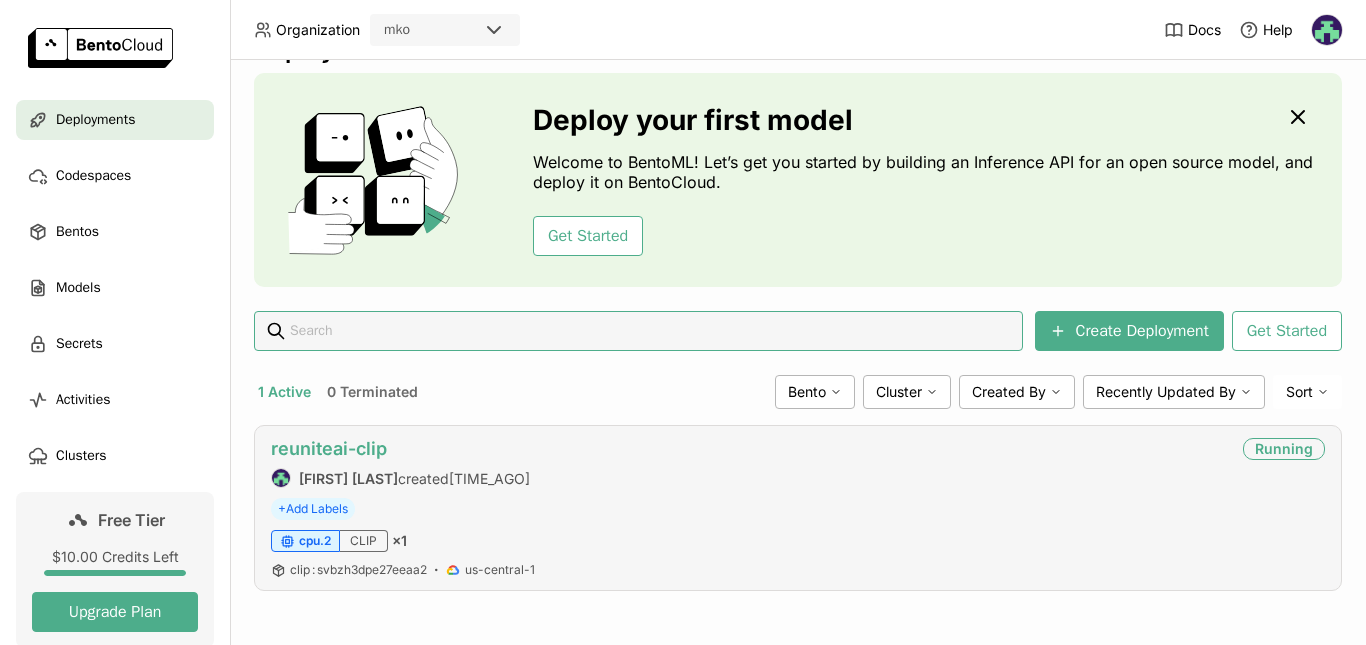 click on "reuniteai-clip" at bounding box center [329, 448] 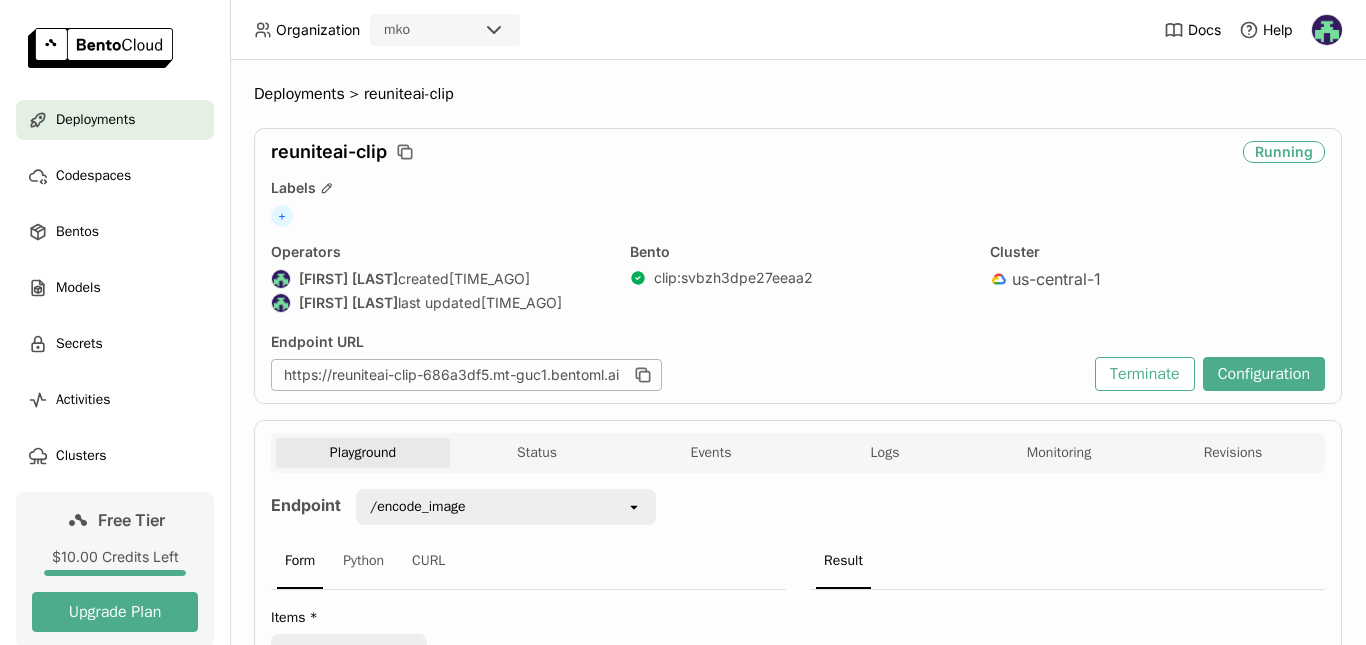 scroll, scrollTop: 335, scrollLeft: 0, axis: vertical 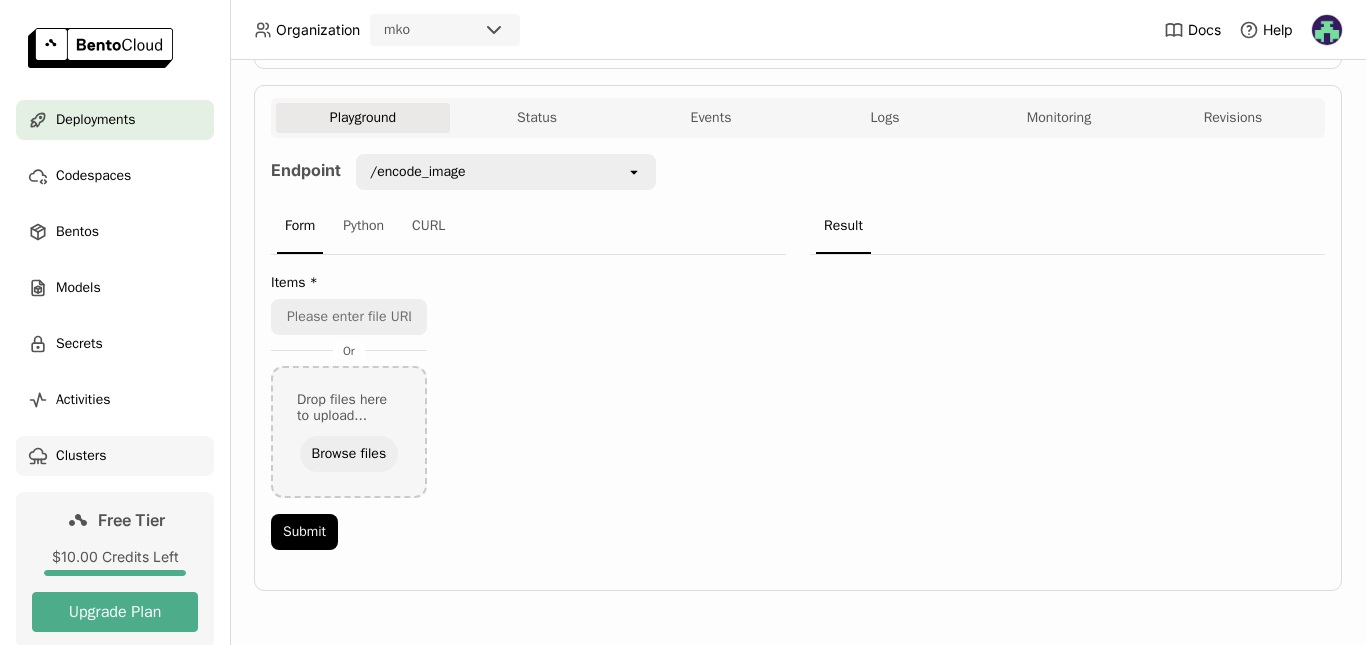 click on "Clusters" at bounding box center (115, 456) 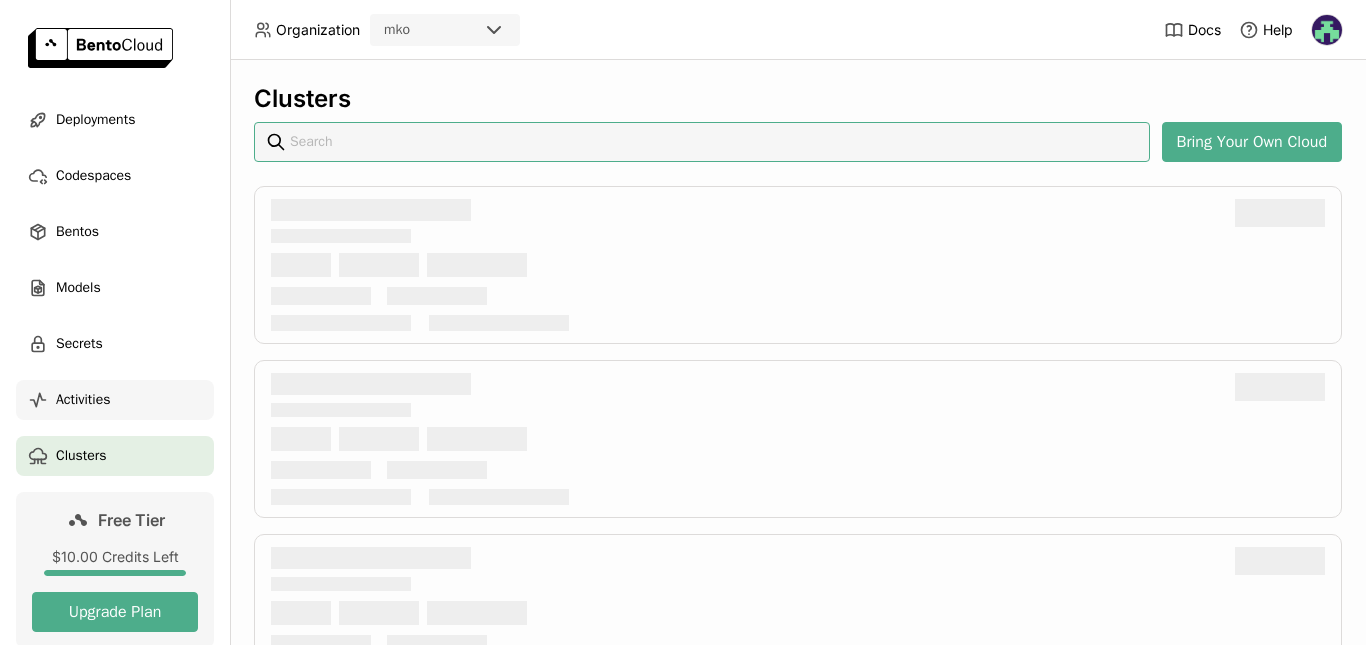 click on "Activities" at bounding box center [115, 400] 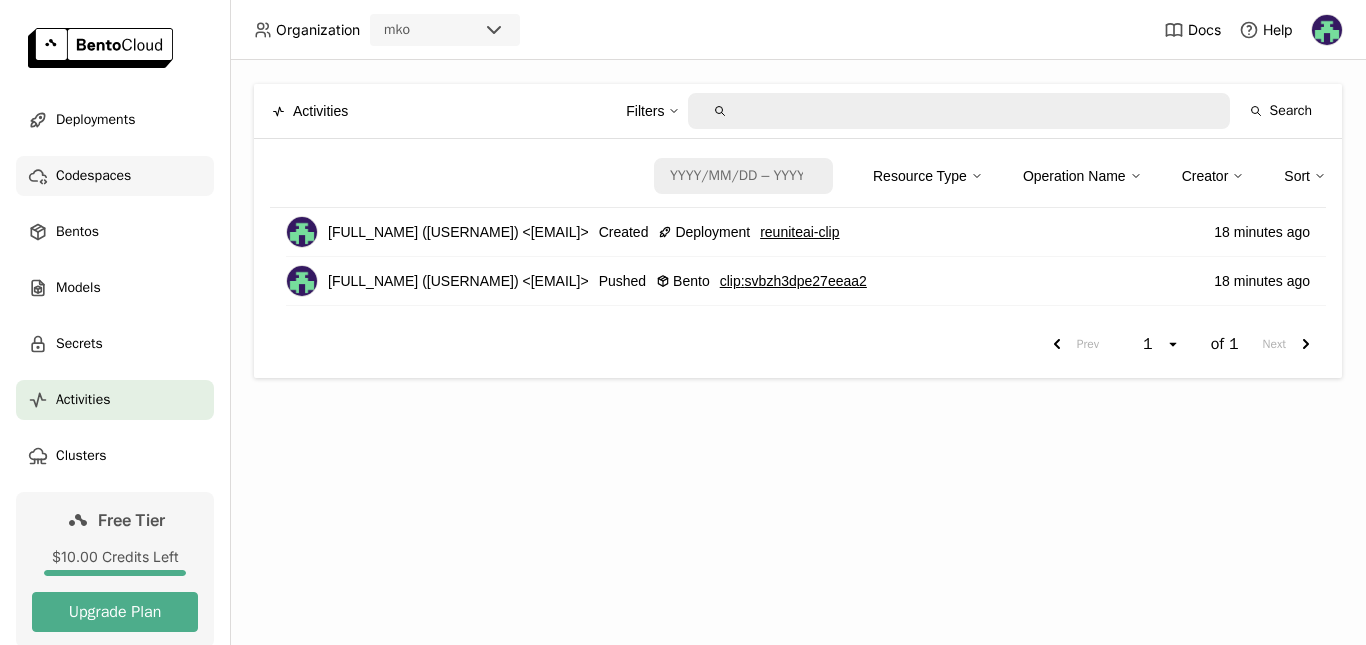 click on "Codespaces" at bounding box center [115, 176] 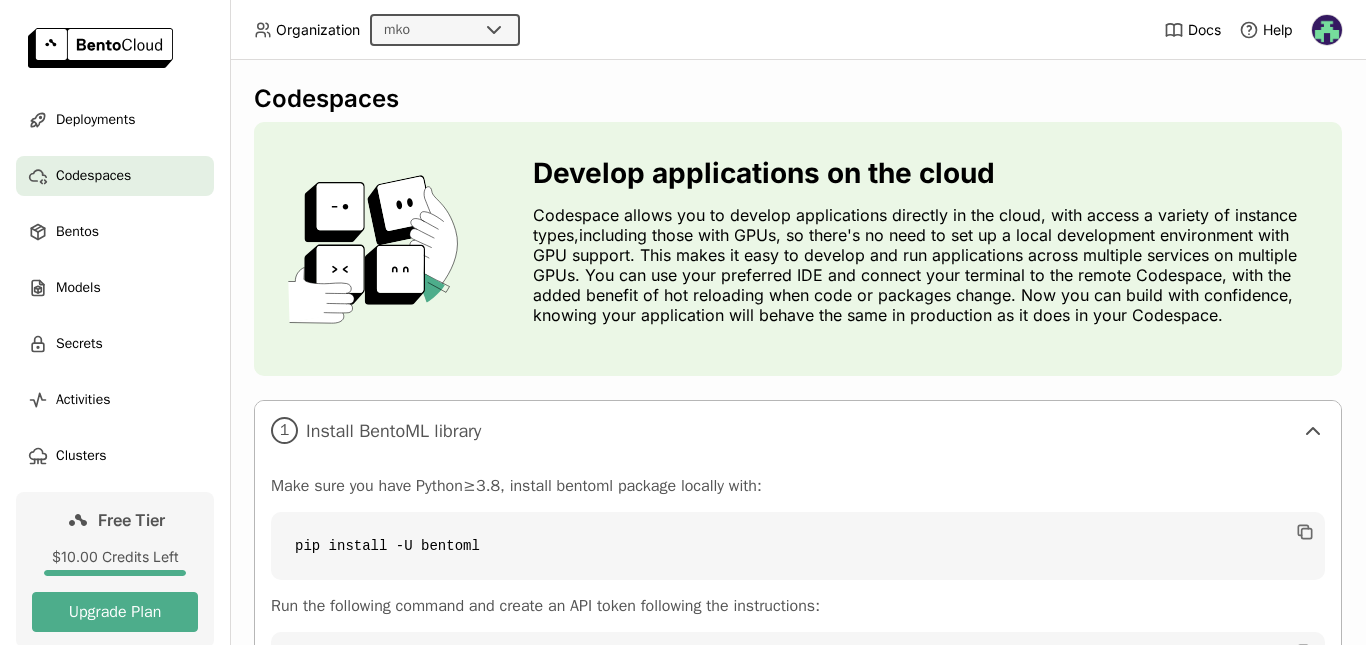 click at bounding box center (413, 30) 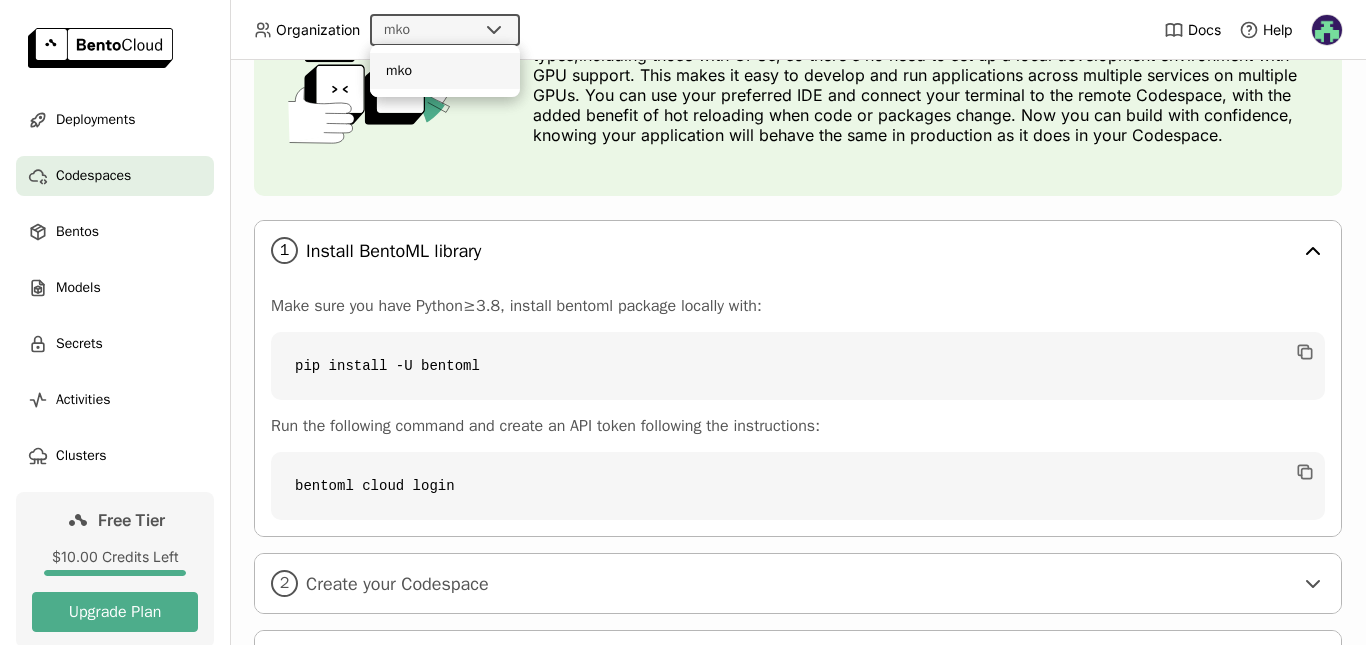 scroll, scrollTop: 280, scrollLeft: 0, axis: vertical 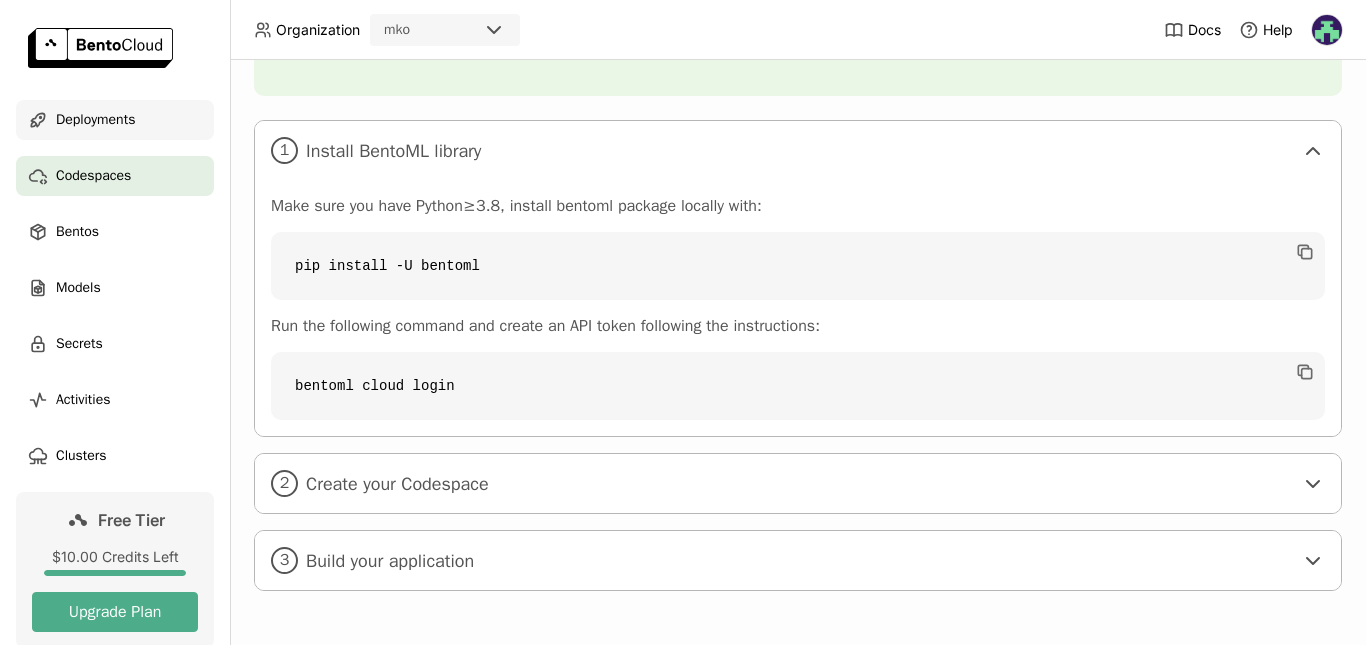 click on "Deployments" at bounding box center (115, 120) 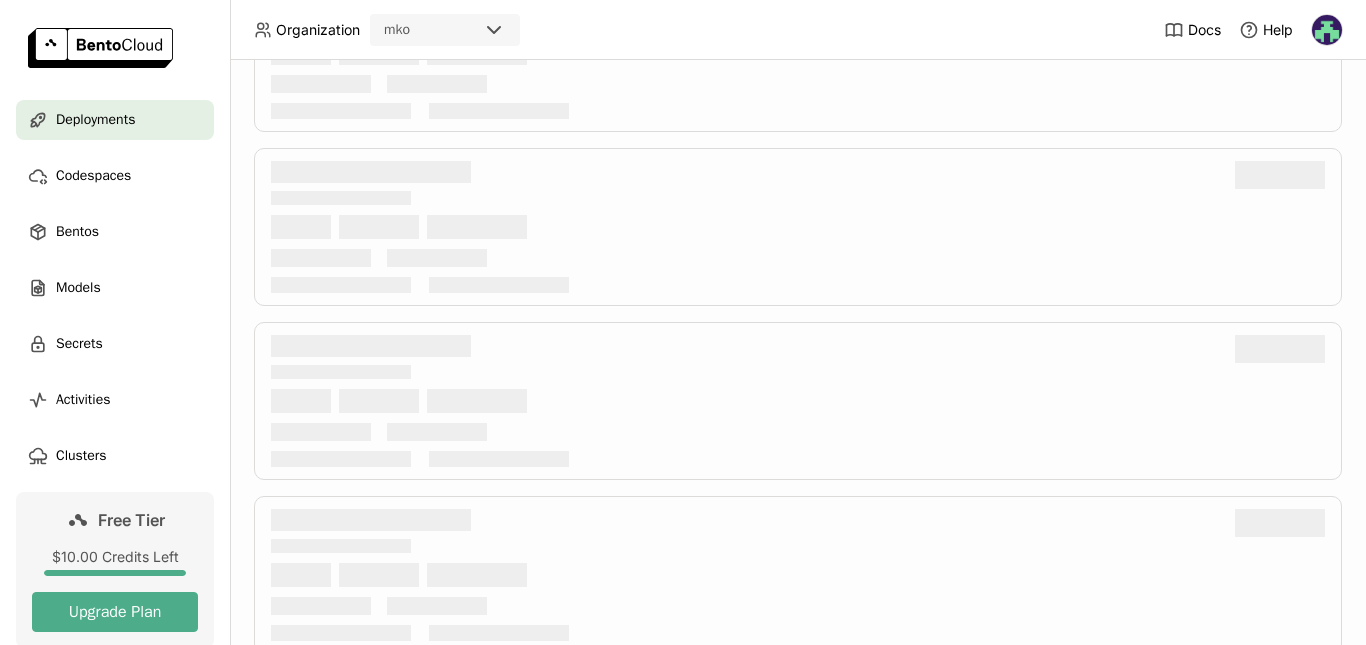 scroll, scrollTop: 0, scrollLeft: 0, axis: both 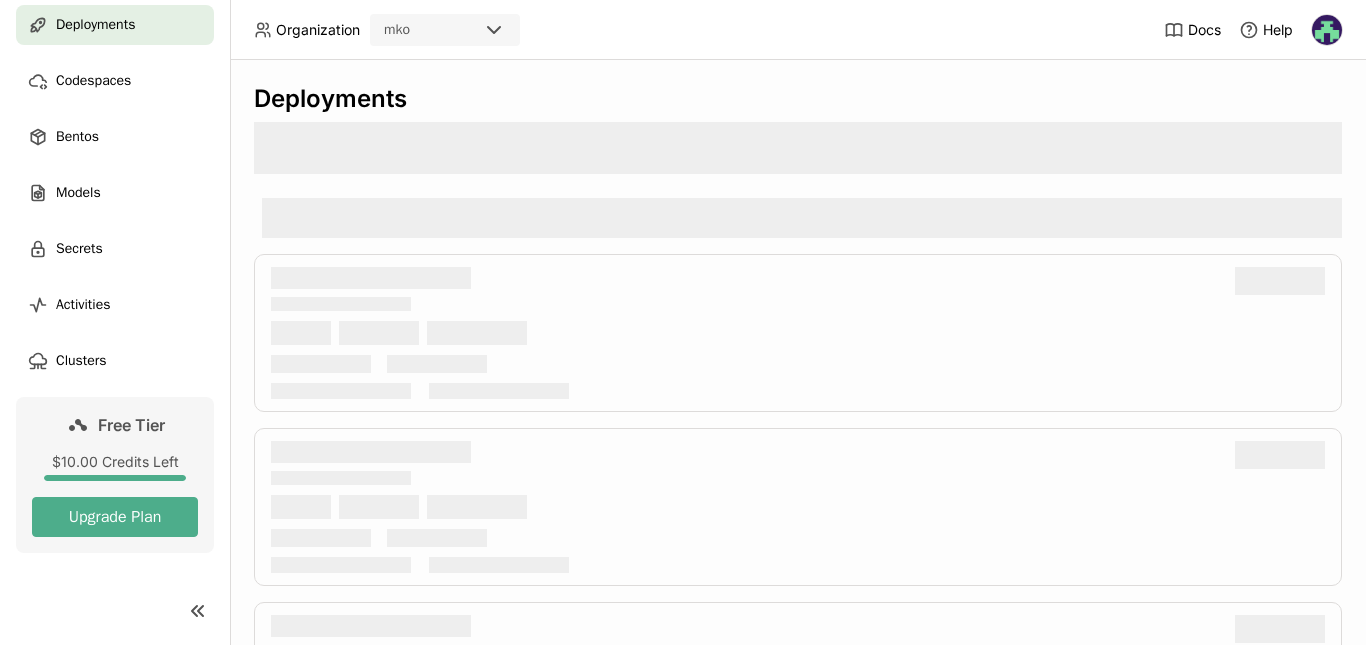 click on "Free Tier" at bounding box center (115, 425) 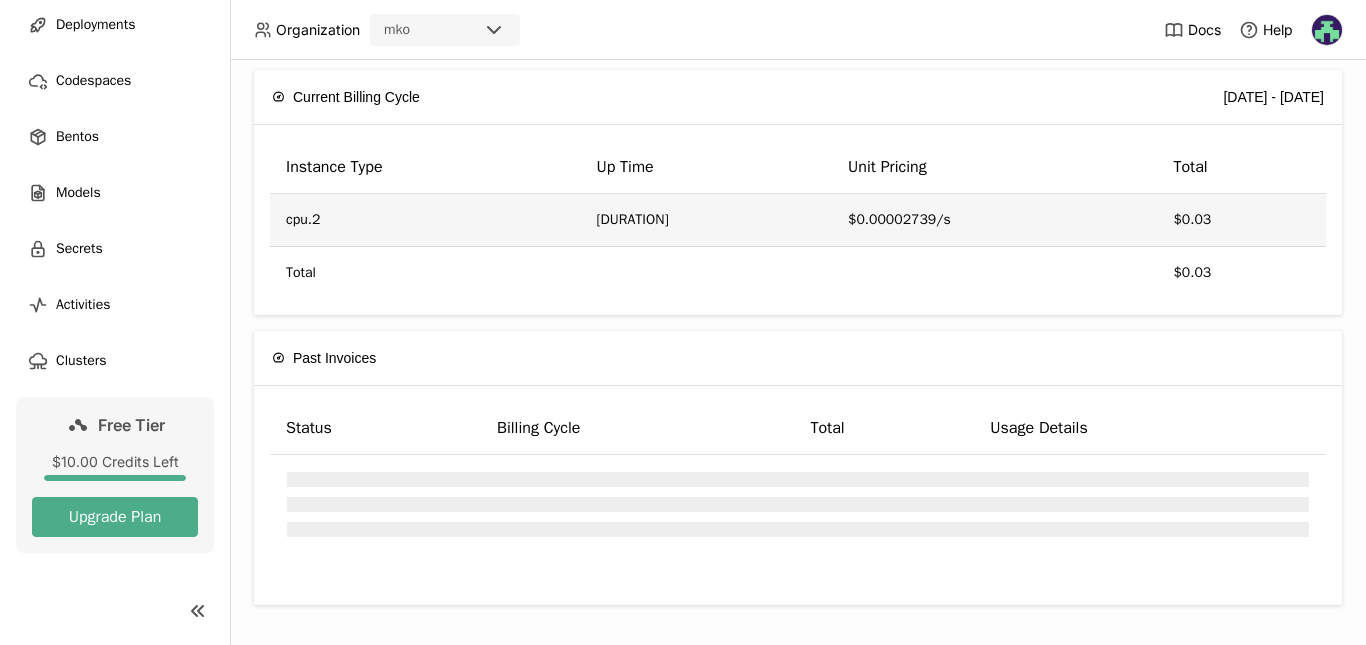 scroll, scrollTop: 257, scrollLeft: 0, axis: vertical 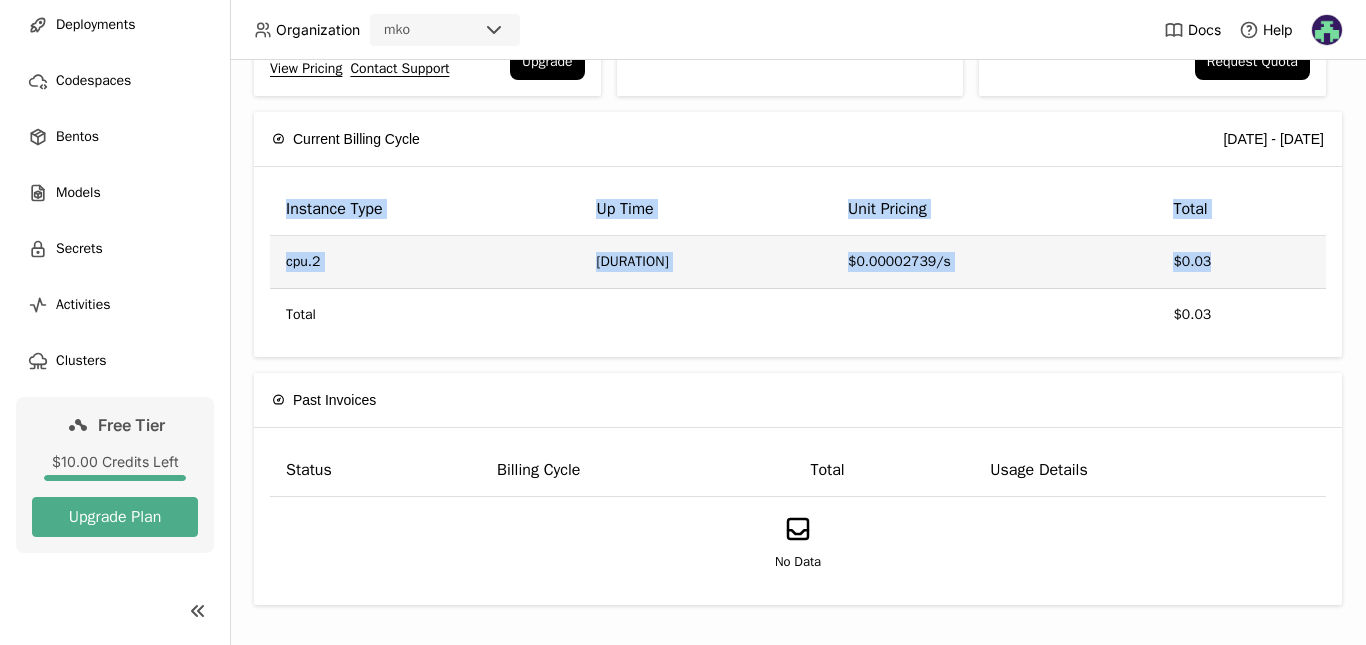 drag, startPoint x: 260, startPoint y: 254, endPoint x: 1291, endPoint y: 261, distance: 1031.0238 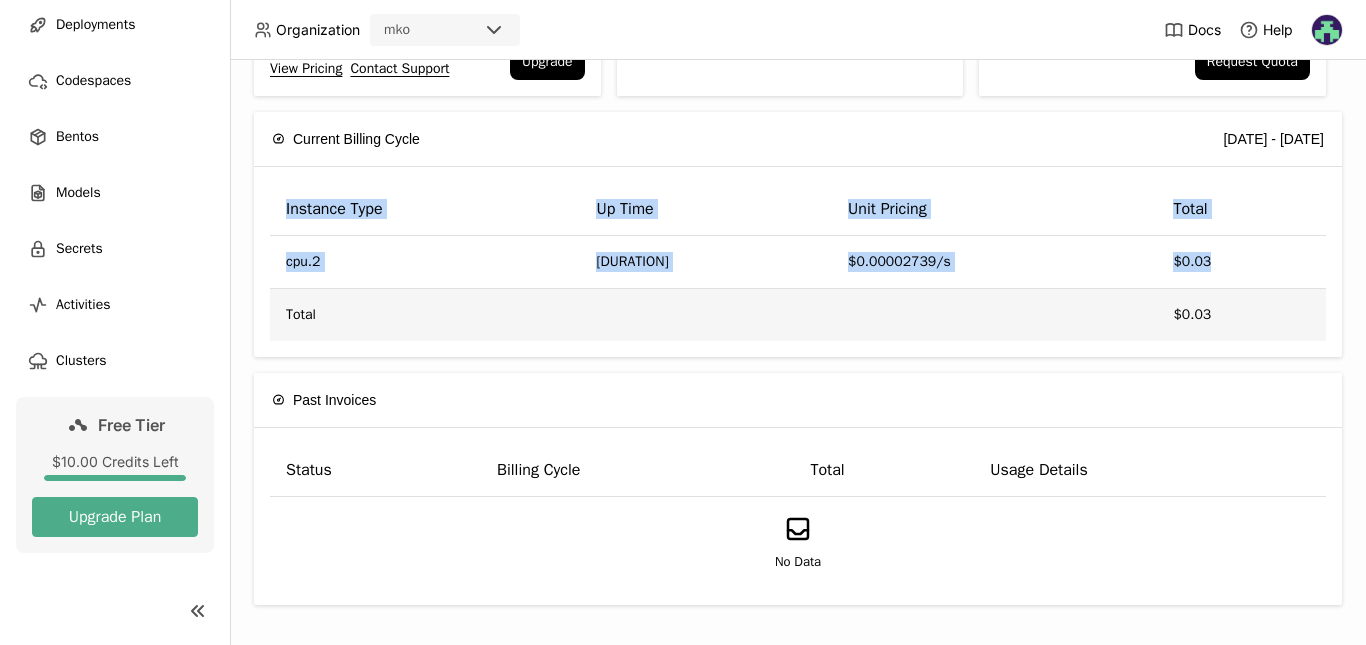 copy on "Instance Type Up Time Unit Pricing Total cpu.2 0.26 hrs $0.00002739/s $0.03" 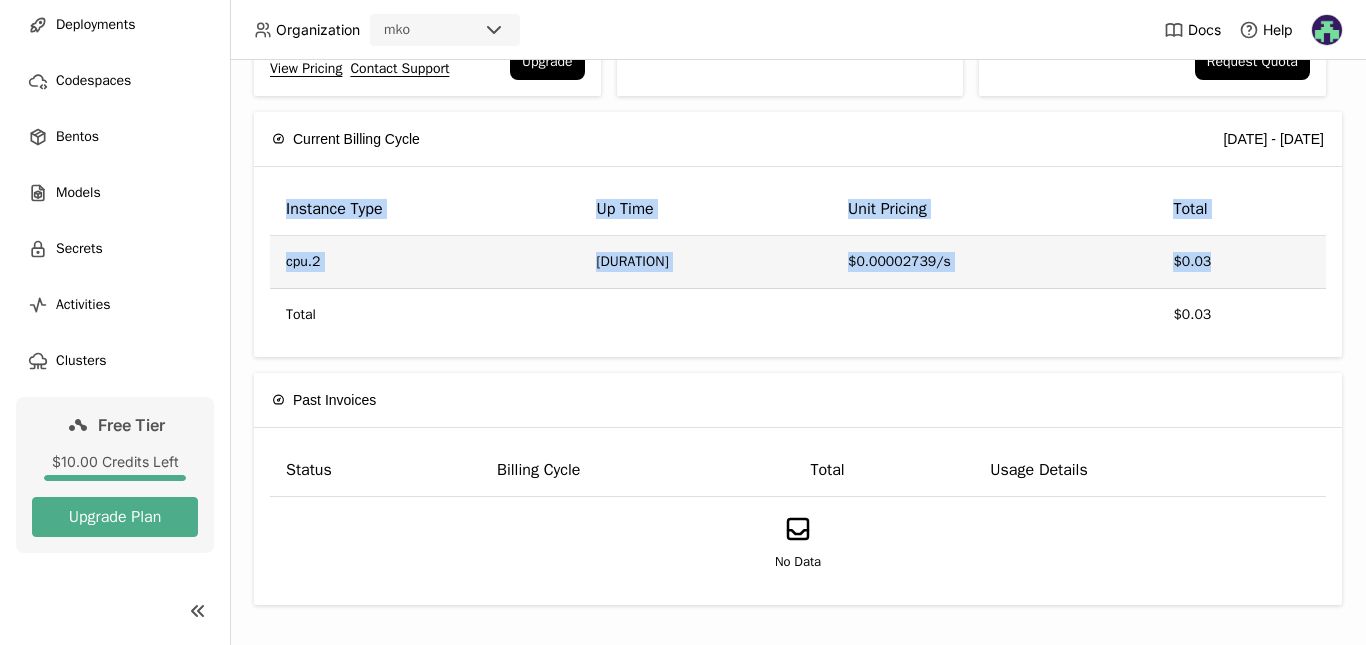 click on "Up Time" at bounding box center [706, 209] 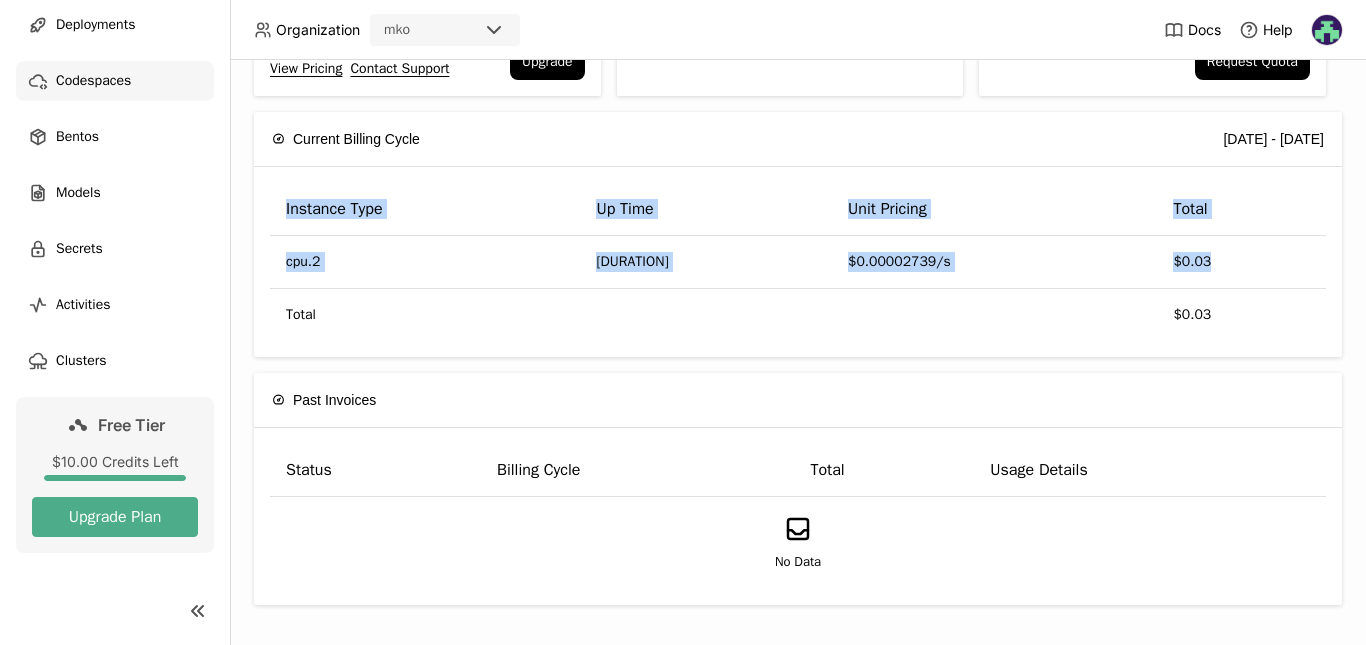 click on "Codespaces" at bounding box center [93, 81] 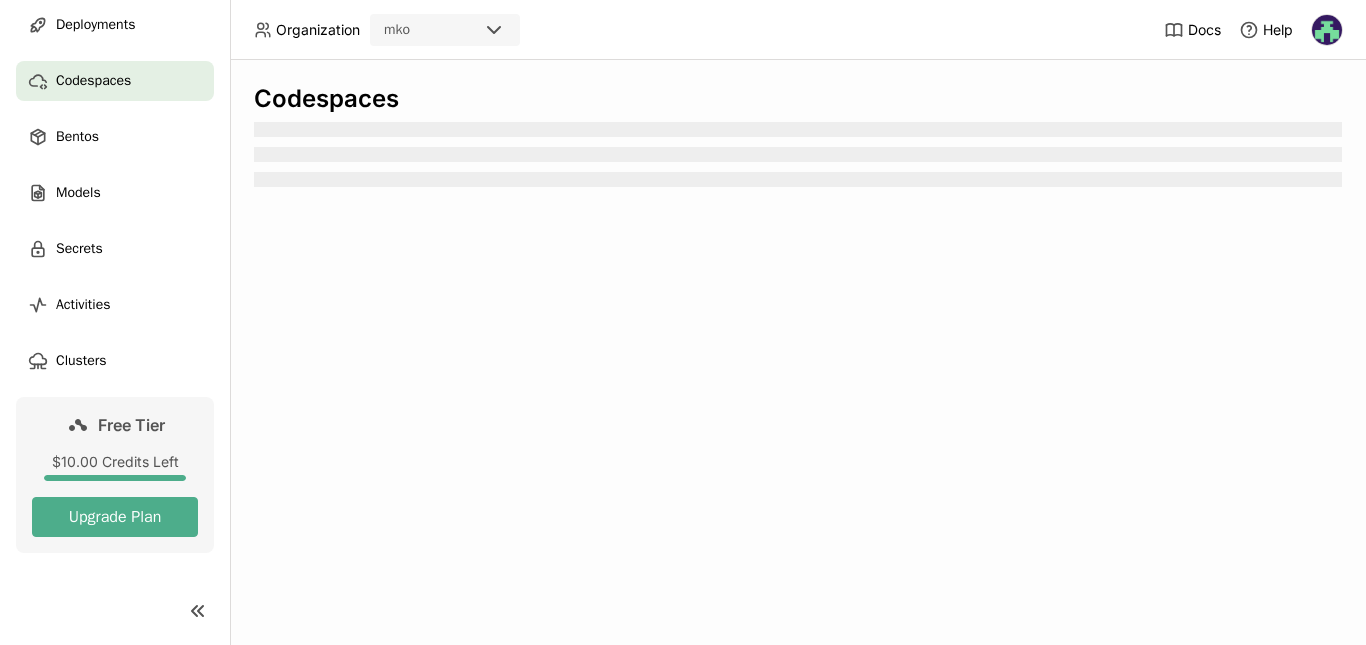 scroll, scrollTop: 0, scrollLeft: 0, axis: both 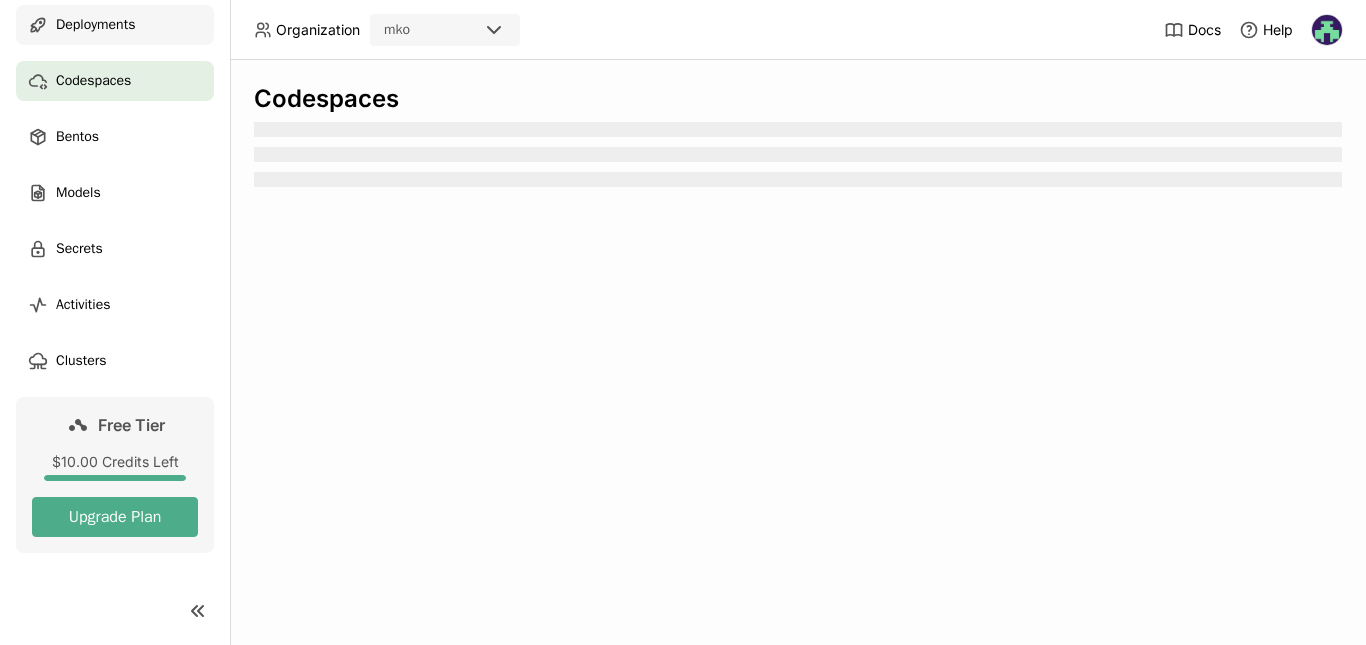 click on "Deployments" at bounding box center [95, 25] 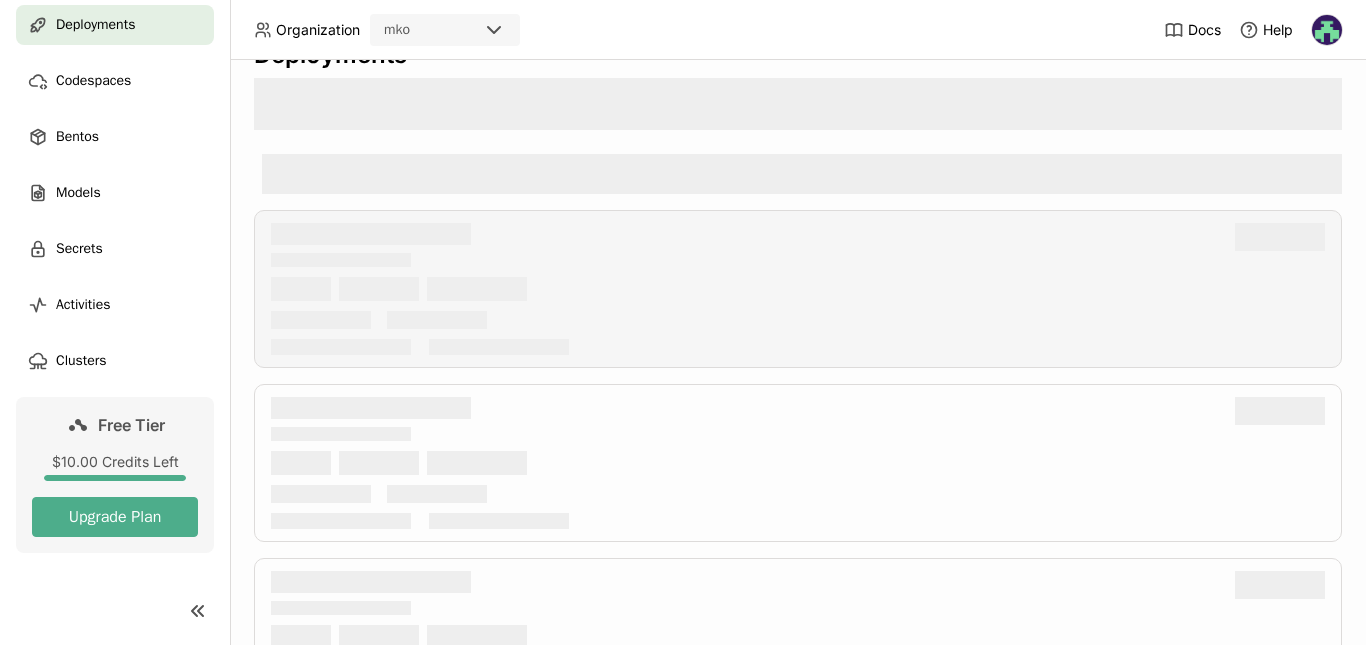 scroll, scrollTop: 0, scrollLeft: 0, axis: both 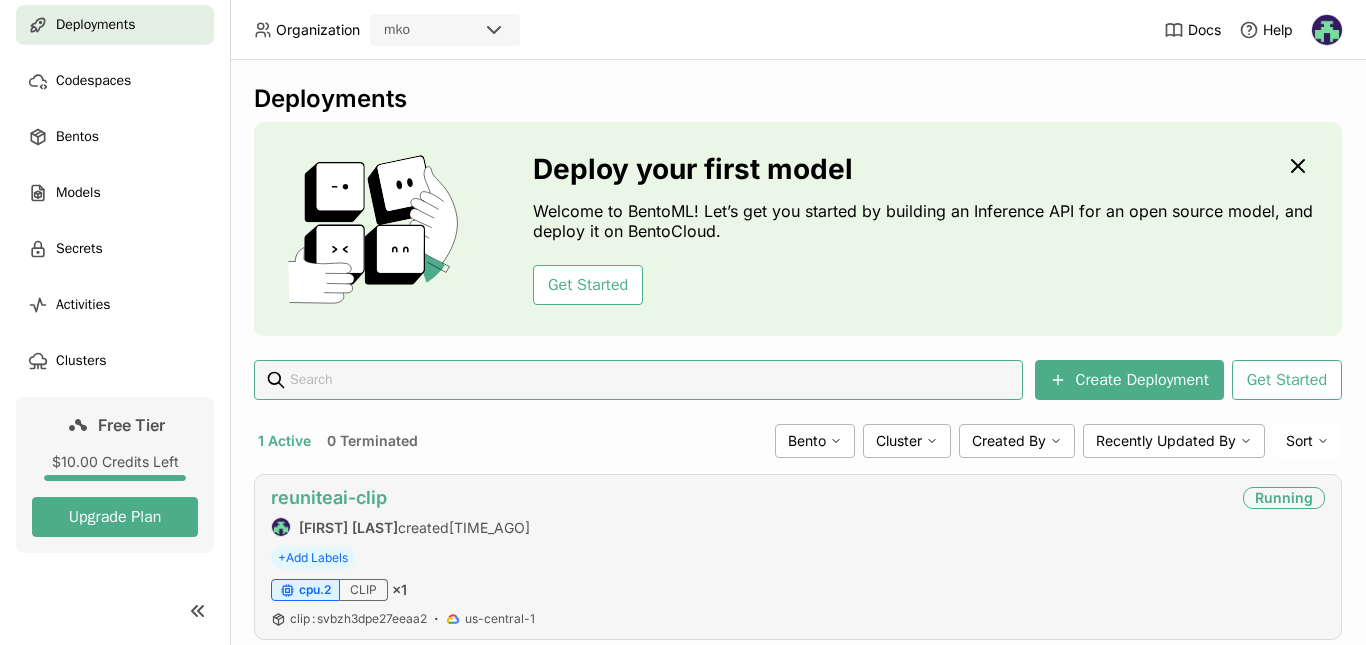 click on "reuniteai-clip" at bounding box center (329, 497) 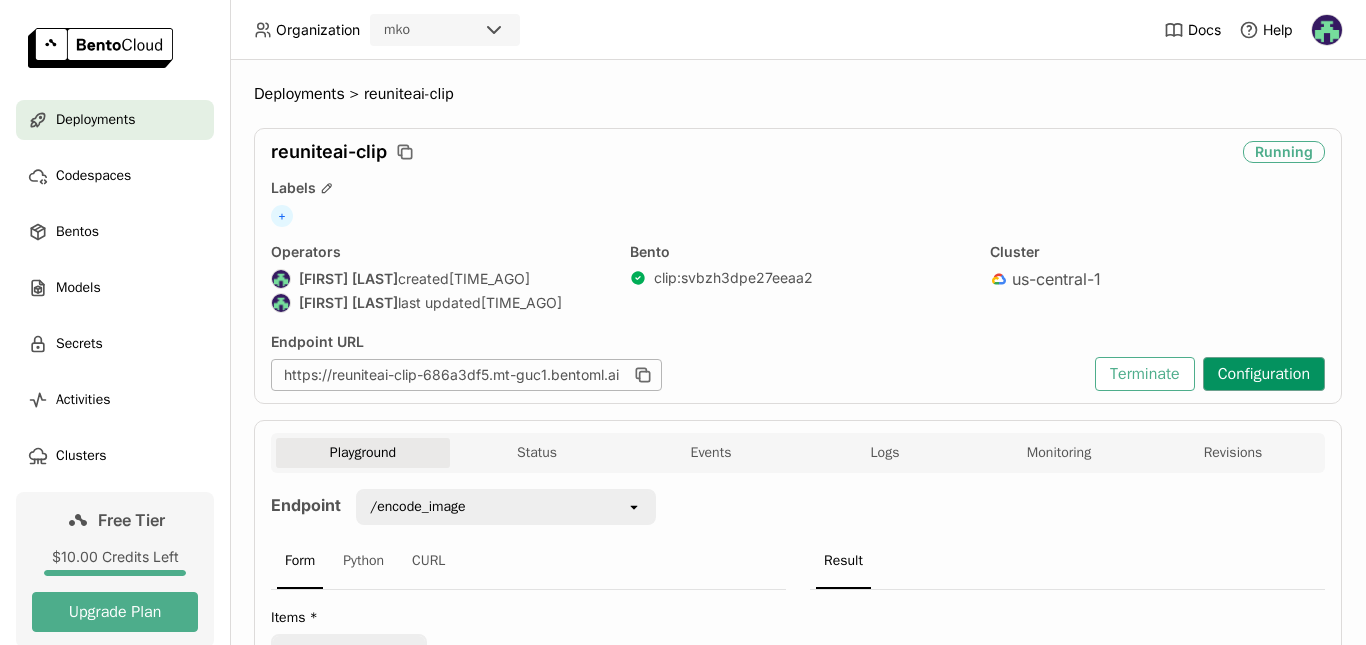click on "Configuration" at bounding box center (1264, 374) 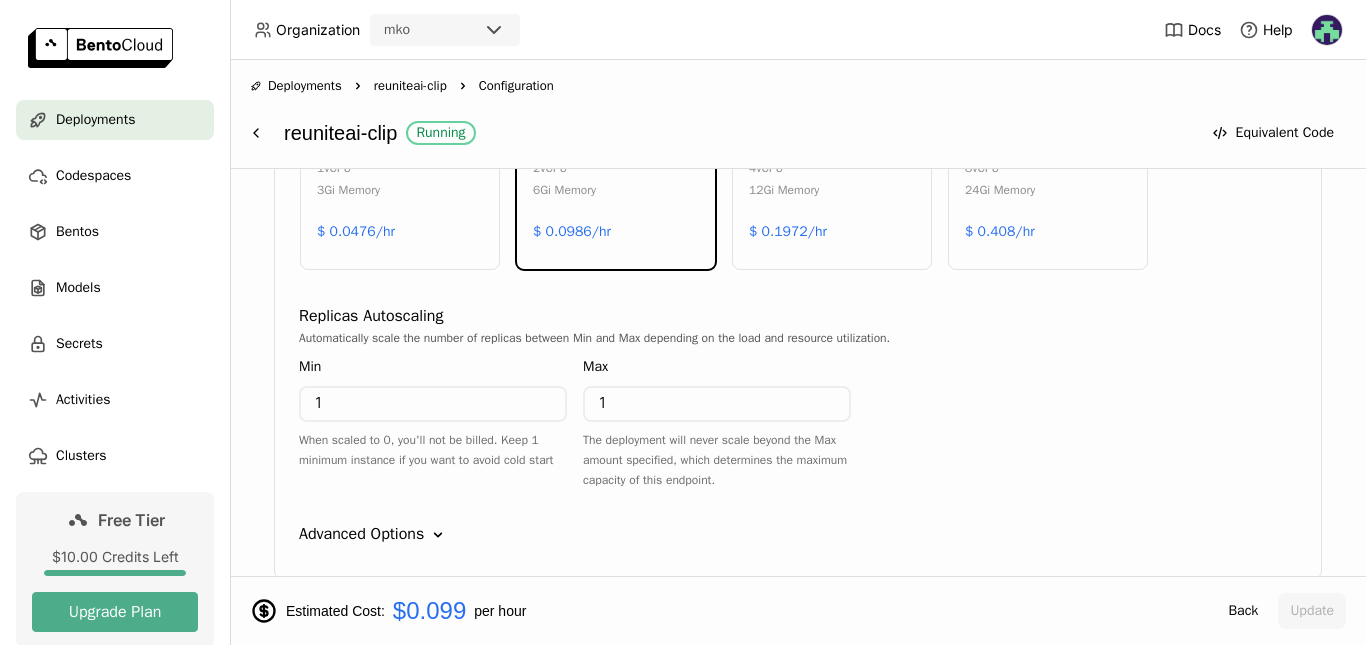 scroll, scrollTop: 1209, scrollLeft: 0, axis: vertical 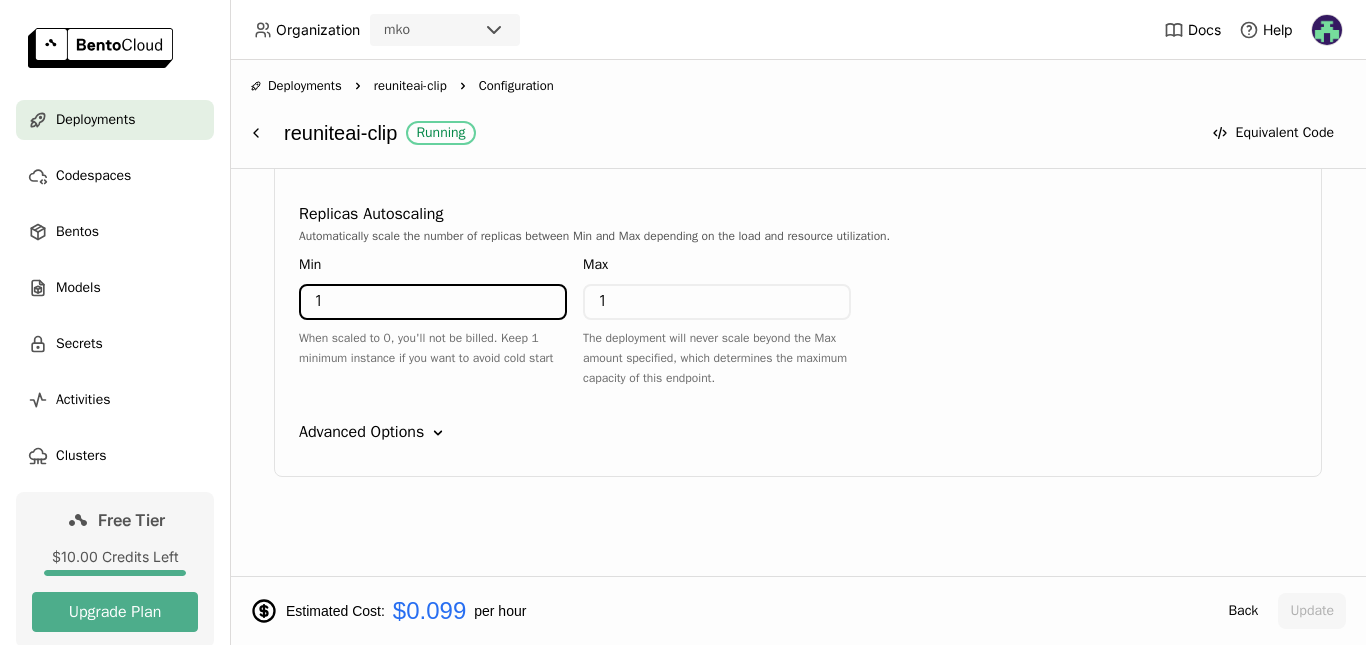 click on "1" at bounding box center (433, 302) 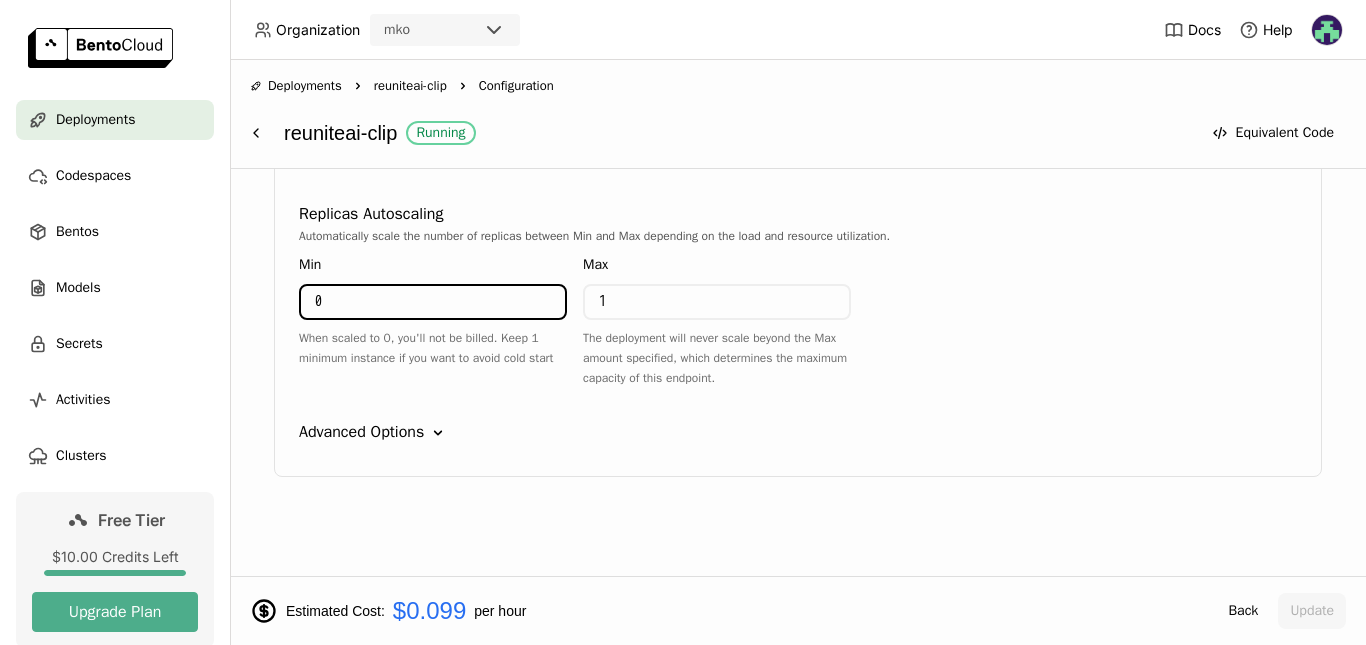 type on "0" 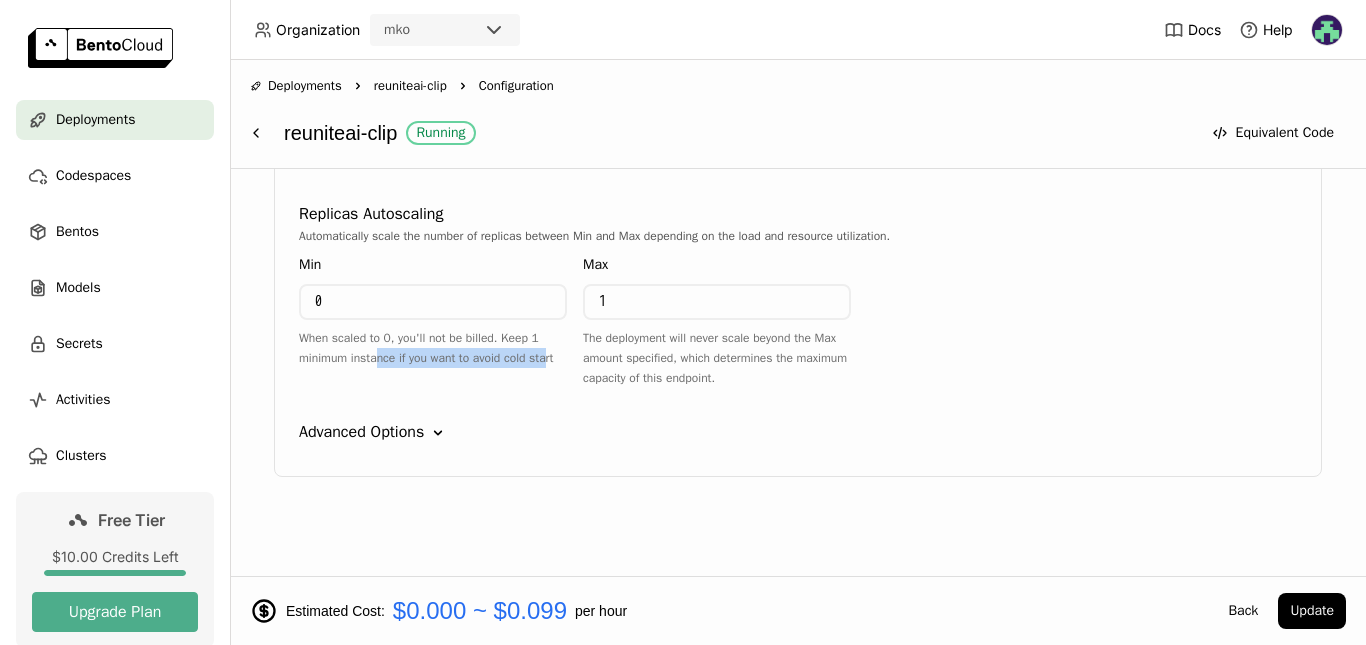 drag, startPoint x: 377, startPoint y: 371, endPoint x: 546, endPoint y: 374, distance: 169.02663 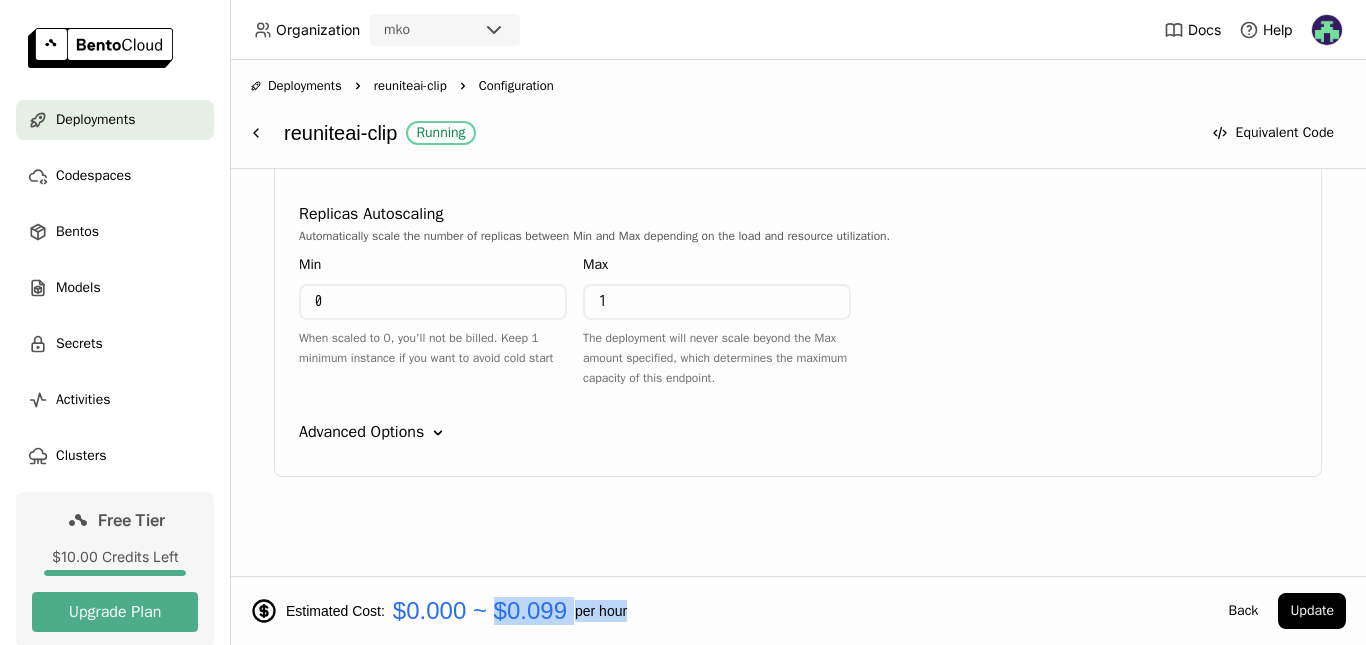drag, startPoint x: 670, startPoint y: 613, endPoint x: 760, endPoint y: 620, distance: 90.27181 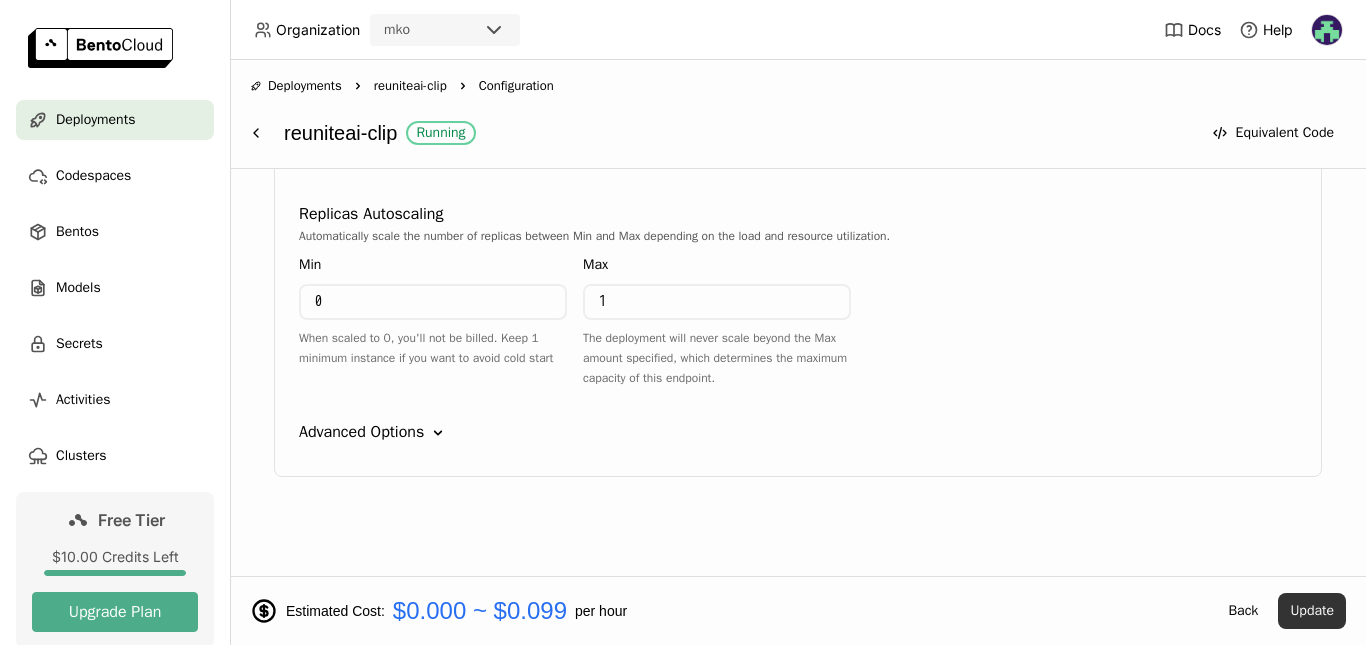 click on "Update" at bounding box center (1312, 611) 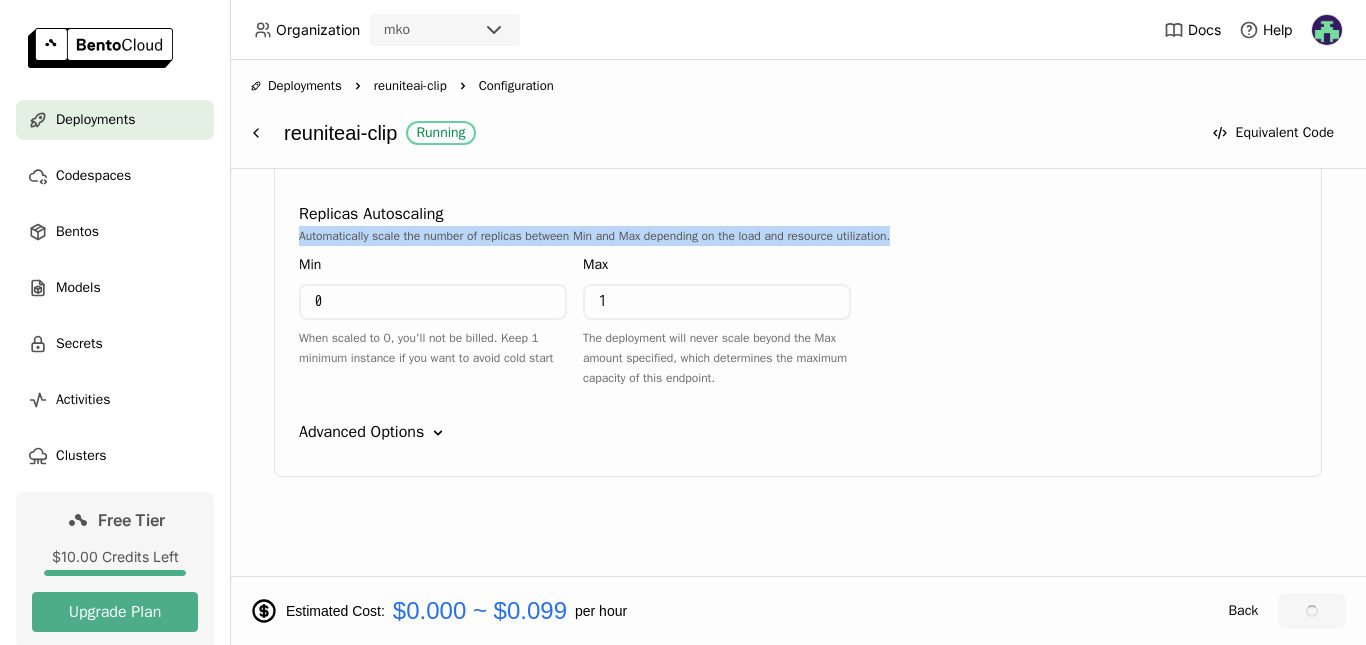drag, startPoint x: 268, startPoint y: 232, endPoint x: 942, endPoint y: 244, distance: 674.1068 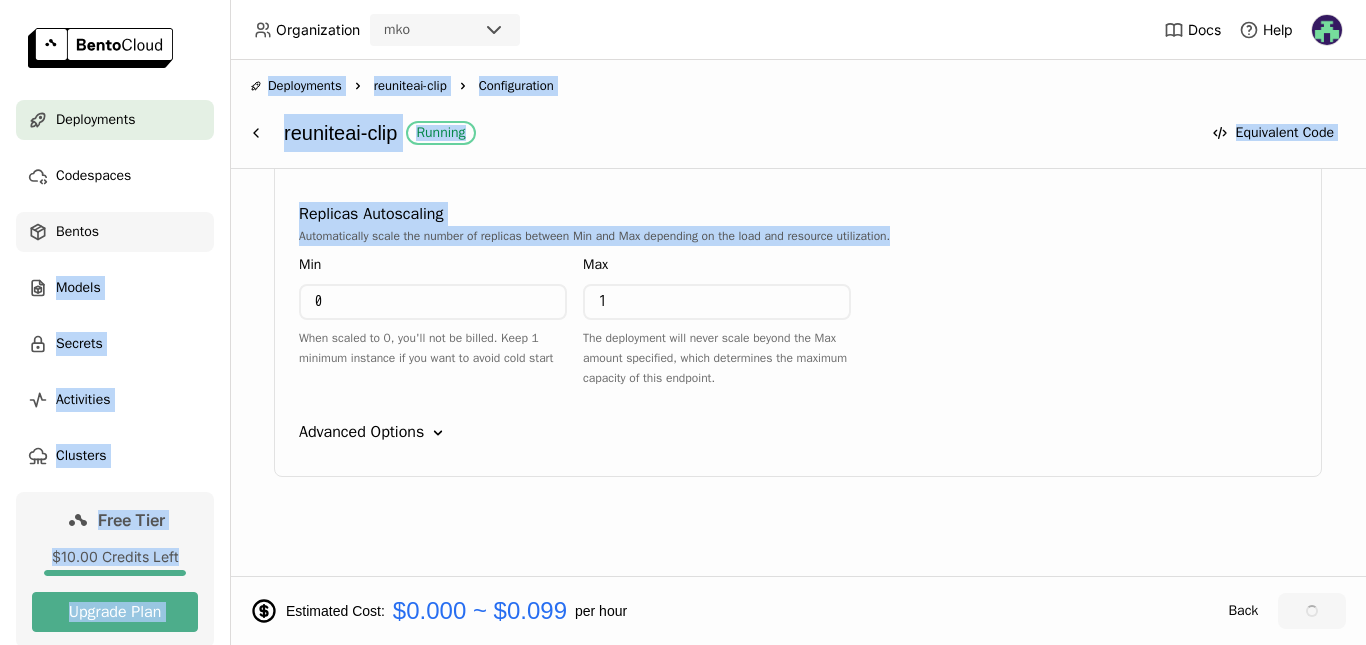 drag, startPoint x: 927, startPoint y: 233, endPoint x: 198, endPoint y: 231, distance: 729.00275 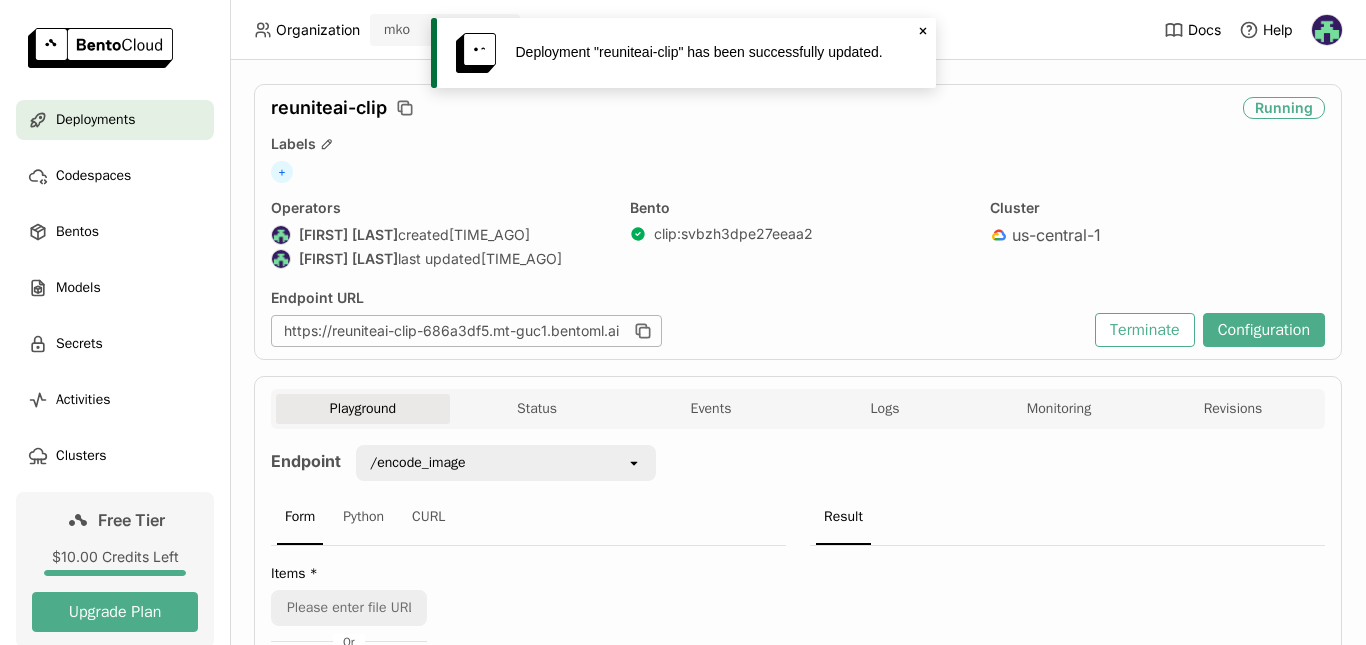 scroll, scrollTop: 0, scrollLeft: 0, axis: both 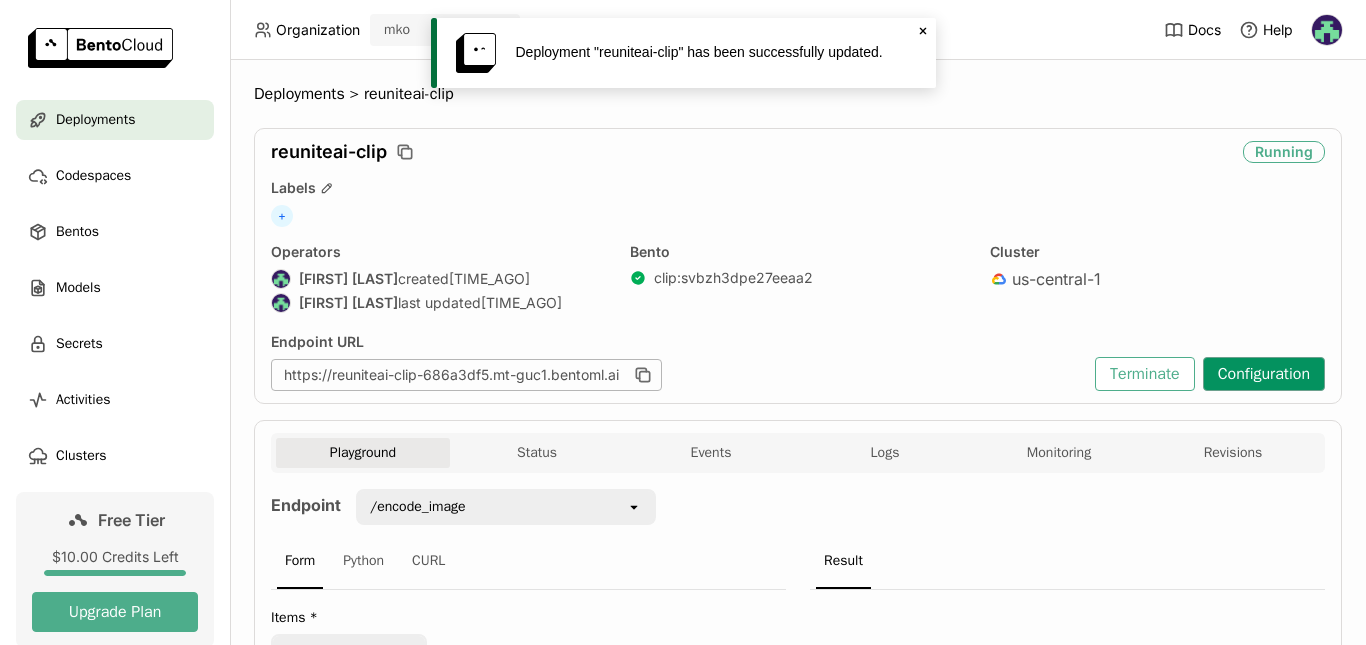 click on "Configuration" at bounding box center [1264, 374] 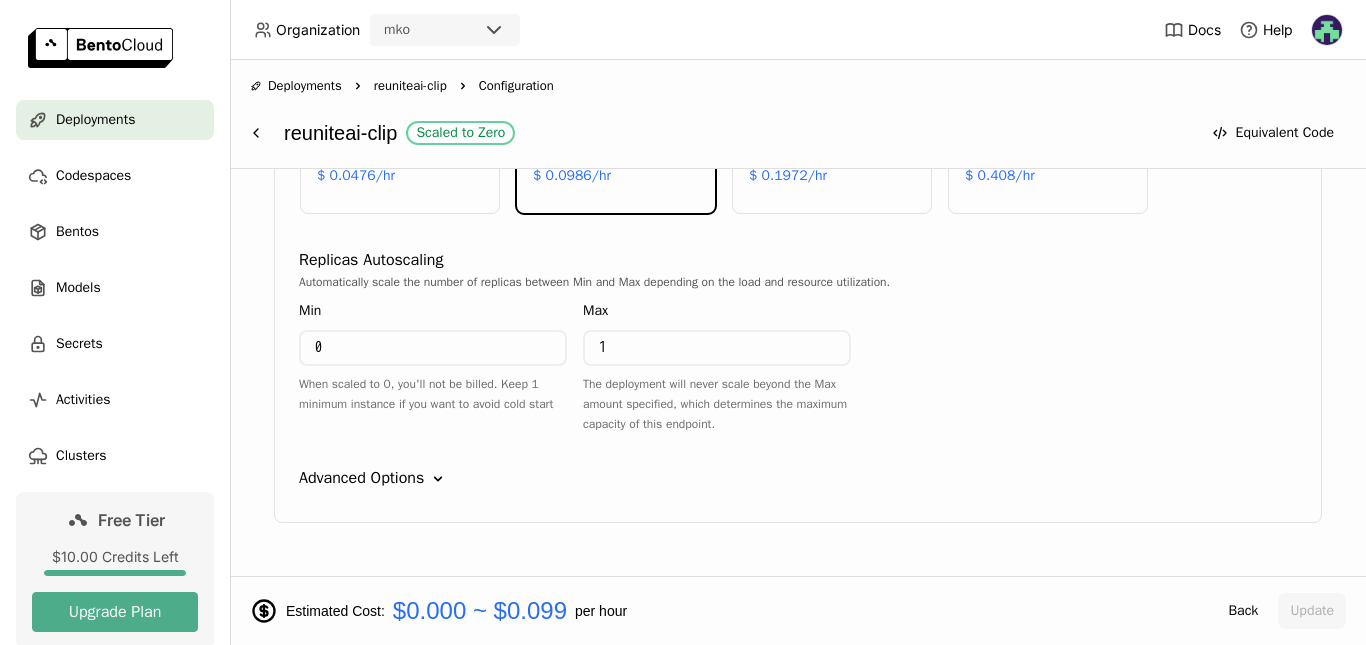 scroll, scrollTop: 1209, scrollLeft: 0, axis: vertical 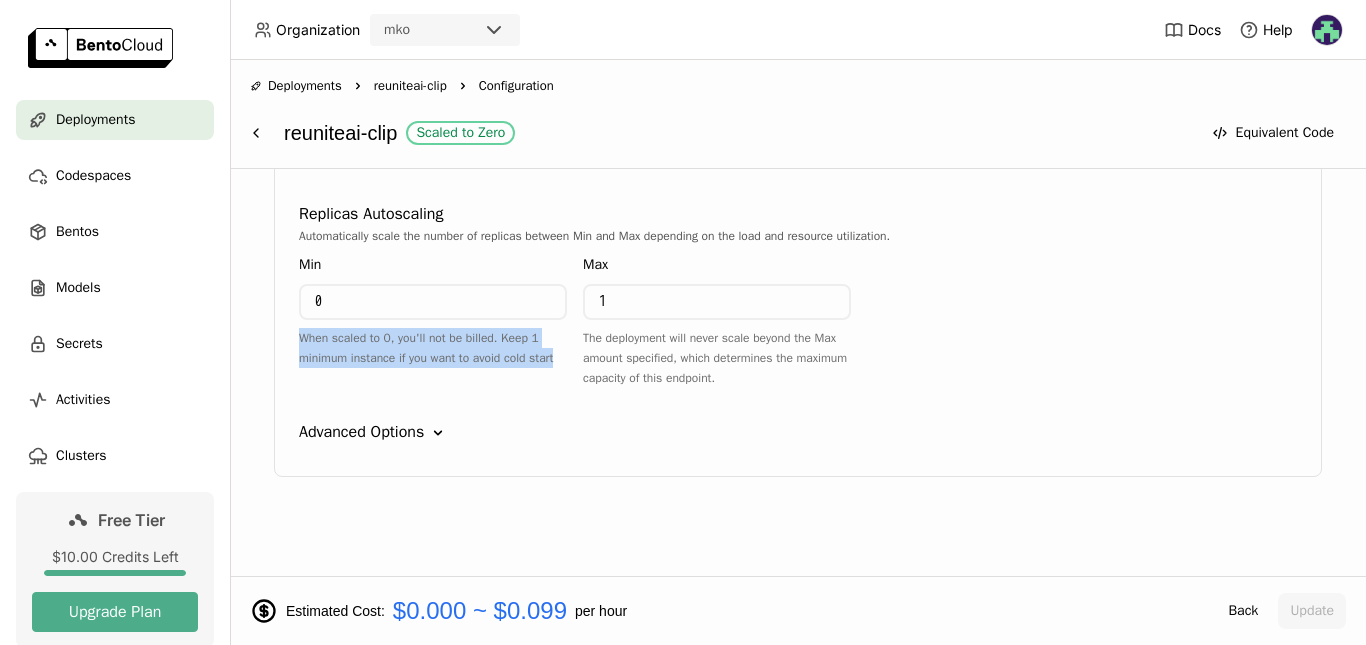 drag, startPoint x: 302, startPoint y: 341, endPoint x: 557, endPoint y: 364, distance: 256.03516 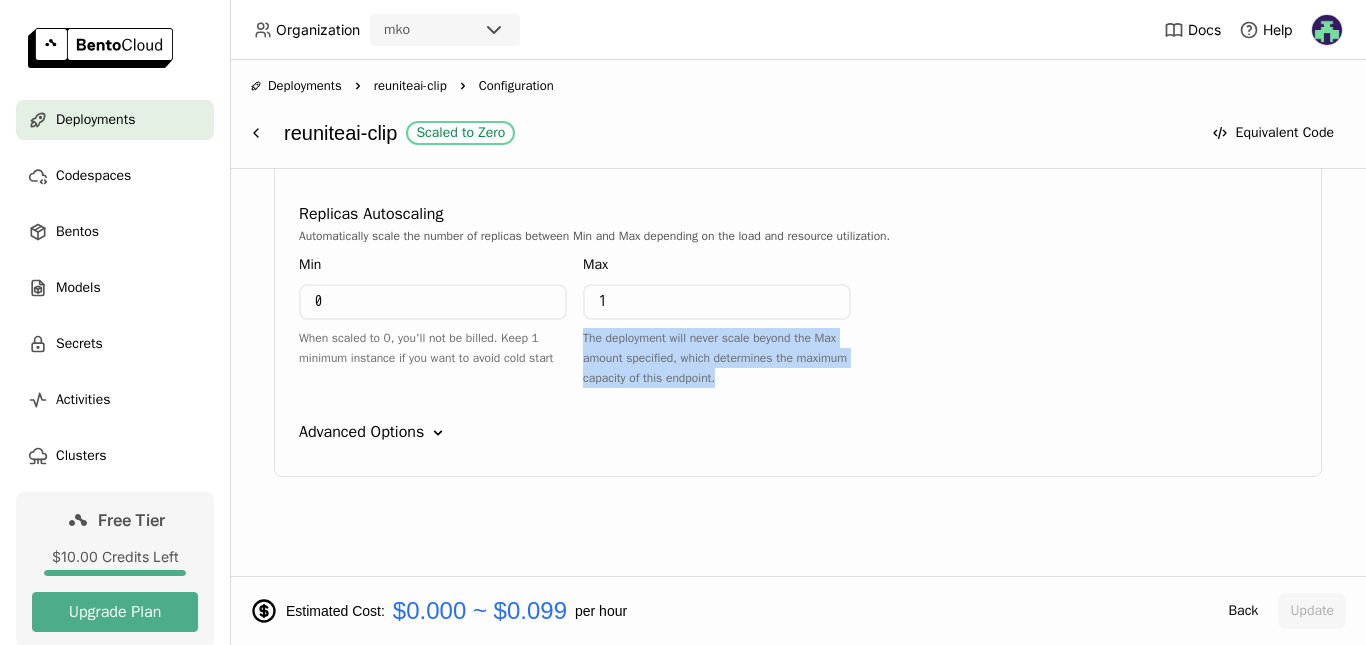 drag, startPoint x: 760, startPoint y: 397, endPoint x: 582, endPoint y: 346, distance: 185.1621 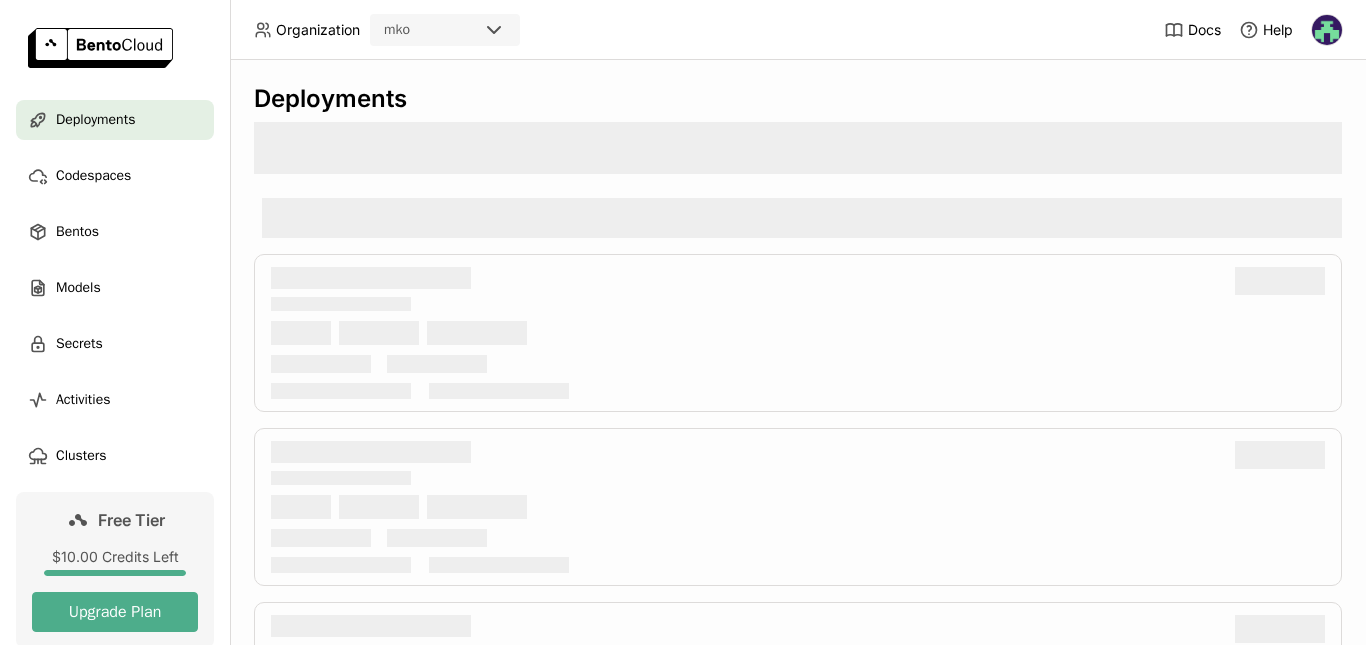 click on "Free Tier $10.00 Credits Left Upgrade Plan" at bounding box center (115, 570) 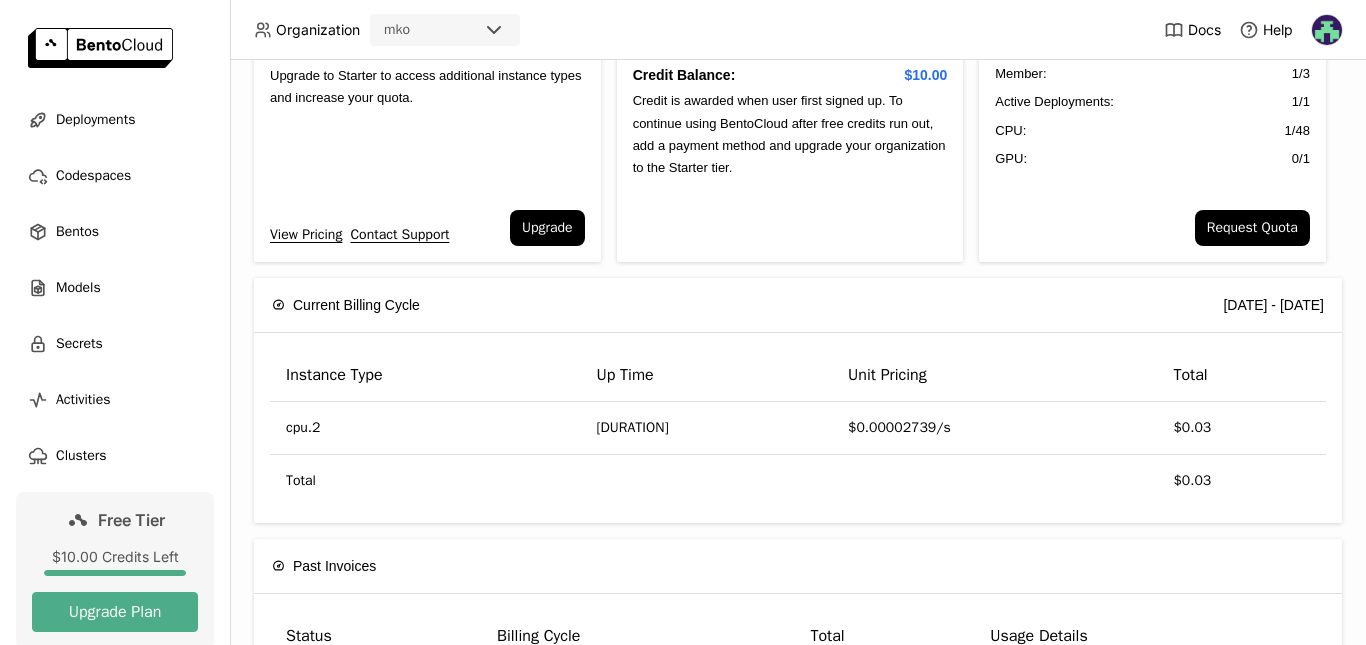 scroll, scrollTop: 0, scrollLeft: 0, axis: both 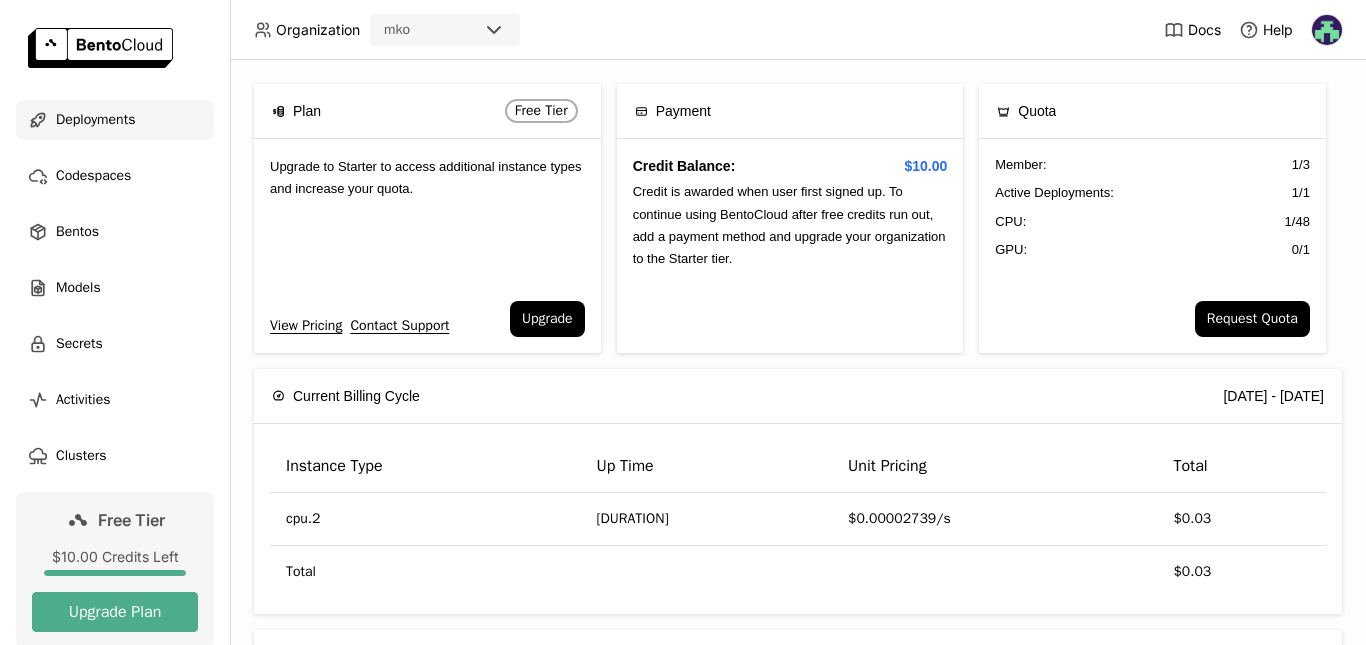 click on "Deployments" at bounding box center (115, 120) 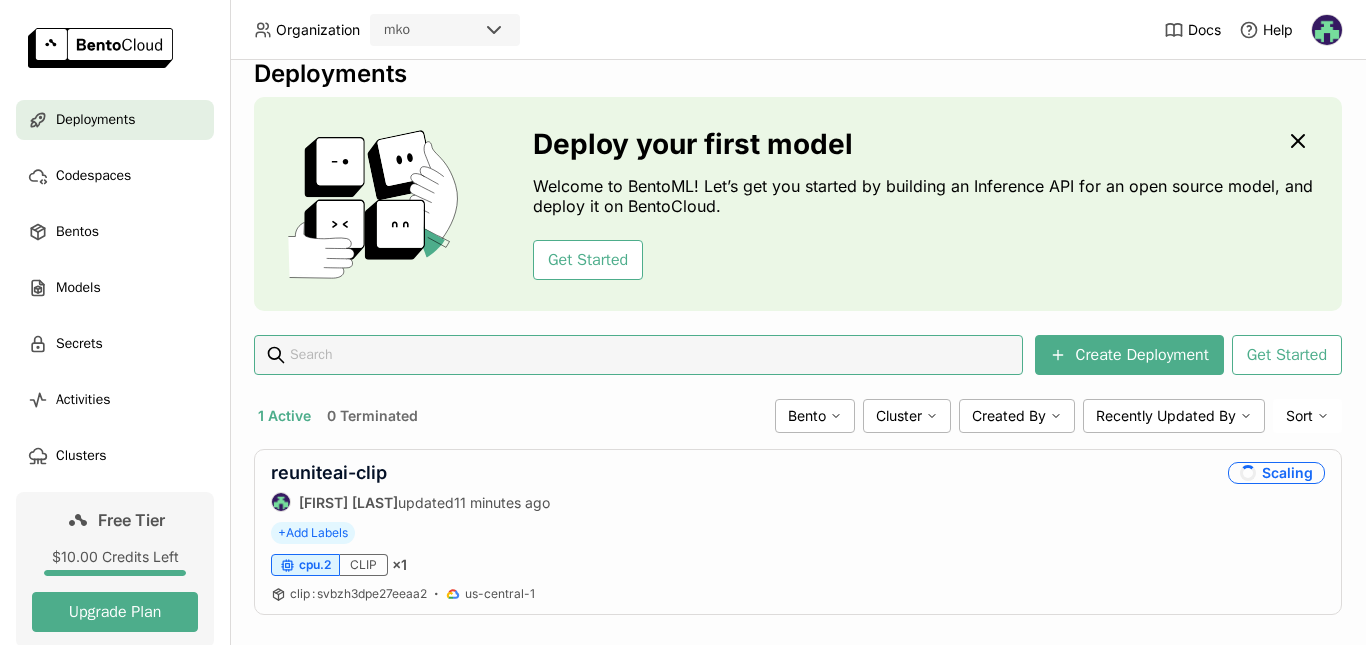 scroll, scrollTop: 49, scrollLeft: 0, axis: vertical 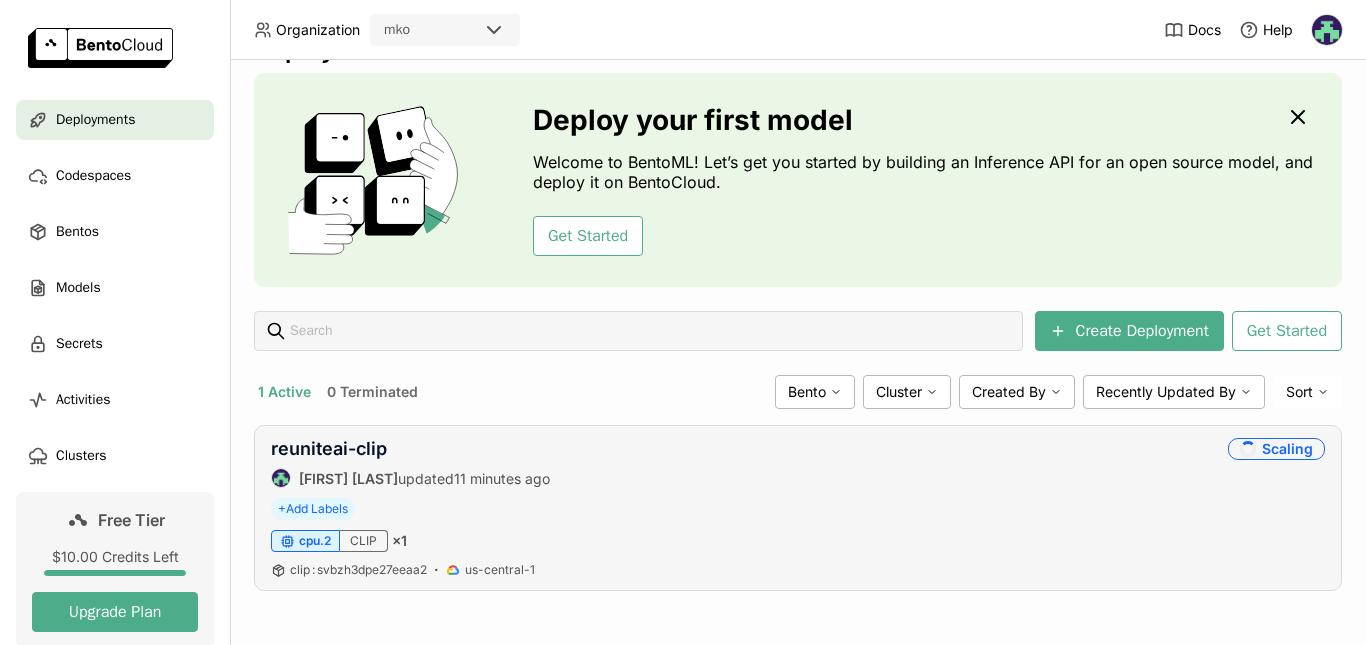 click on "reuniteai-clip [LAST_NAME] [LAST_NAME] updated [TIME_AGO] Scaling +  Add Labels cpu.2 CLIP × 1 clip : svbzh3dpe27eeaa2 [REGION]" at bounding box center [798, 508] 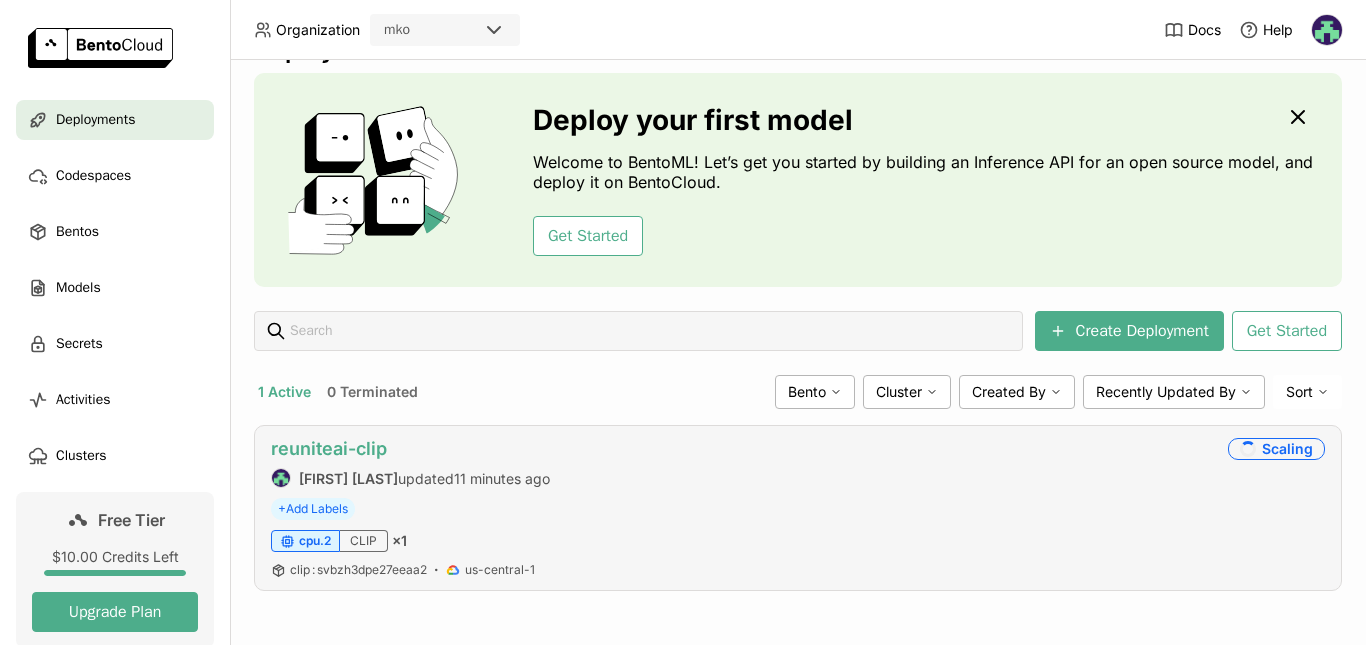click on "reuniteai-clip" at bounding box center [329, 448] 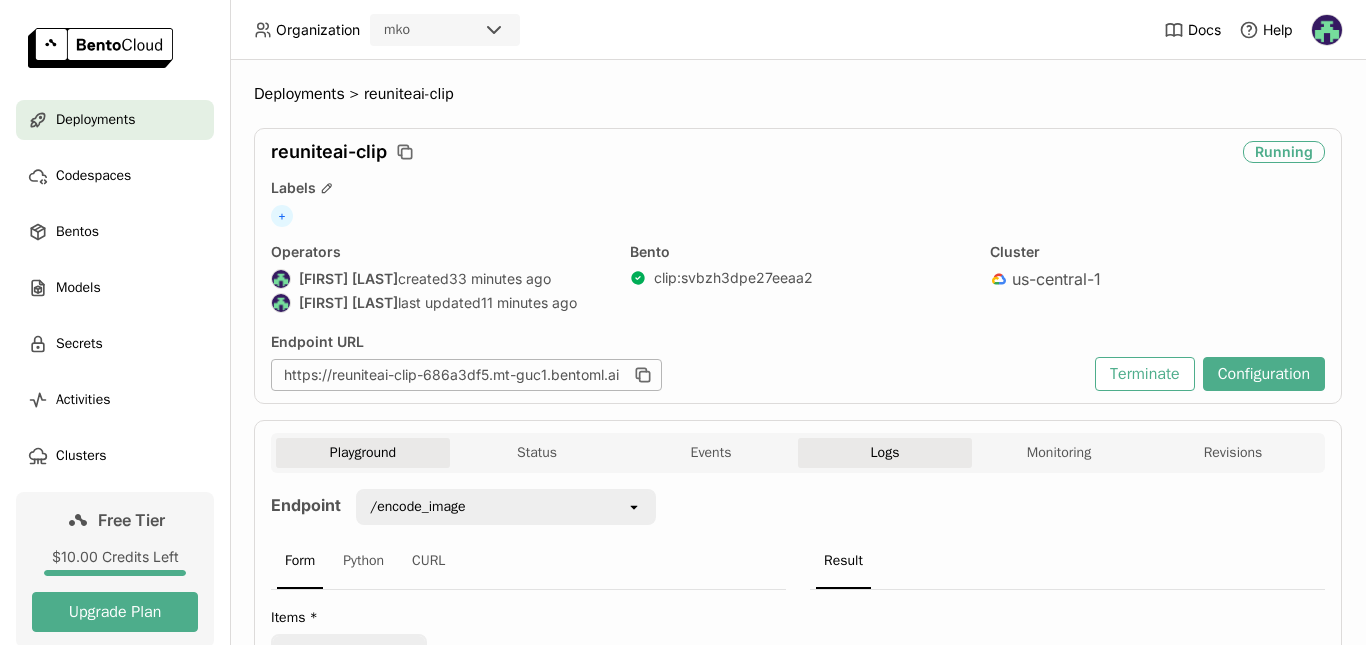 click on "Logs" at bounding box center (885, 453) 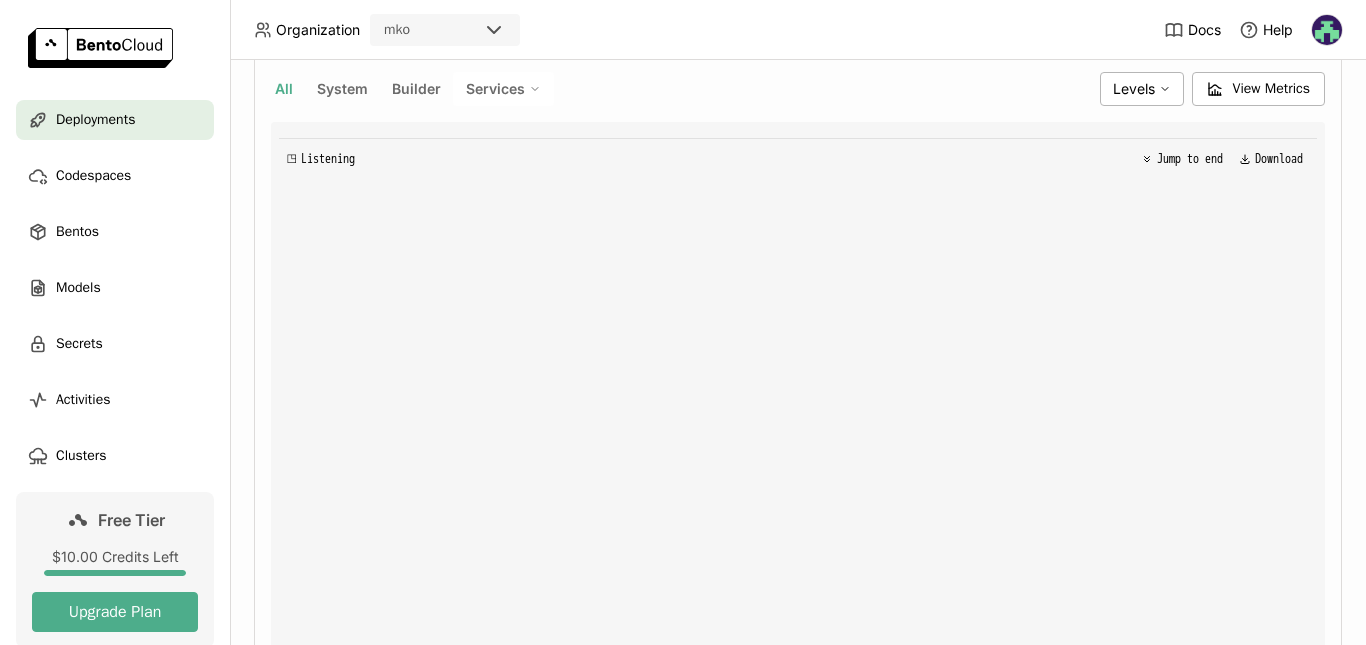 scroll, scrollTop: 627, scrollLeft: 0, axis: vertical 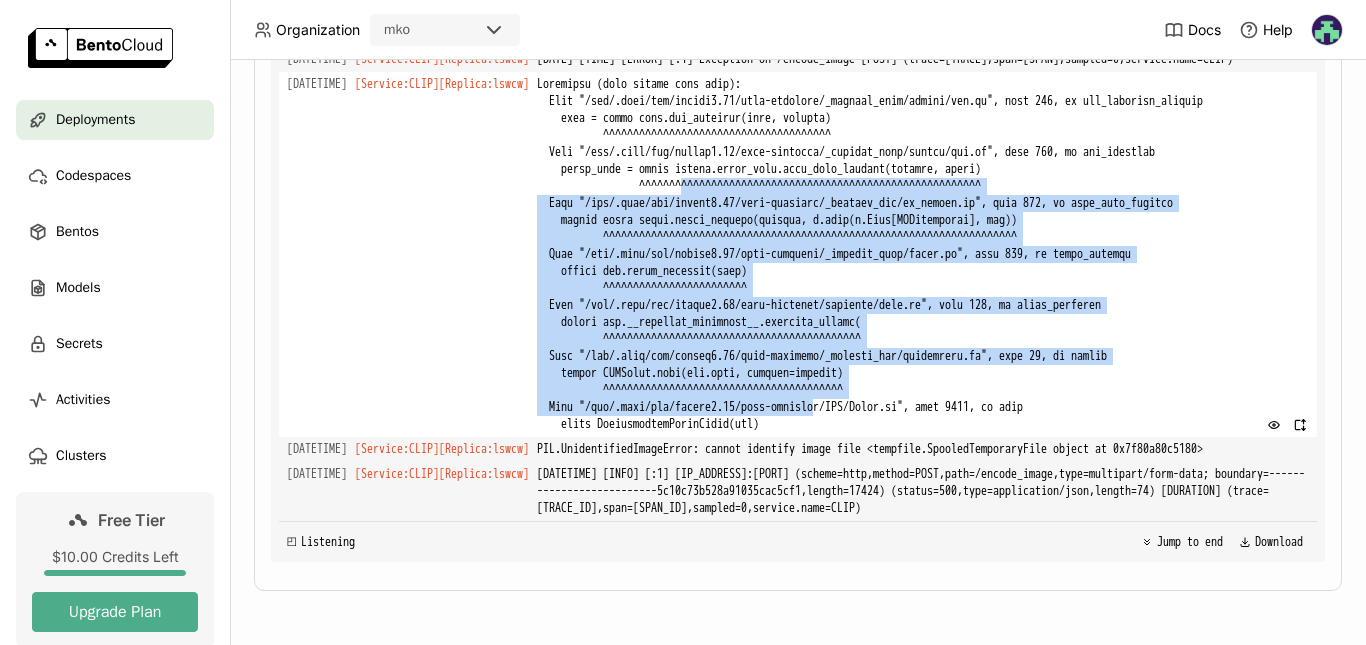 drag, startPoint x: 785, startPoint y: 169, endPoint x: 929, endPoint y: 389, distance: 262.93726 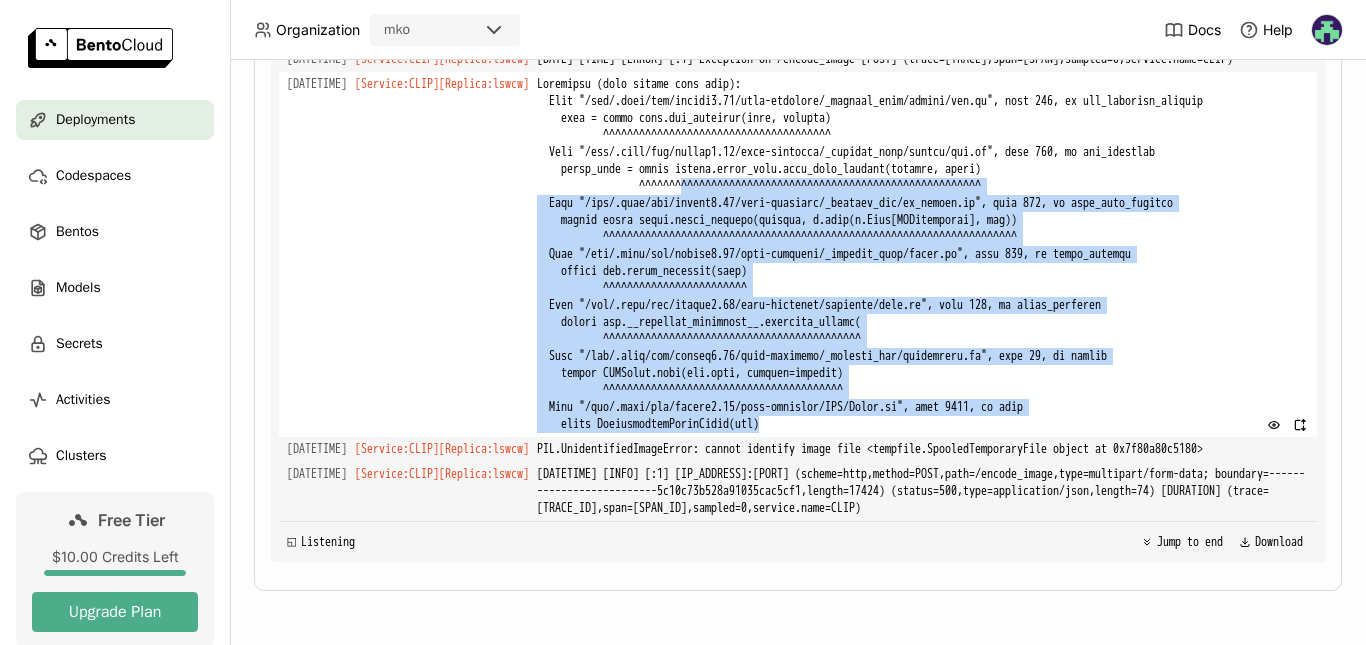 click at bounding box center [923, 254] 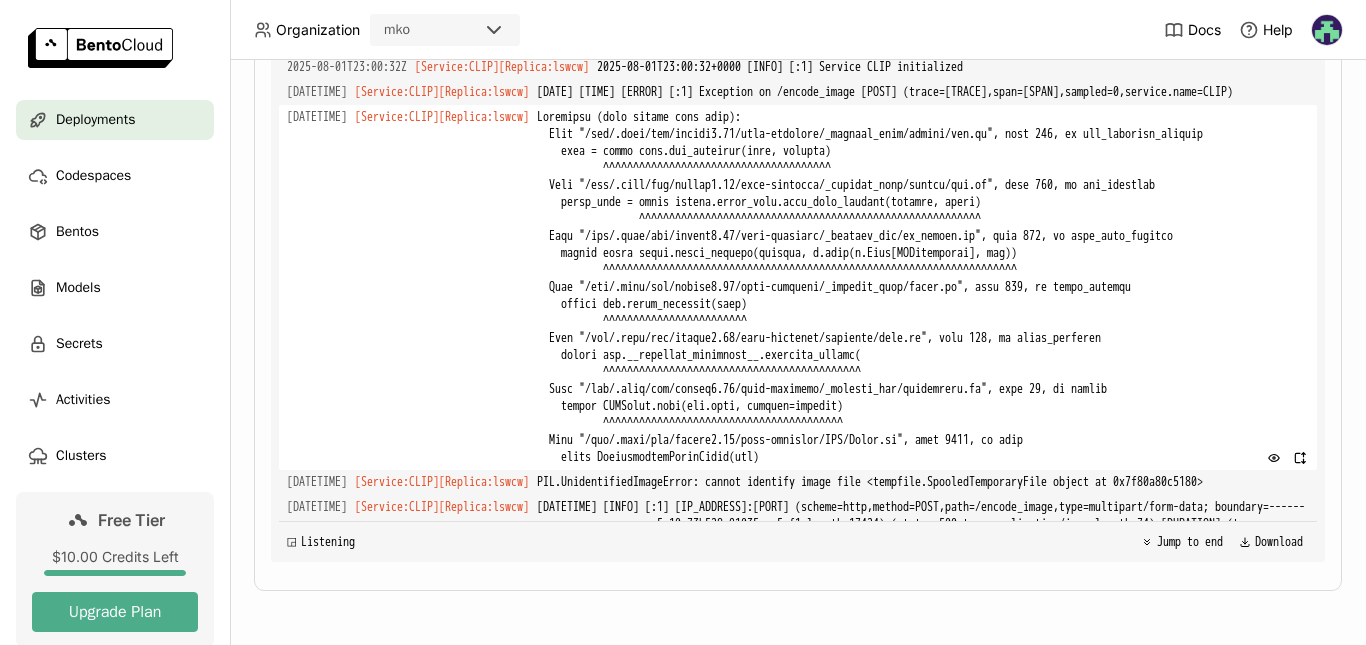 scroll, scrollTop: 4490, scrollLeft: 0, axis: vertical 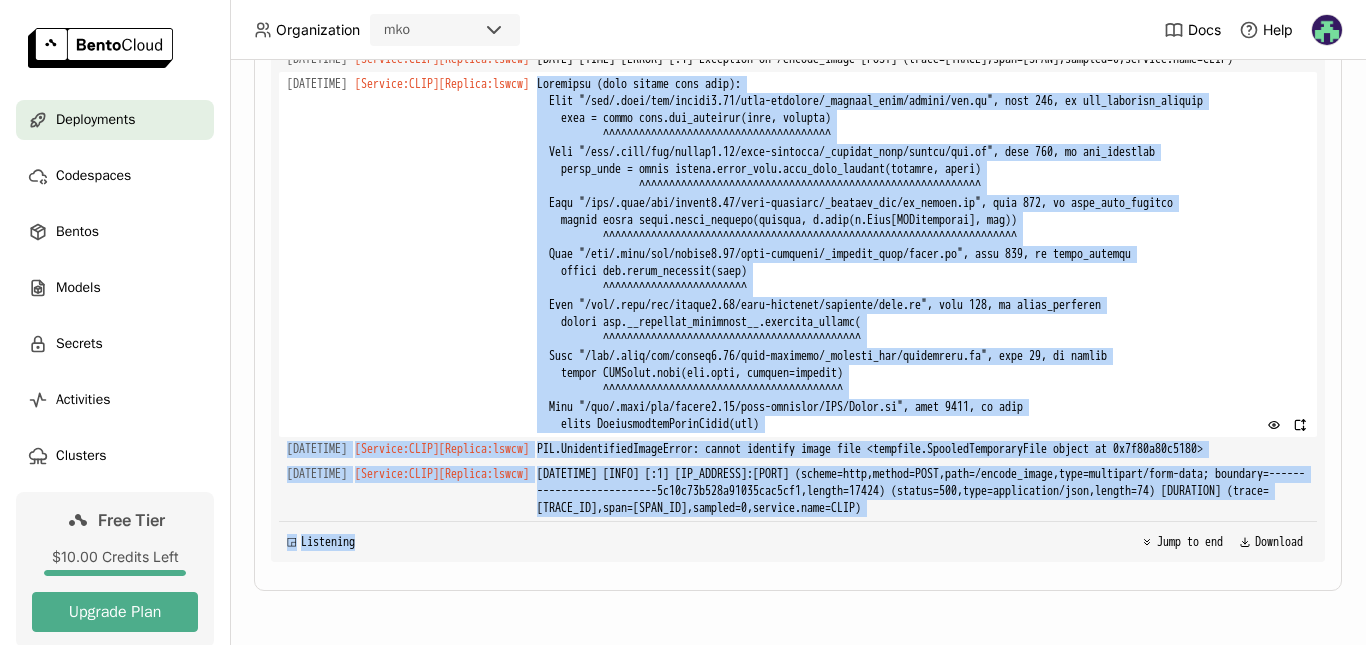 drag, startPoint x: 628, startPoint y: 299, endPoint x: 821, endPoint y: 401, distance: 218.29567 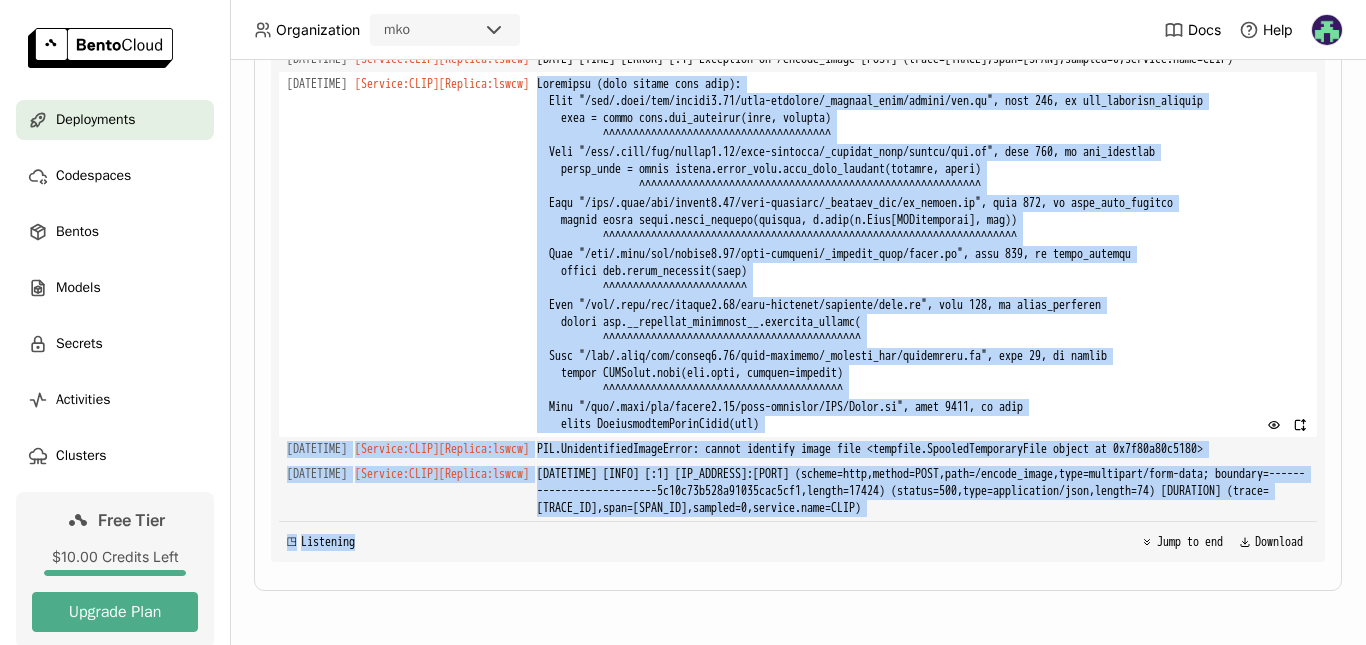 click at bounding box center [923, 254] 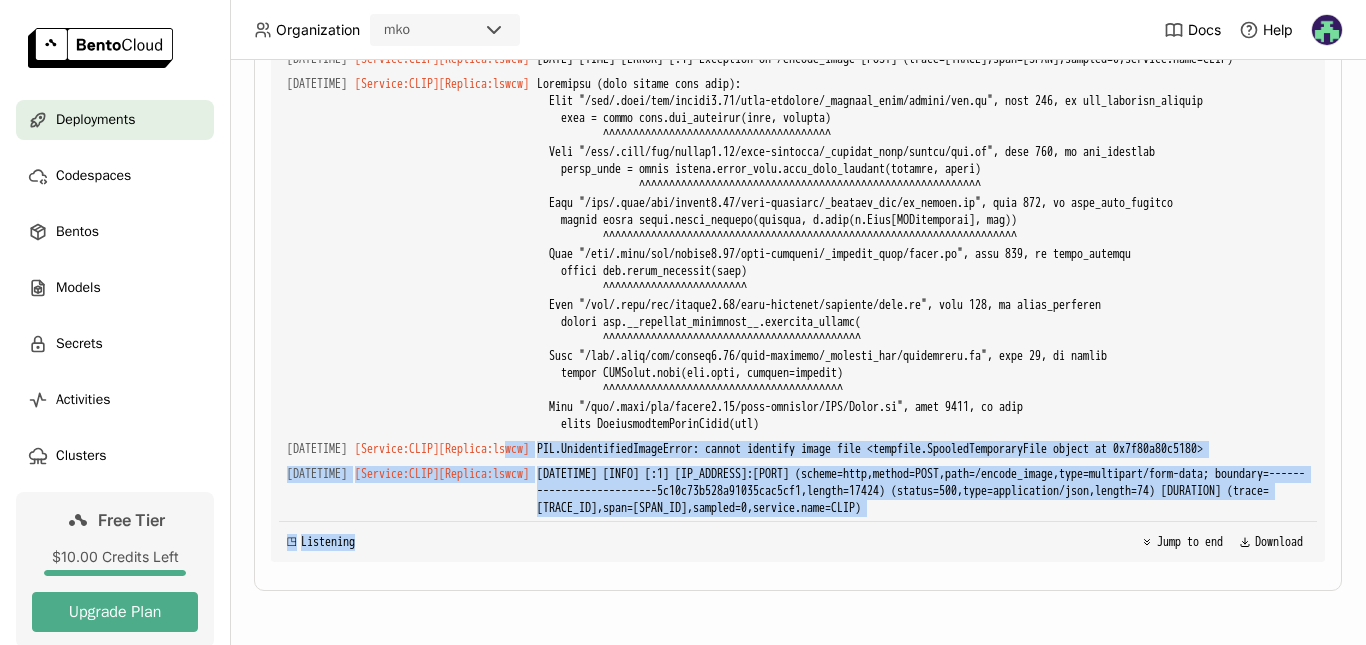 drag, startPoint x: 595, startPoint y: 432, endPoint x: 691, endPoint y: 555, distance: 156.02884 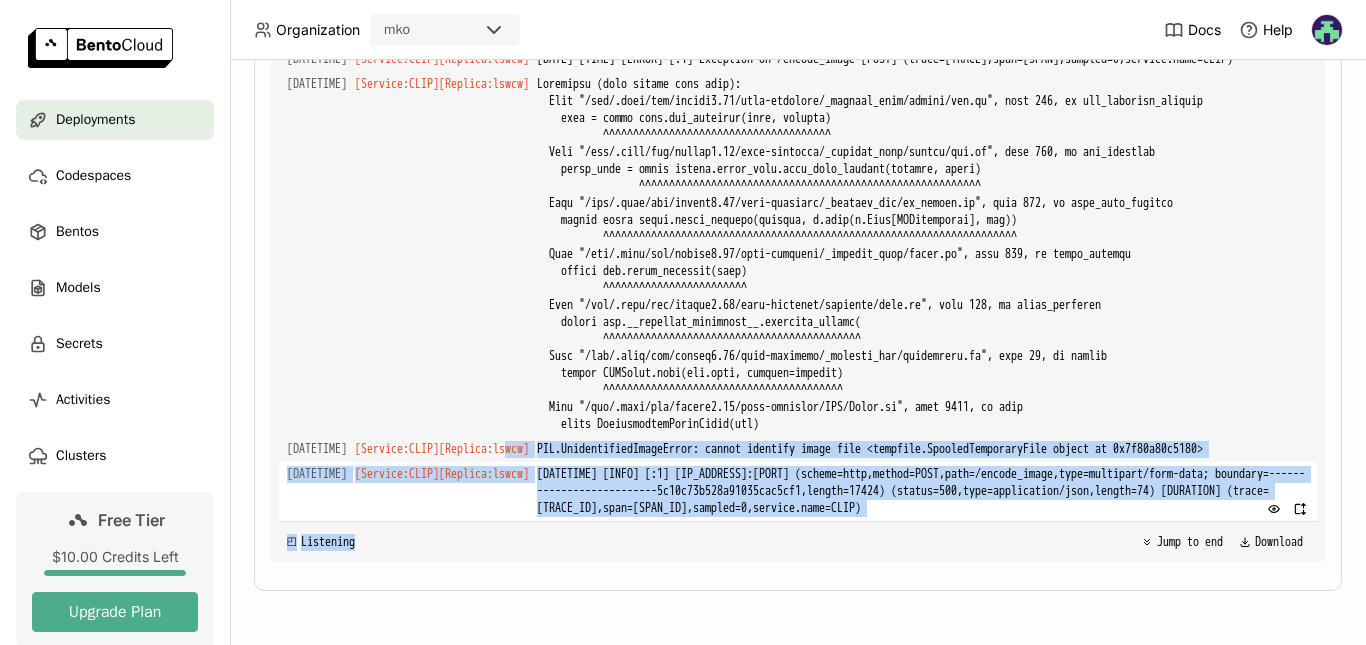 click on "[DATETIME] [INFO] [:1] [IP_ADDRESS]:[PORT] (scheme=http,method=POST,path=/encode_image,type=multipart/form-data; boundary=--------------------------5c10c73b528a91035cac5cf1,length=17424) (status=500,type=application/json,length=74) [DURATION] (trace=[TRACE_ID],span=[SPAN_ID],sampled=0,service.name=CLIP)" at bounding box center [923, 491] 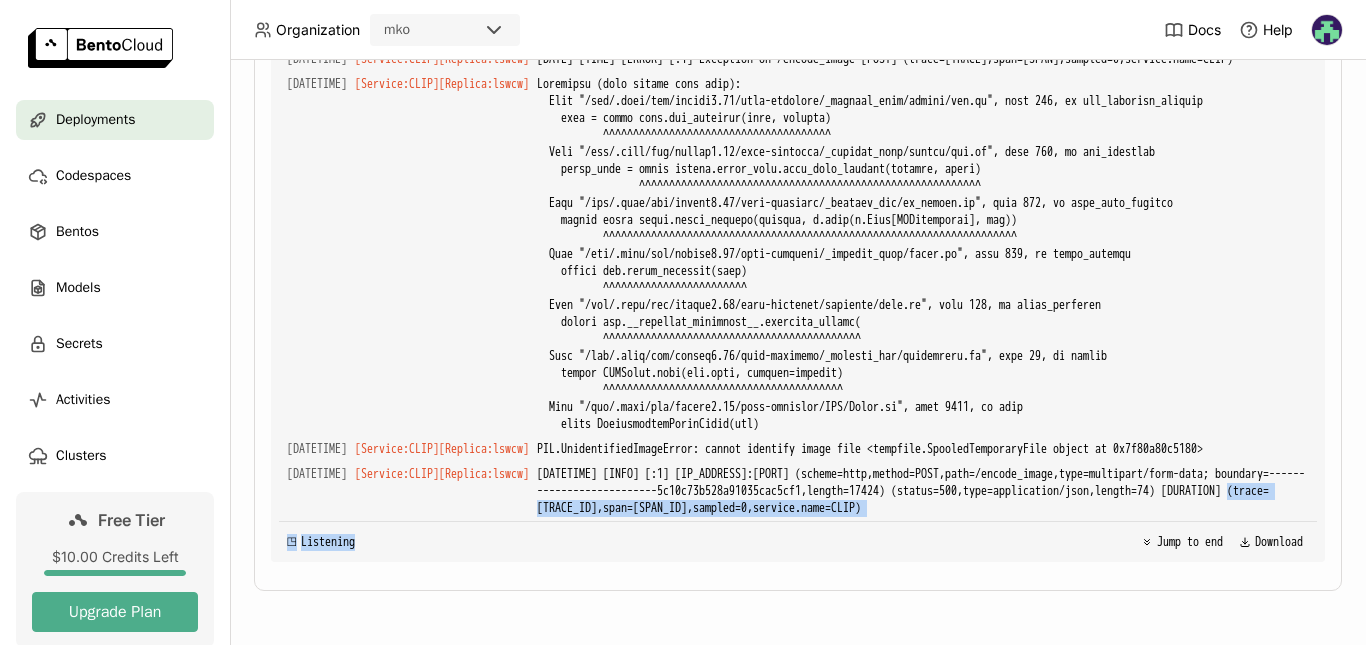 drag, startPoint x: 620, startPoint y: 502, endPoint x: 718, endPoint y: 529, distance: 101.65137 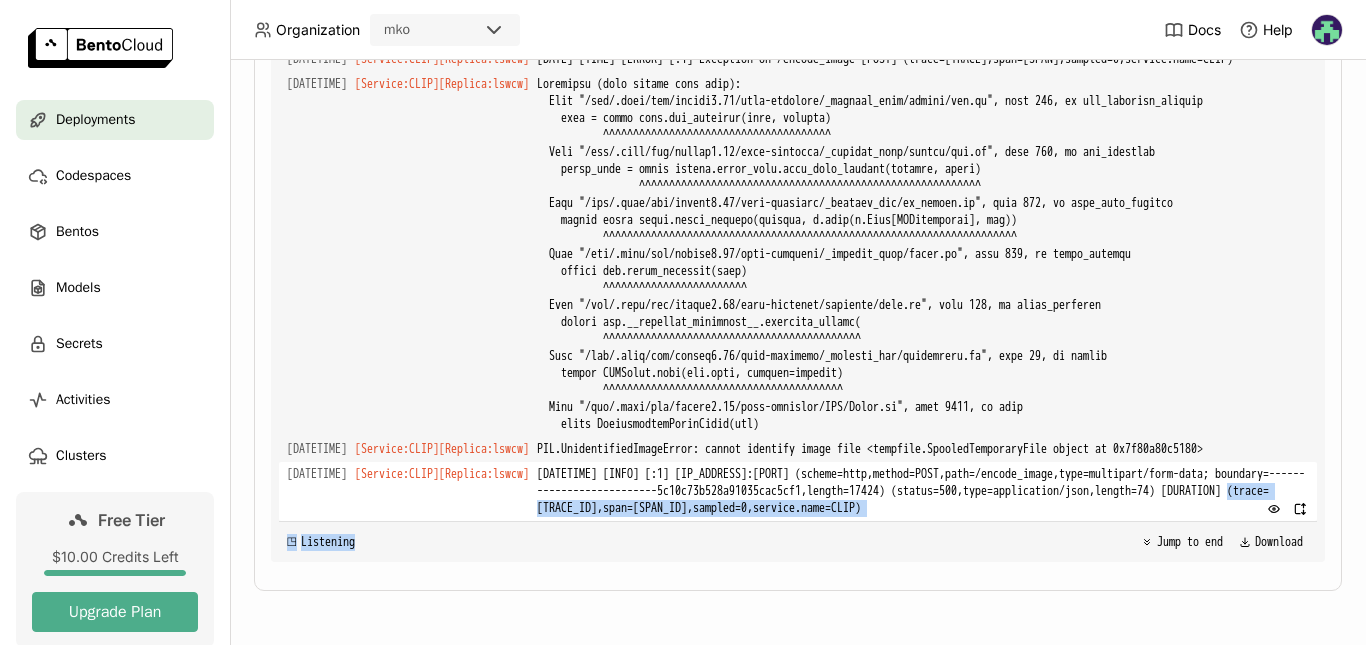 click on "[DATETIME] [INFO] [:1] [IP_ADDRESS]:[PORT] (scheme=http,method=POST,path=/encode_image,type=multipart/form-data; boundary=--------------------------5c10c73b528a91035cac5cf1,length=17424) (status=500,type=application/json,length=74) [DURATION] (trace=[TRACE_ID],span=[SPAN_ID],sampled=0,service.name=CLIP)" at bounding box center (923, 491) 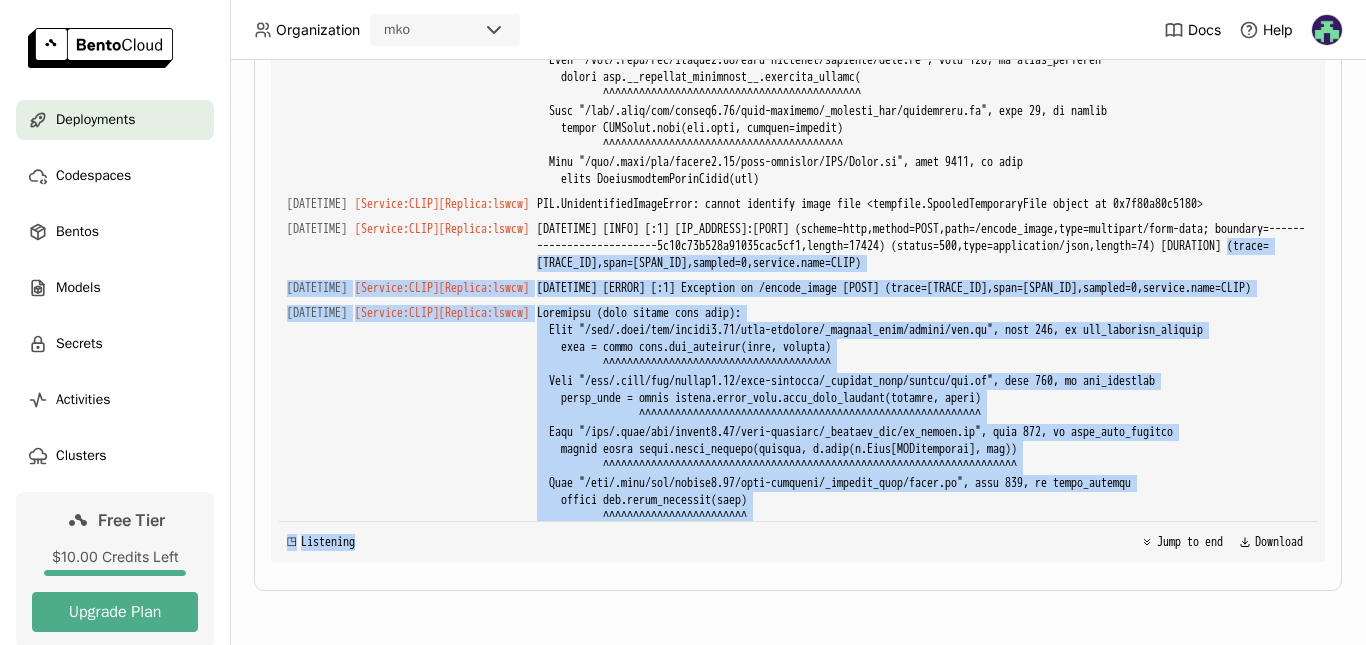 scroll, scrollTop: 5217, scrollLeft: 0, axis: vertical 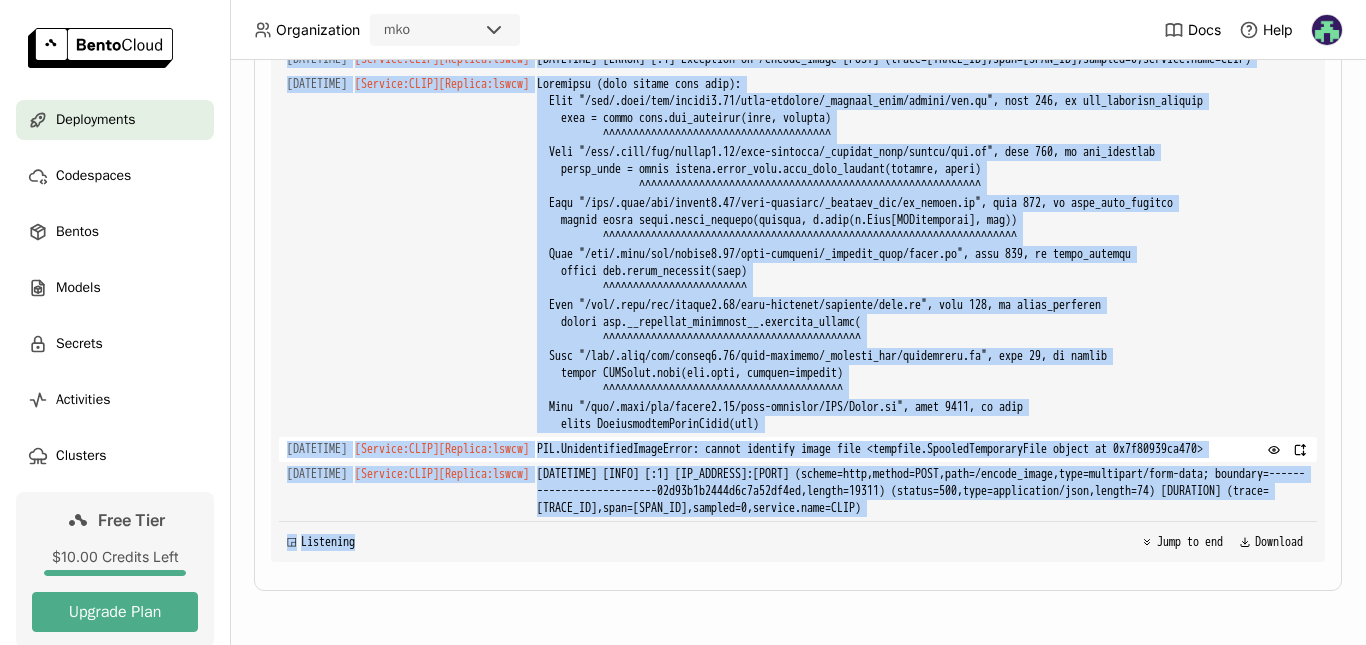click on "PIL.UnidentifiedImageError: cannot identify image file <tempfile.SpooledTemporaryFile object at 0x7f80939ca470>" at bounding box center (923, 449) 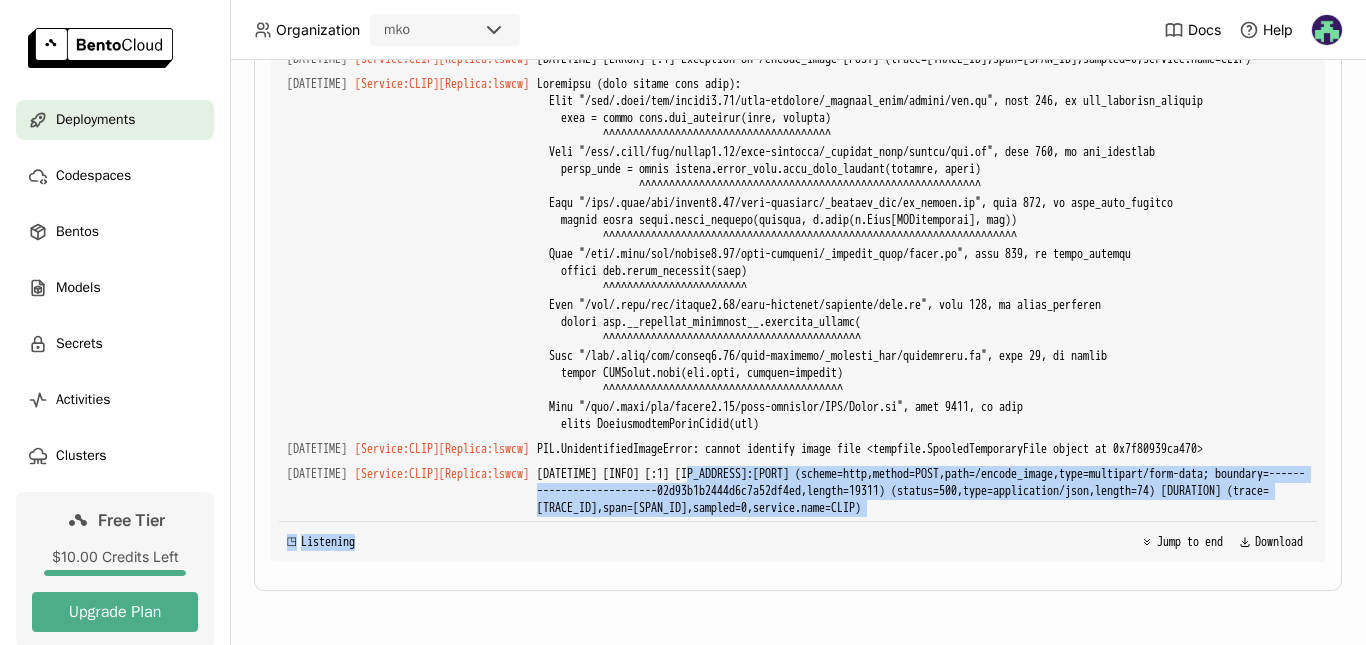 drag, startPoint x: 791, startPoint y: 461, endPoint x: 874, endPoint y: 525, distance: 104.80935 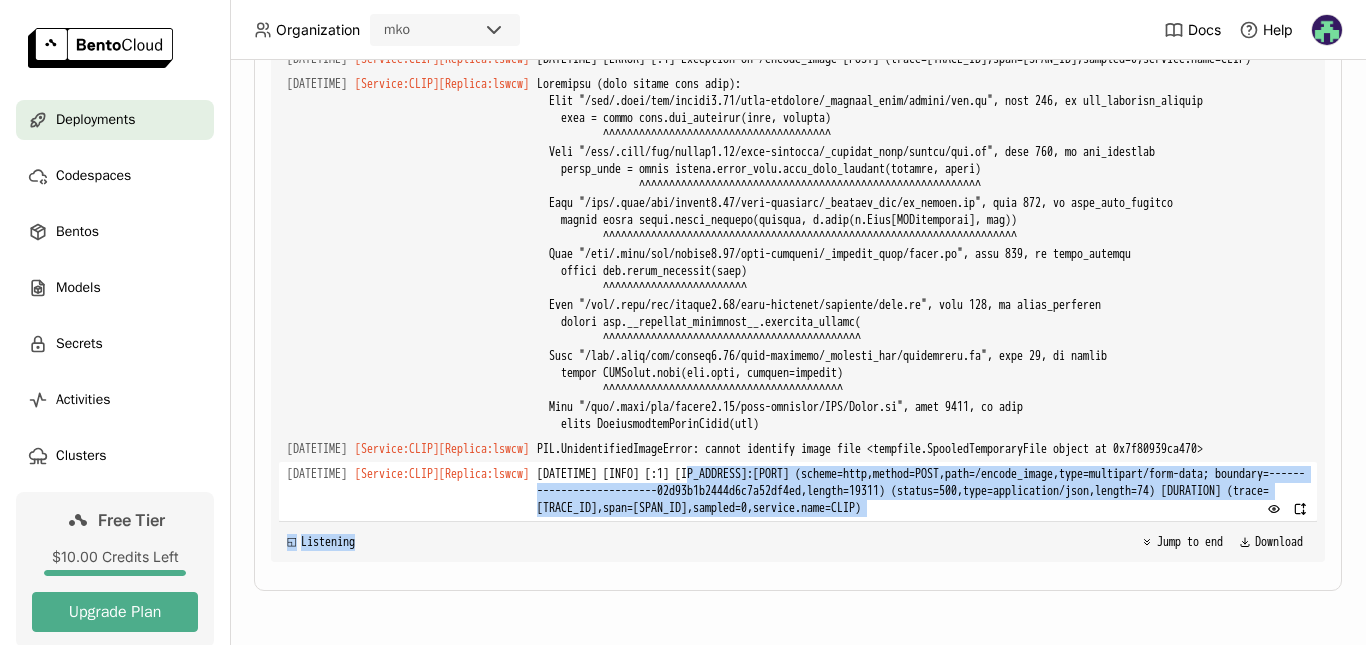 click on "[DATETIME] [INFO] [:1] [IP_ADDRESS]:[PORT] (scheme=http,method=POST,path=/encode_image,type=multipart/form-data; boundary=--------------------------02d93b1b2444d6c7a52df4ed,length=19311) (status=500,type=application/json,length=74) [DURATION] (trace=[TRACE_ID],span=[SPAN_ID],sampled=0,service.name=CLIP)" at bounding box center (923, 491) 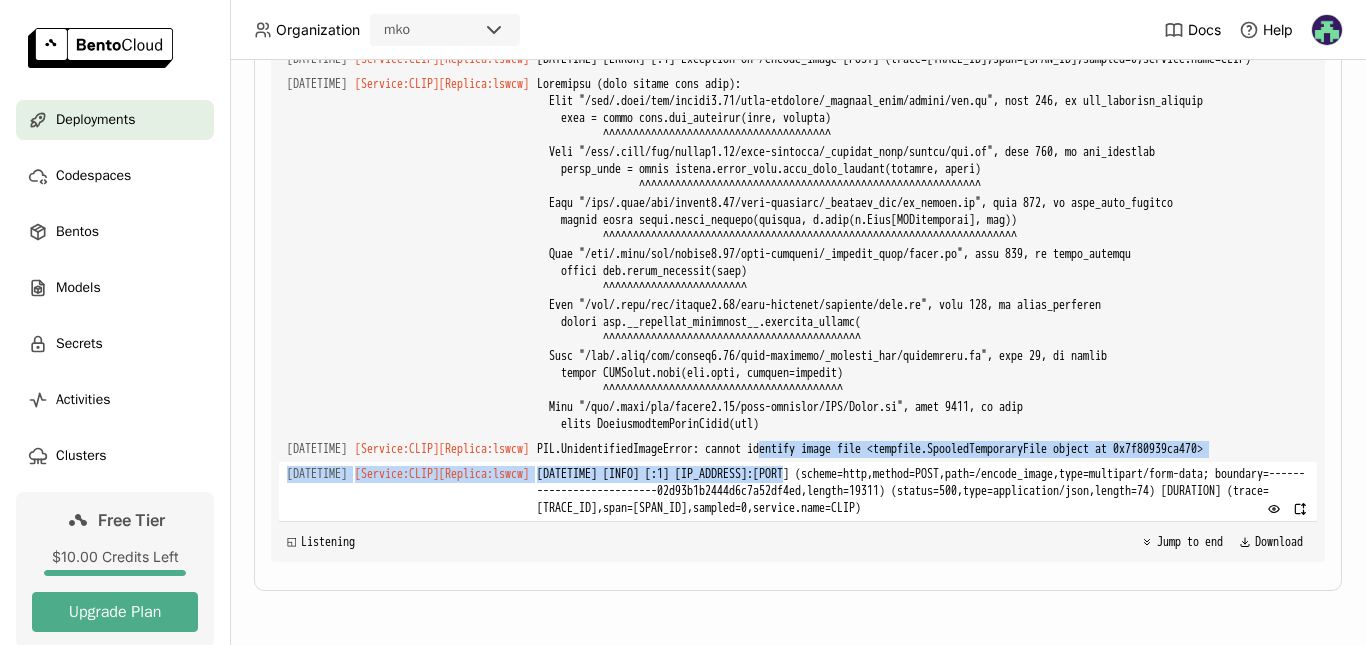 drag, startPoint x: 873, startPoint y: 425, endPoint x: 898, endPoint y: 460, distance: 43.011627 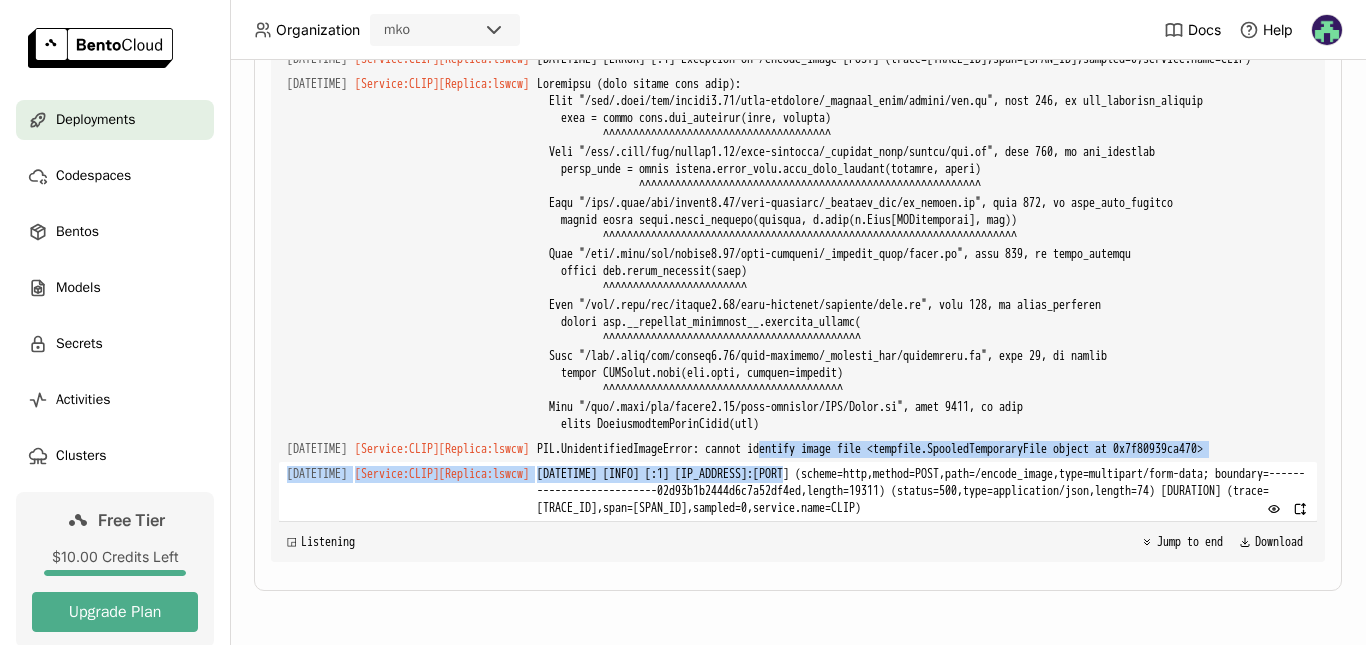 click on "[DATETIME] [INFO] [:1] [IP_ADDRESS]:[PORT] (scheme=http,method=POST,path=/encode_image,type=multipart/form-data; boundary=--------------------------02d93b1b2444d6c7a52df4ed,length=19311) (status=500,type=application/json,length=74) [DURATION] (trace=[TRACE_ID],span=[SPAN_ID],sampled=0,service.name=CLIP)" at bounding box center [923, 491] 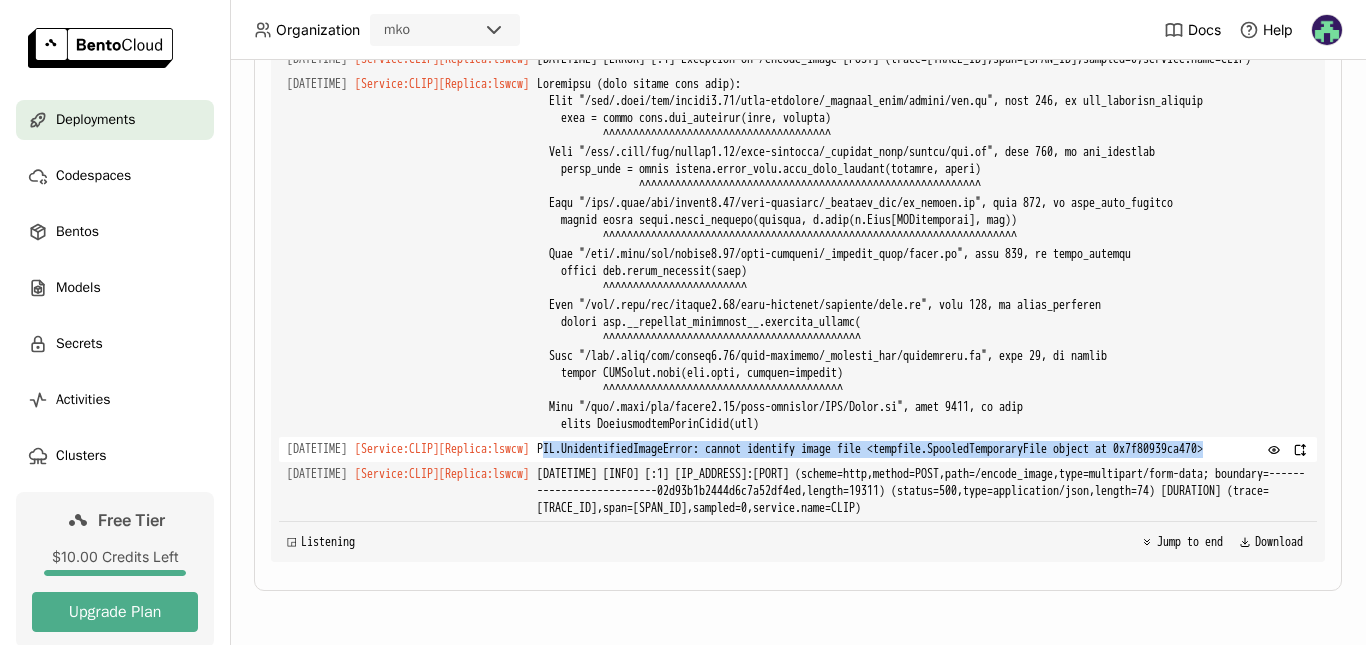 drag, startPoint x: 854, startPoint y: 442, endPoint x: 630, endPoint y: 436, distance: 224.08034 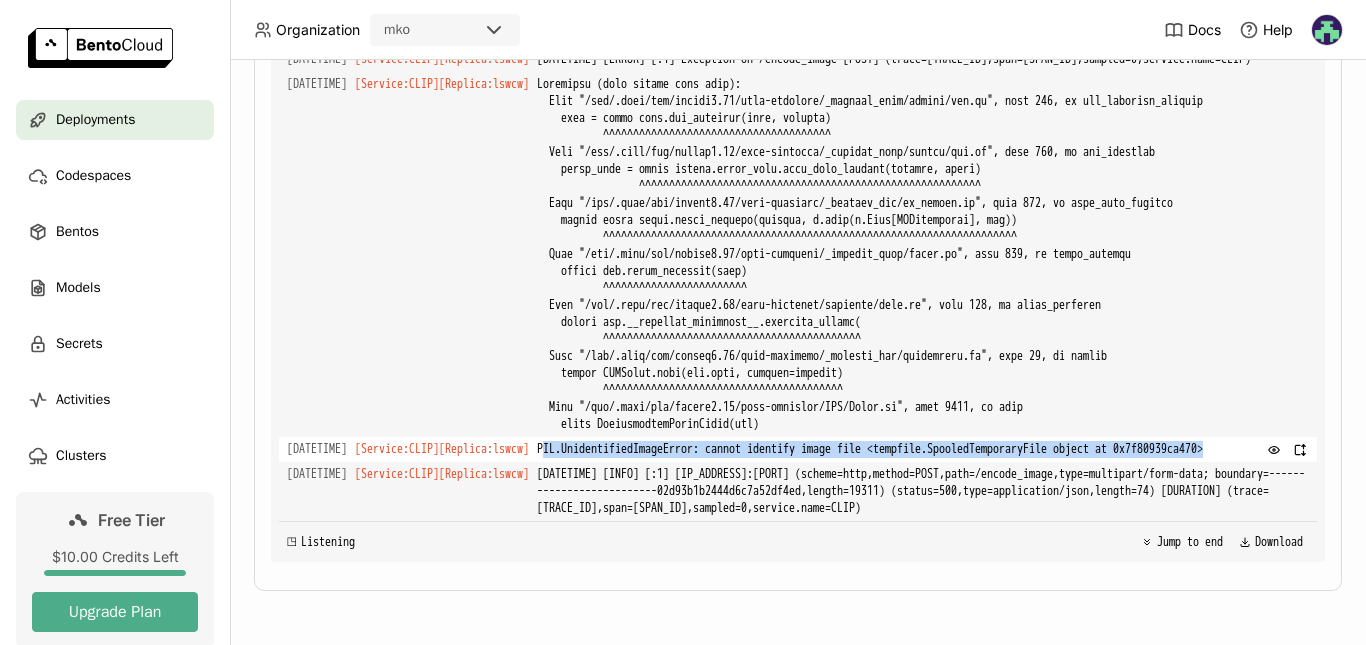 click on "PIL.UnidentifiedImageError: cannot identify image file <tempfile.SpooledTemporaryFile object at 0x7f80939ca470>" at bounding box center (923, 449) 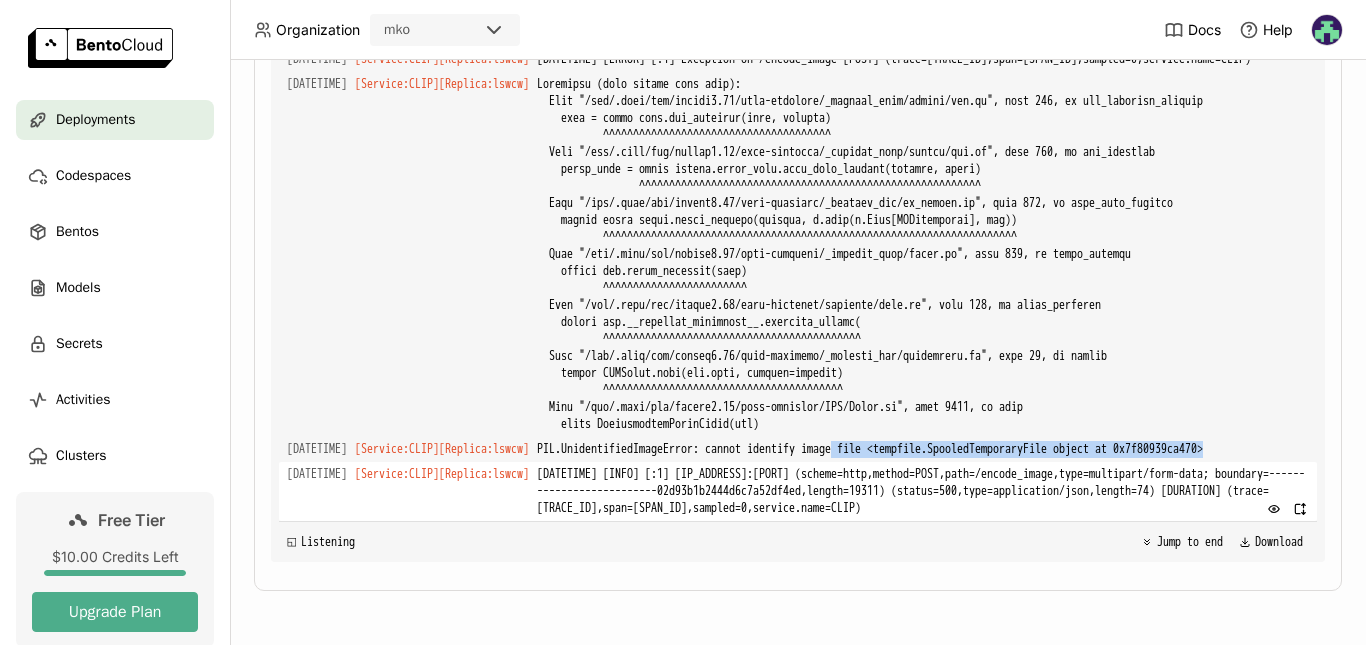 drag, startPoint x: 947, startPoint y: 428, endPoint x: 966, endPoint y: 458, distance: 35.510563 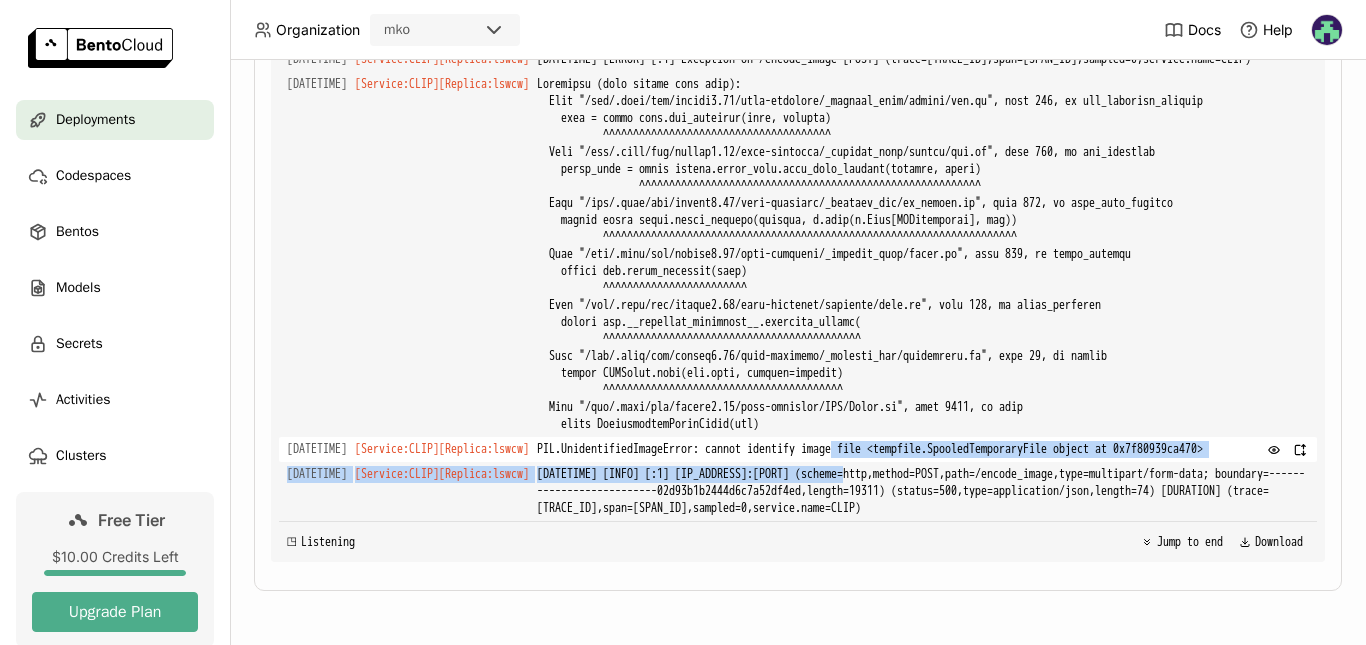 click on "PIL.UnidentifiedImageError: cannot identify image file <tempfile.SpooledTemporaryFile object at 0x7f80939ca470>" at bounding box center [923, 449] 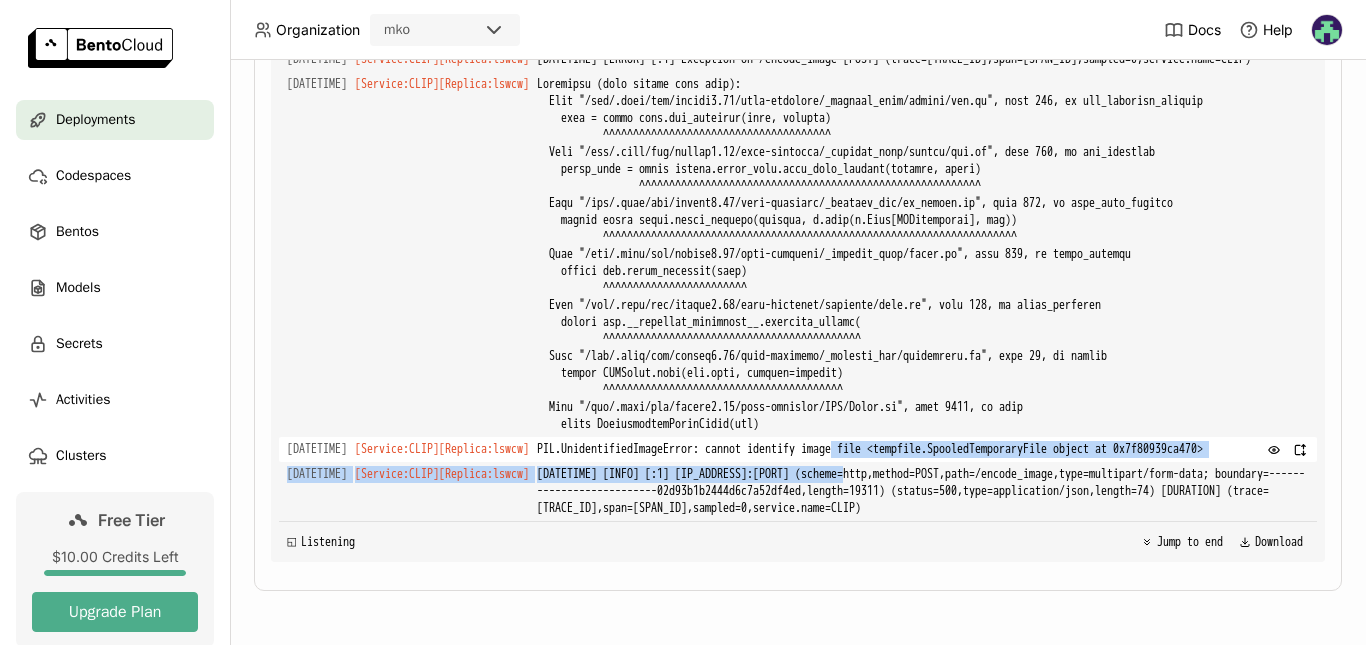 click on "PIL.UnidentifiedImageError: cannot identify image file <tempfile.SpooledTemporaryFile object at 0x7f80939ca470>" at bounding box center [923, 449] 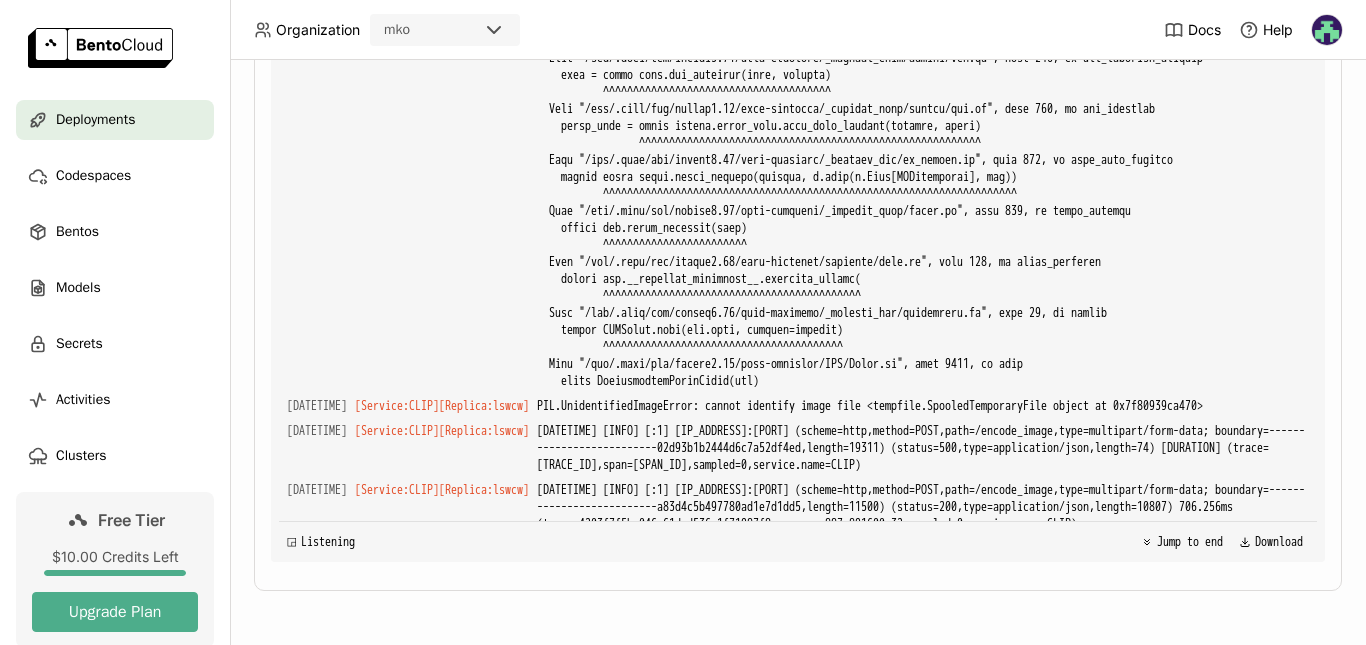 scroll, scrollTop: 5373, scrollLeft: 0, axis: vertical 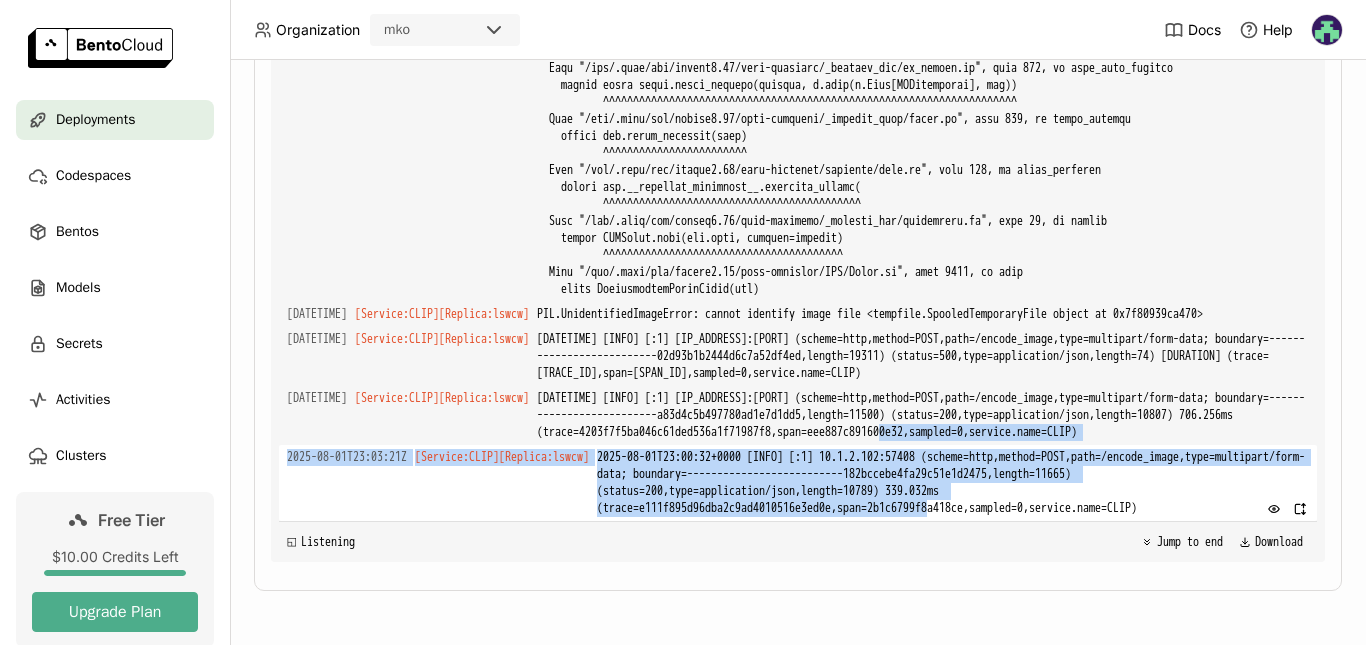 drag, startPoint x: 930, startPoint y: 440, endPoint x: 995, endPoint y: 507, distance: 93.34881 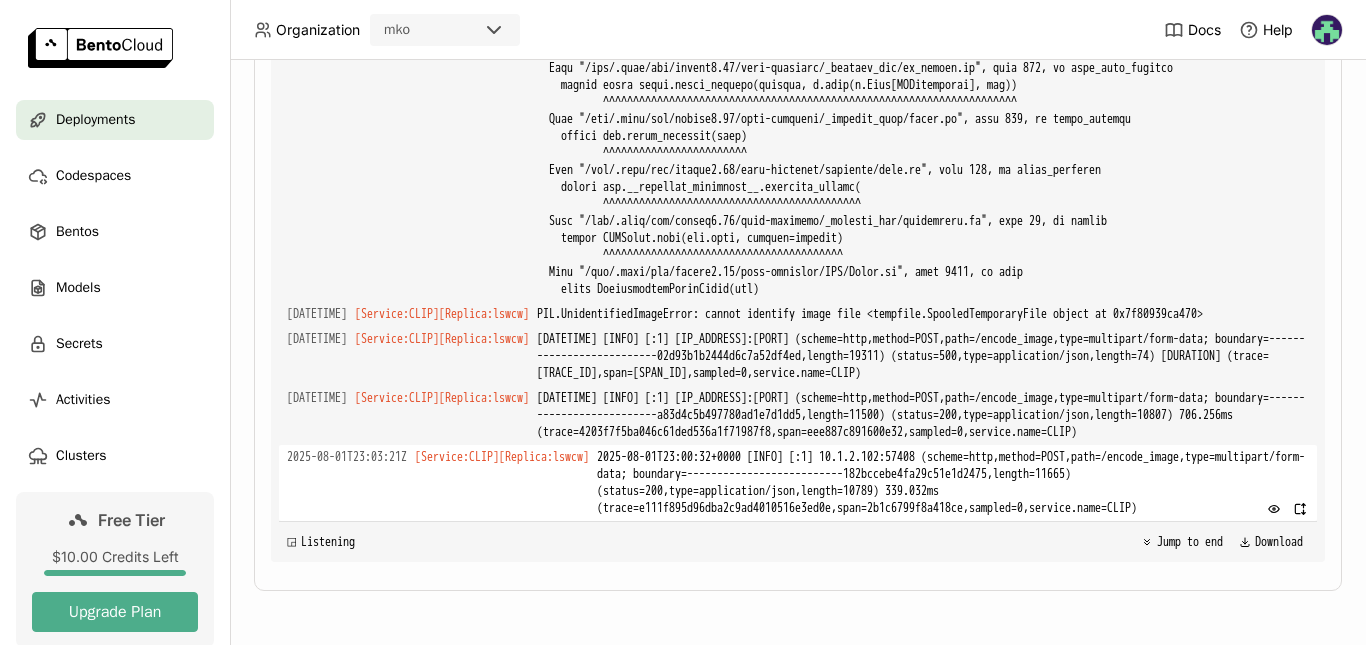 click on "2025-08-01T23:00:32+0000 [INFO] [:1] 10.1.2.102:57408 (scheme=http,method=POST,path=/encode_image,type=multipart/form-data; boundary=--------------------------182bccebe4fa29c51e1d2475,length=11665) (status=200,type=application/json,length=10789) 339.032ms (trace=e111f895d96dba2c9ad4010516e3ed0e,span=2b1c6799f8a418ce,sampled=0,service.name=CLIP)" at bounding box center (953, 483) 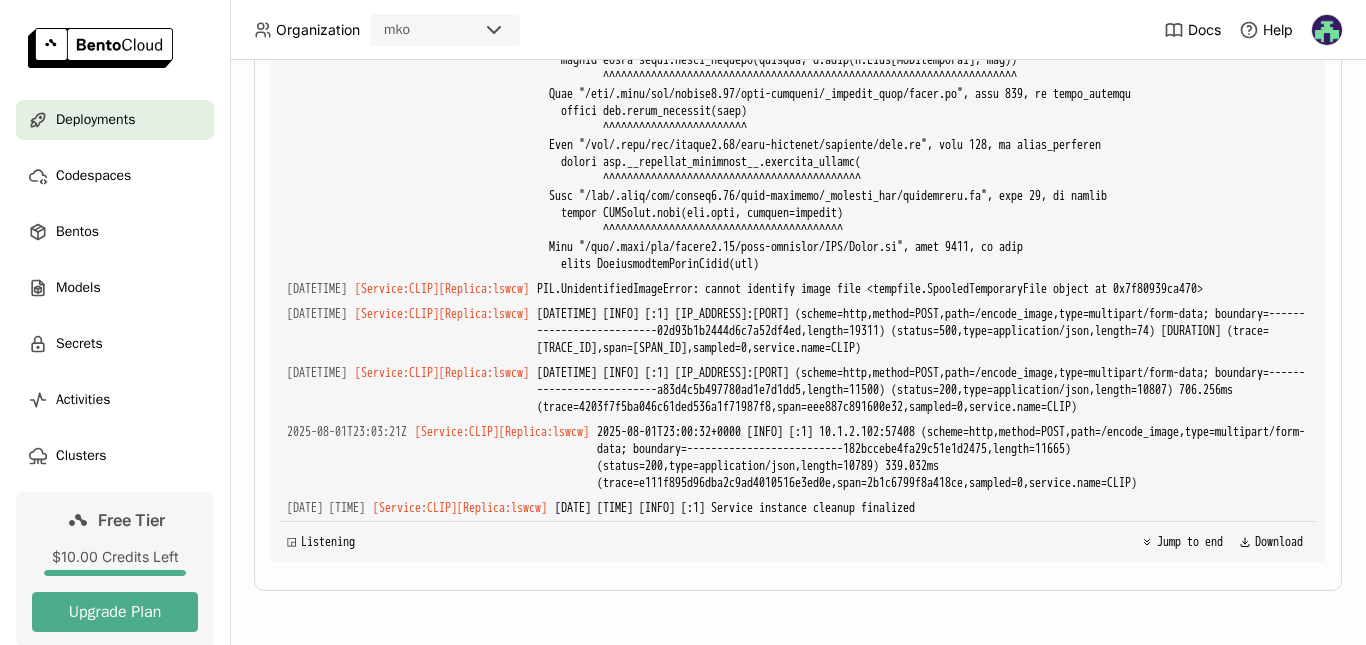 scroll, scrollTop: 5395, scrollLeft: 0, axis: vertical 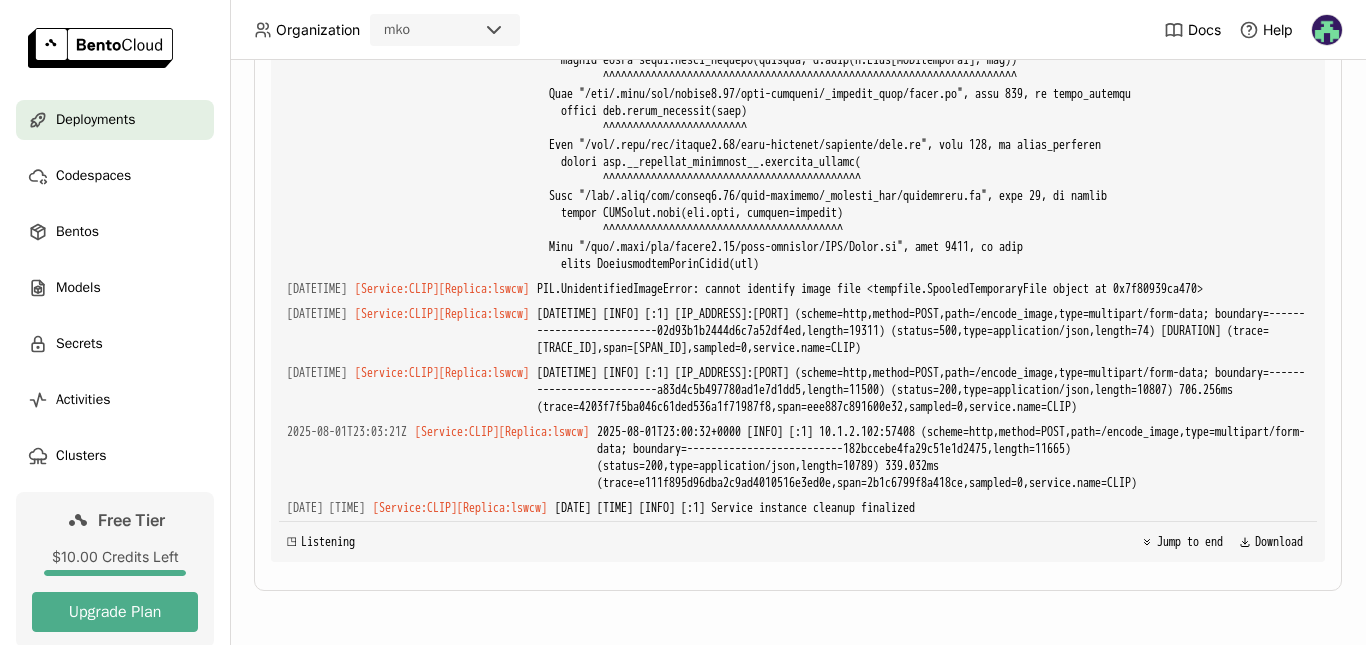 click on "Free Tier" at bounding box center (131, 520) 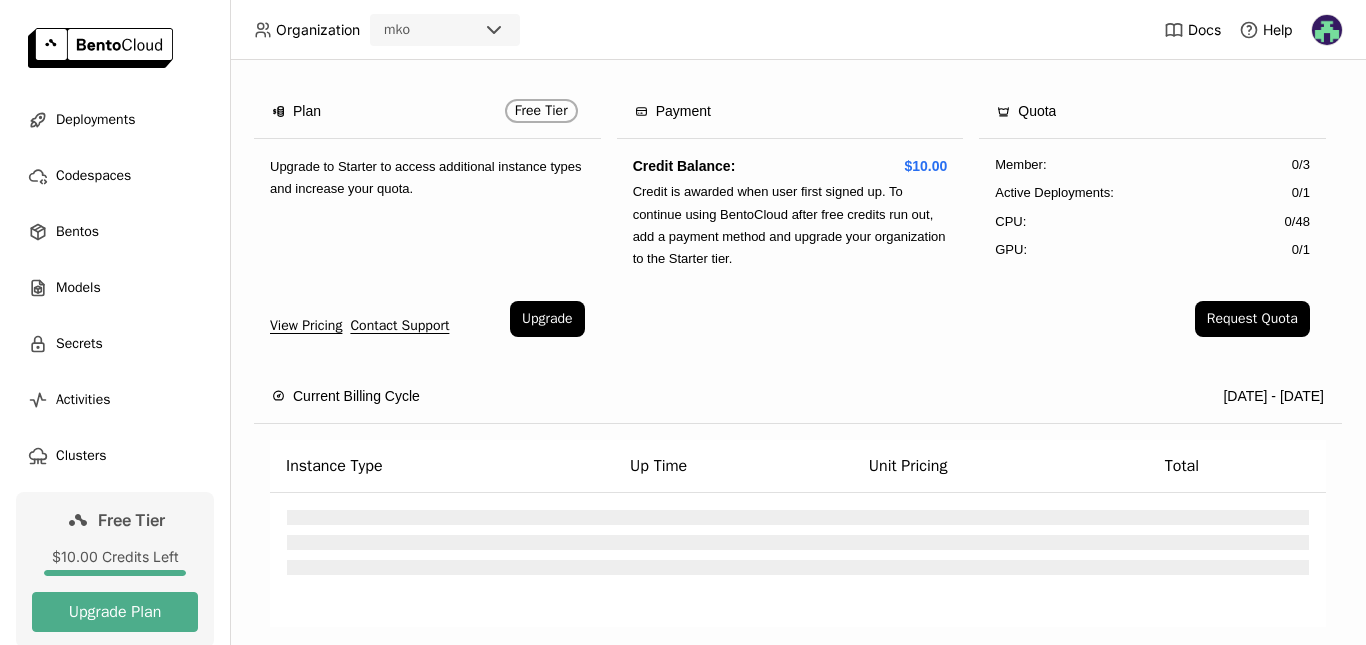 click on "Free Tier $10.00 Credits Left Upgrade Plan" at bounding box center (115, 570) 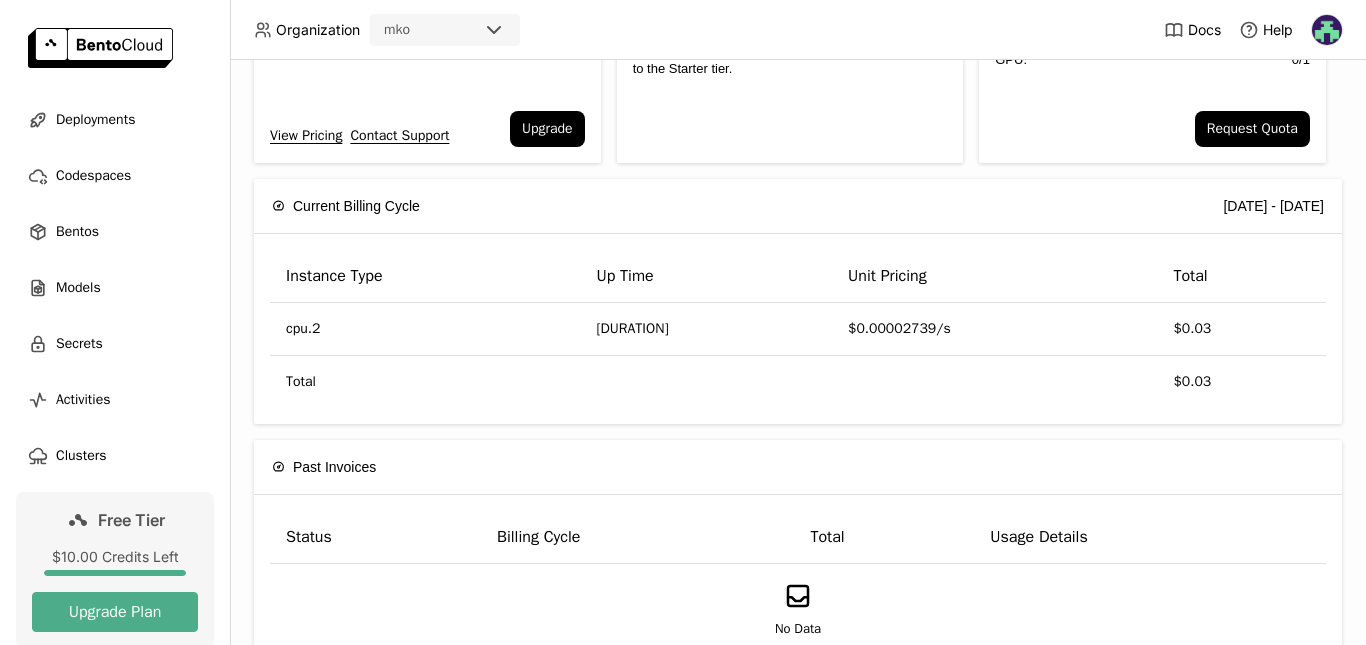 scroll, scrollTop: 257, scrollLeft: 0, axis: vertical 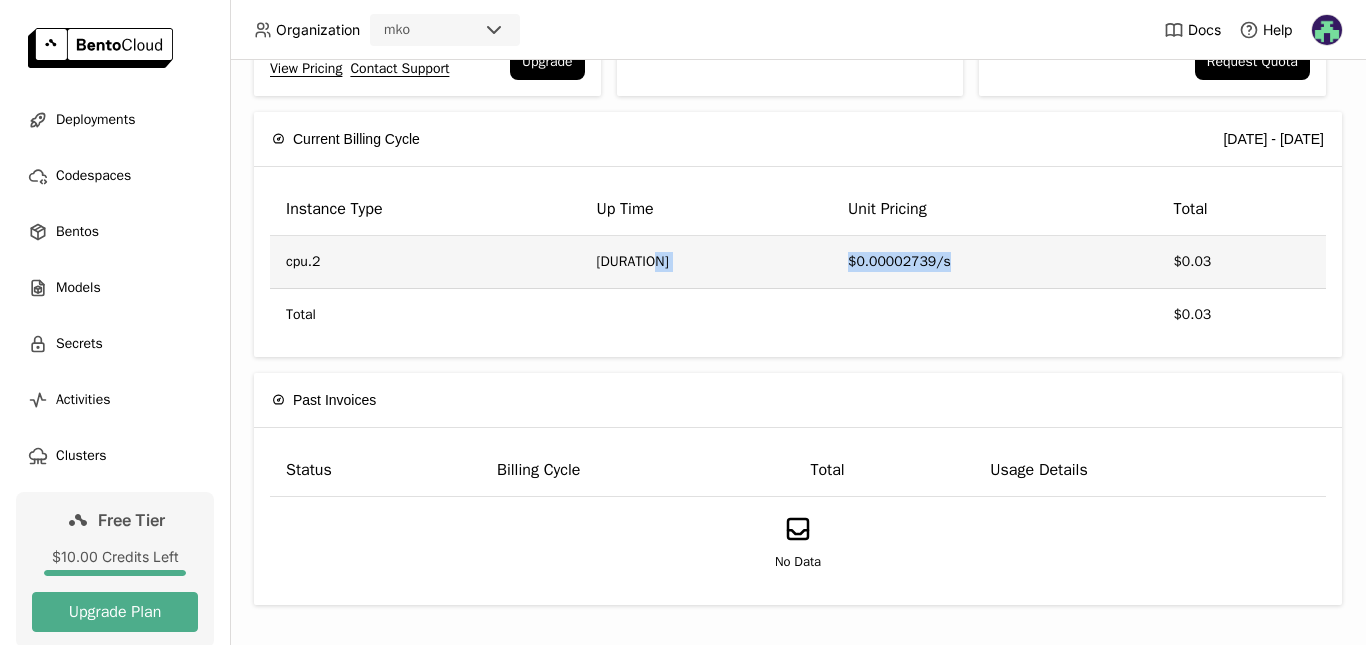 drag, startPoint x: 673, startPoint y: 264, endPoint x: 976, endPoint y: 269, distance: 303.04126 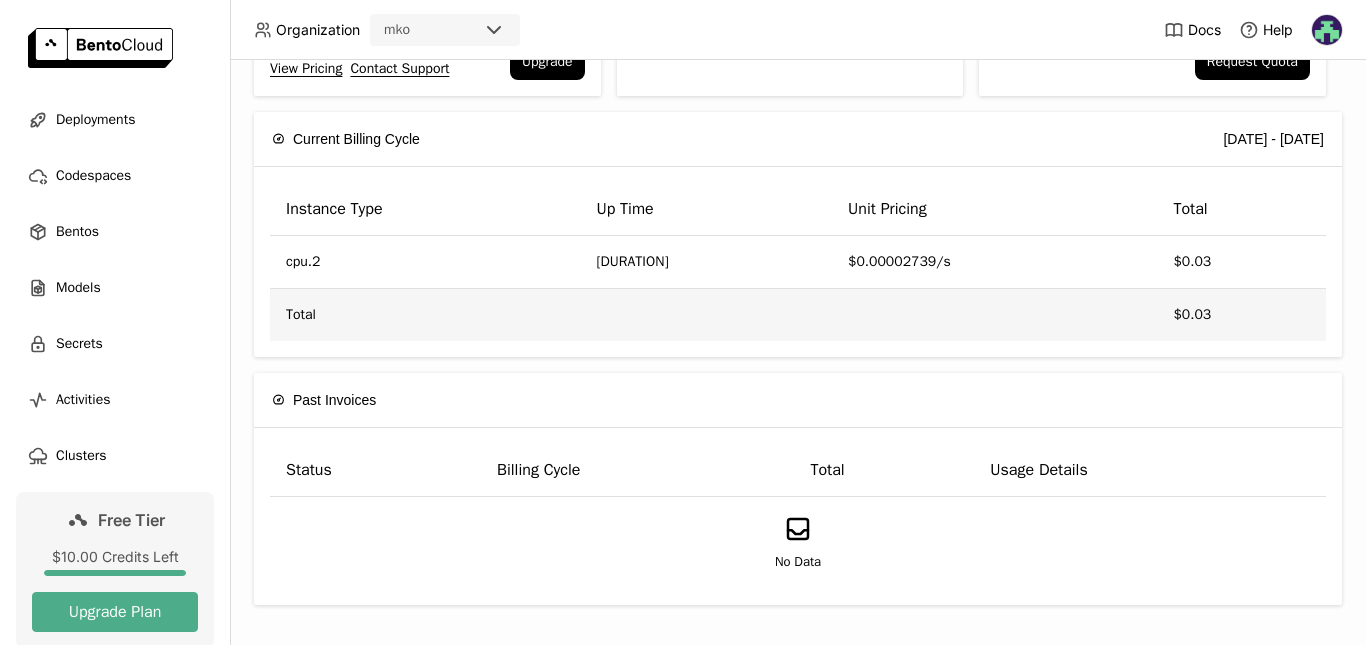 click at bounding box center (994, 315) 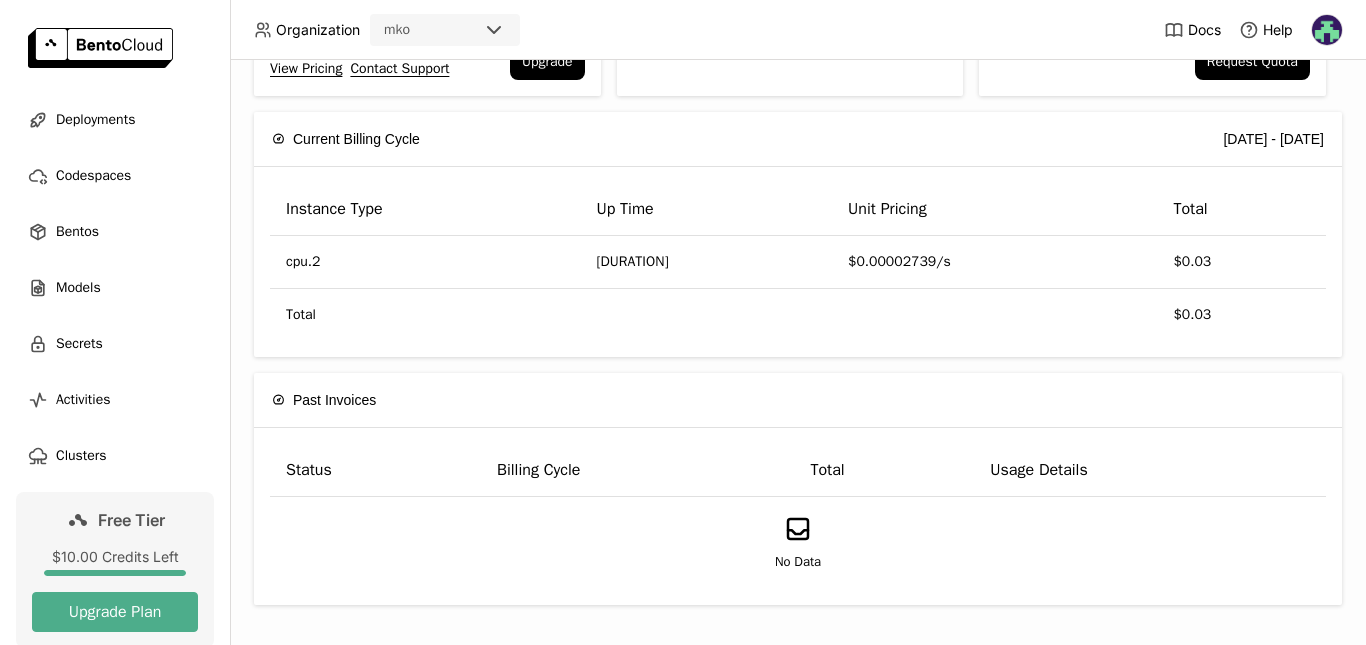 click on "Past Invoices" at bounding box center [798, 400] 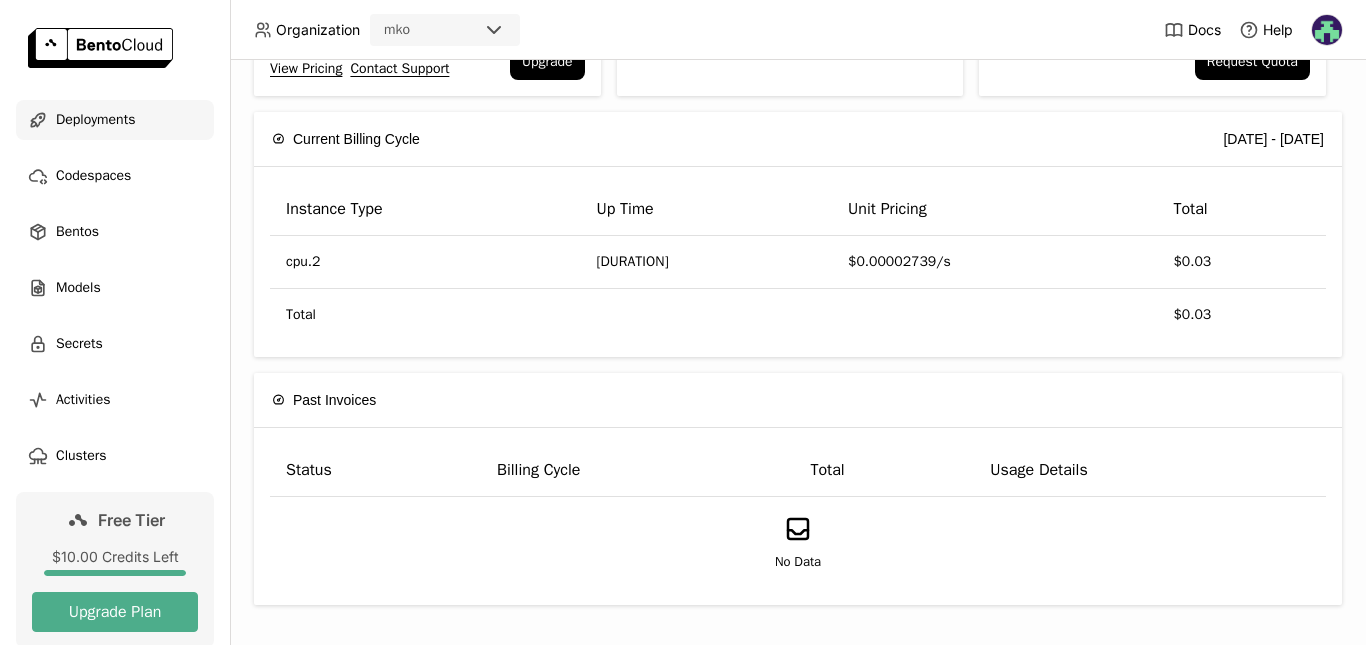 click on "Deployments" at bounding box center [95, 120] 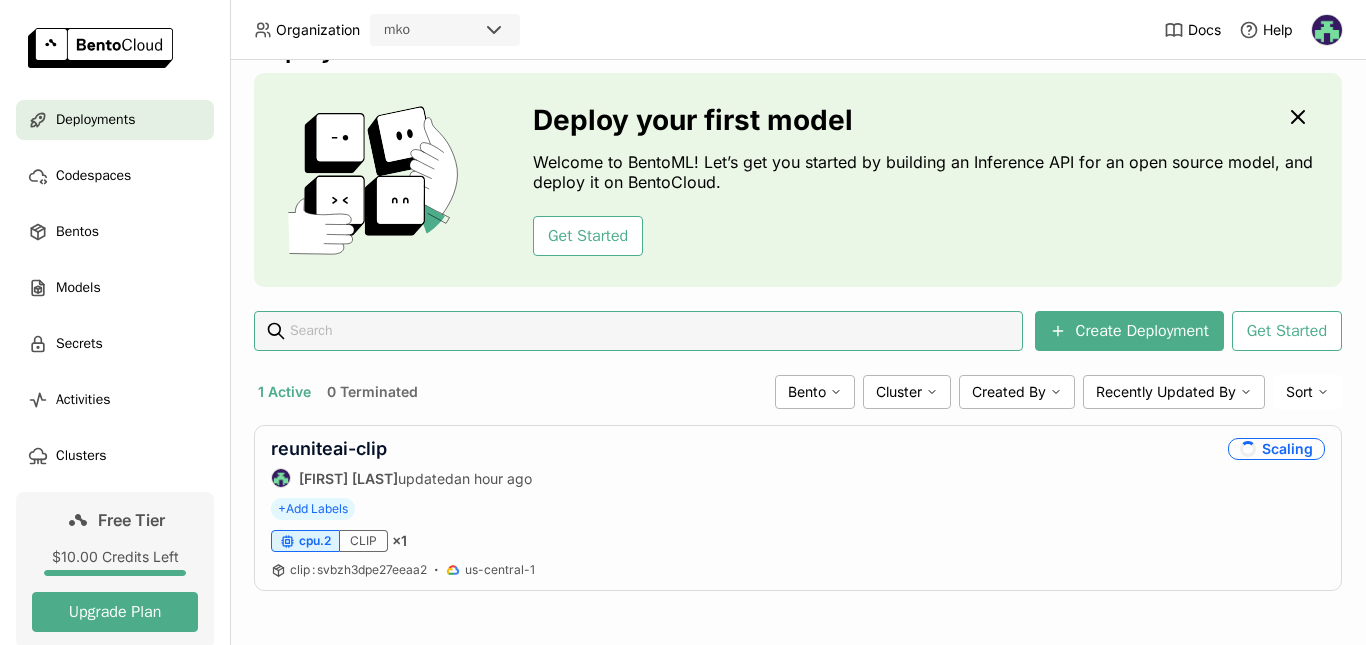 scroll, scrollTop: 49, scrollLeft: 0, axis: vertical 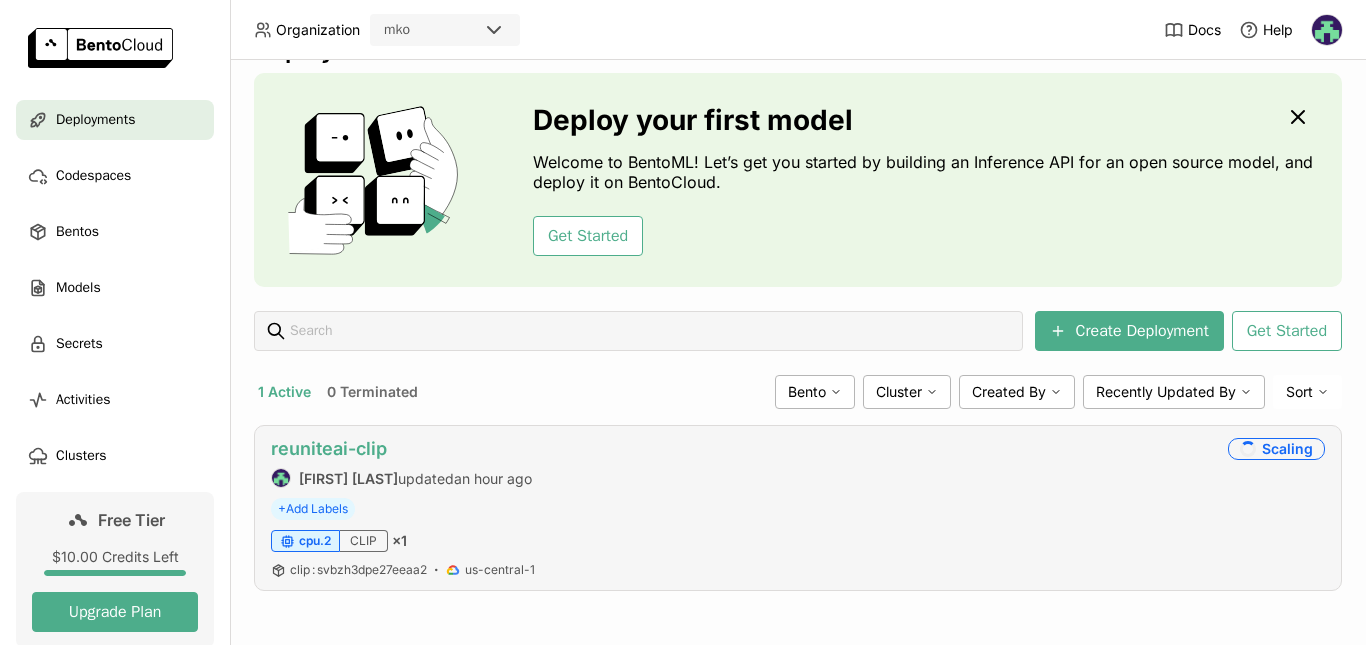 click on "reuniteai-clip" at bounding box center [329, 448] 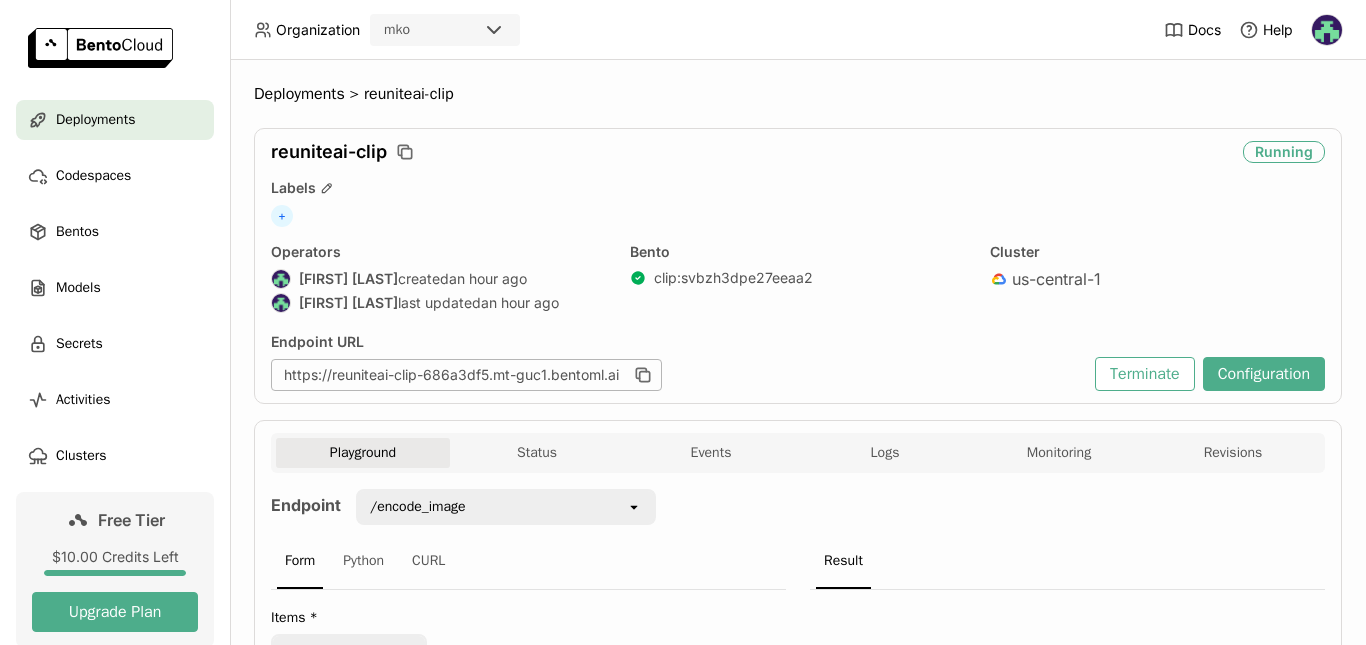scroll, scrollTop: 233, scrollLeft: 0, axis: vertical 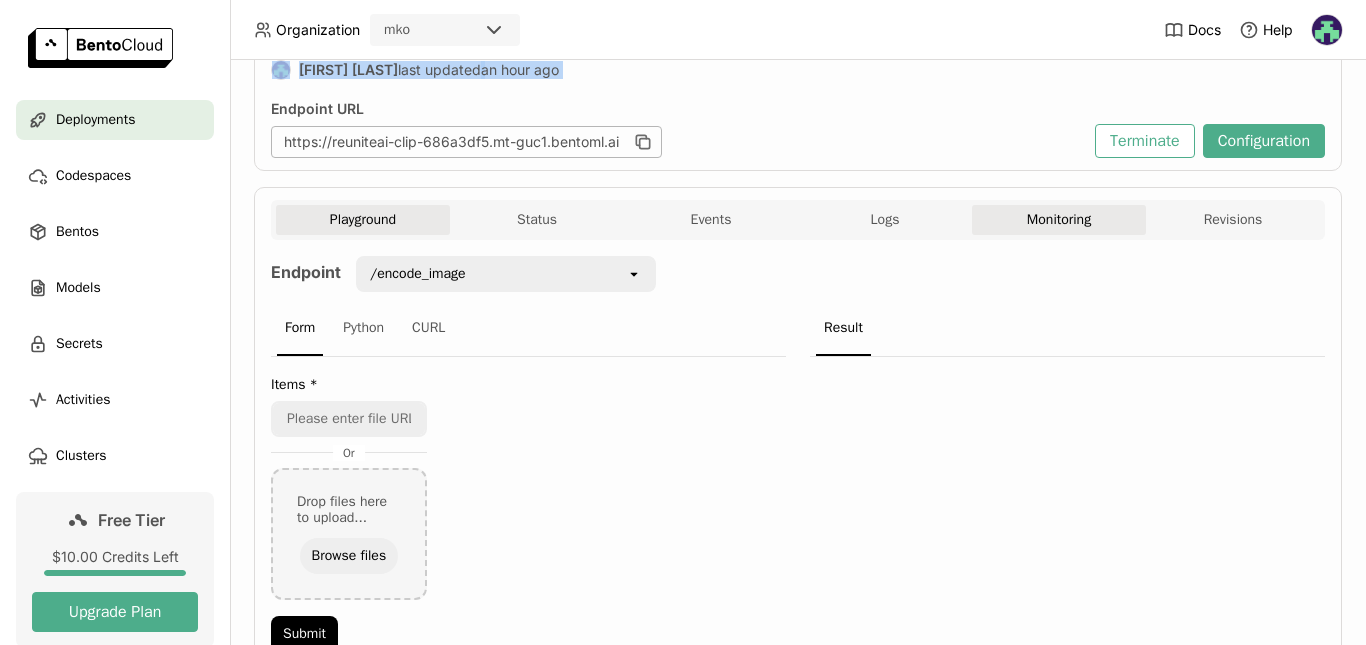 click on "Monitoring" at bounding box center (1059, 220) 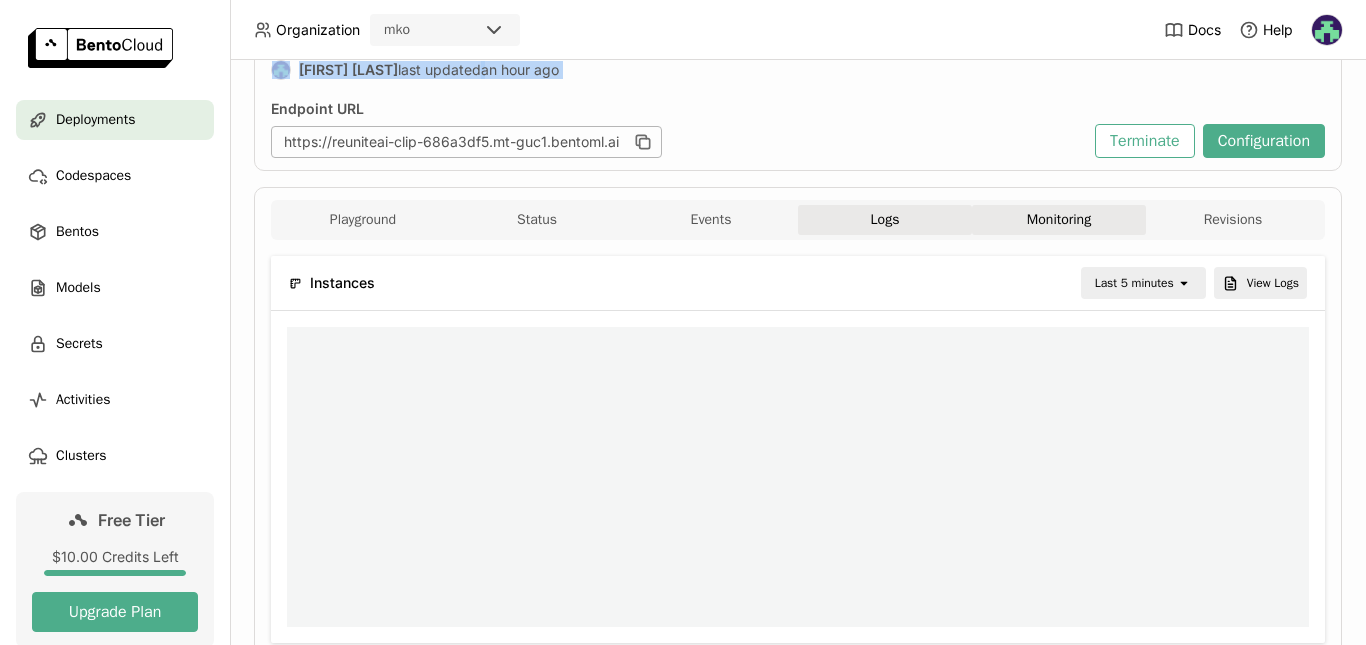 scroll, scrollTop: 285, scrollLeft: 488, axis: both 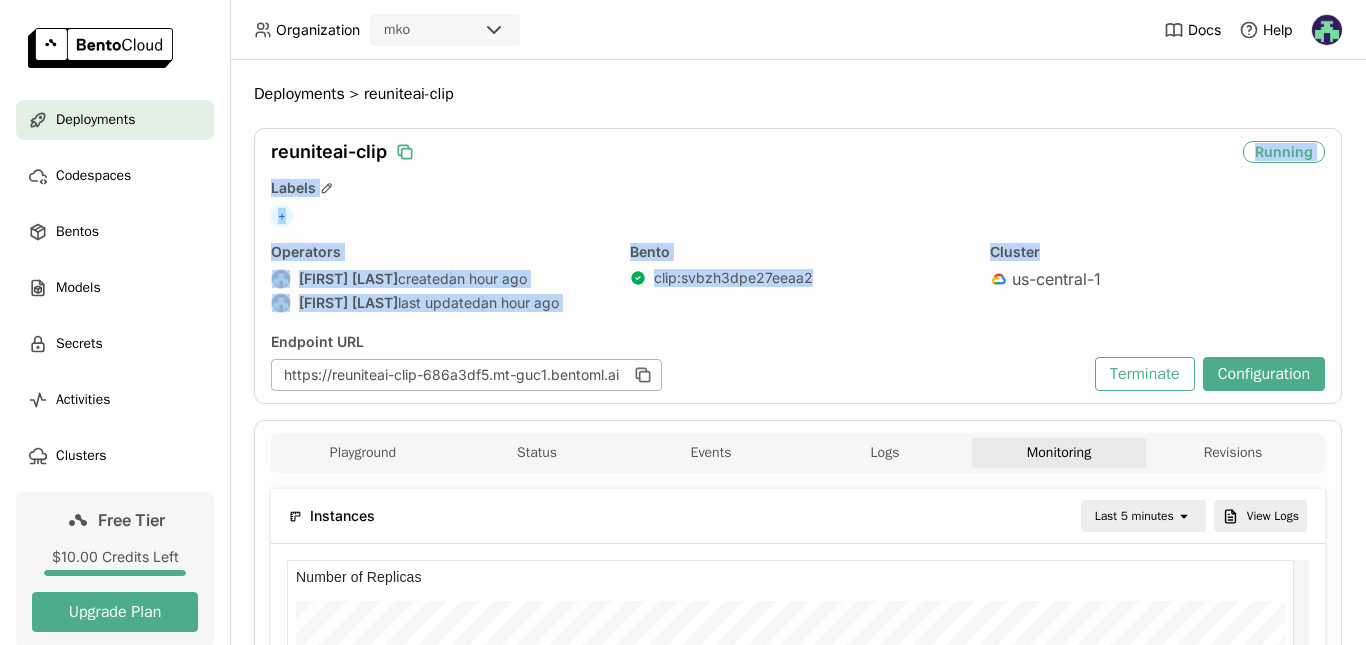 click 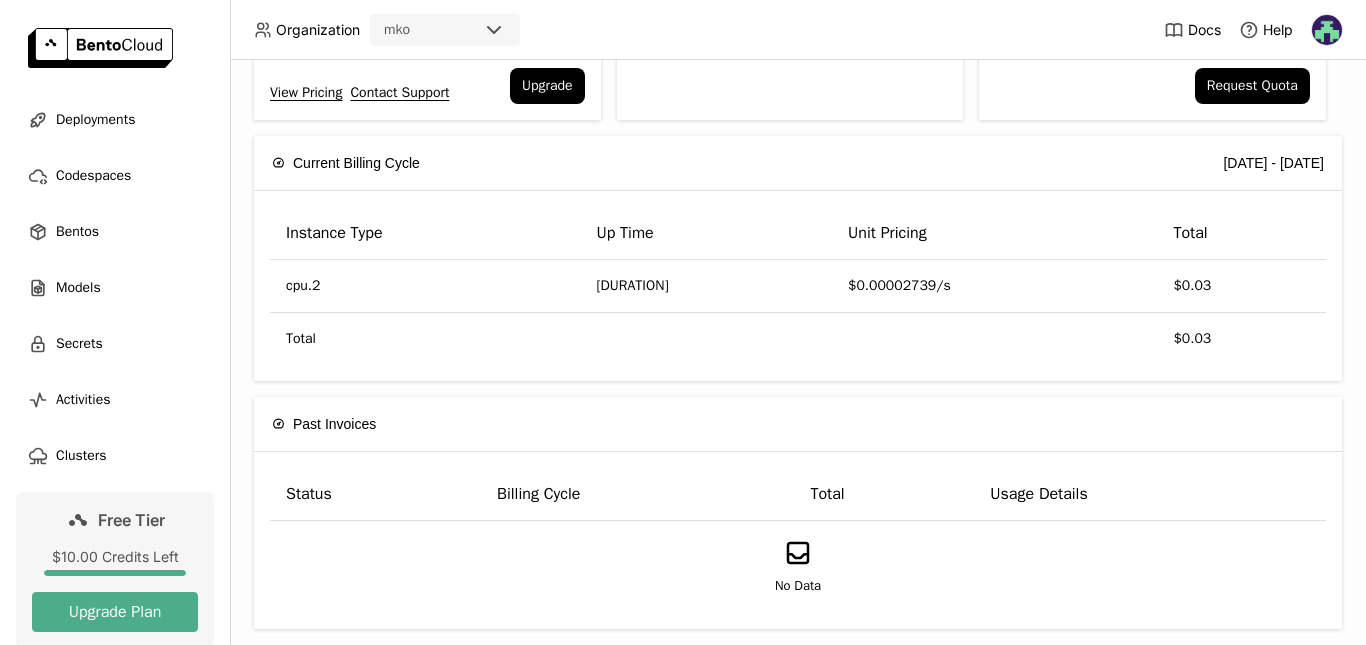 click on "Past Invoices" at bounding box center [798, 424] 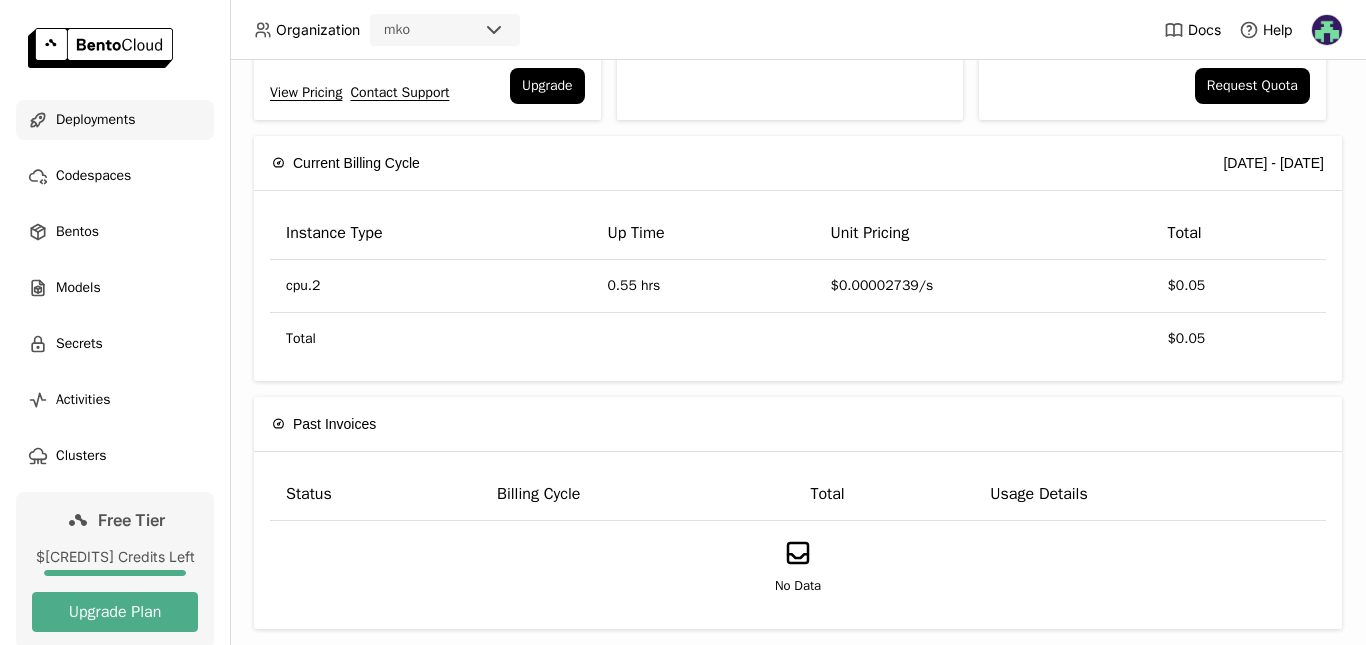 click on "Deployments" at bounding box center [95, 120] 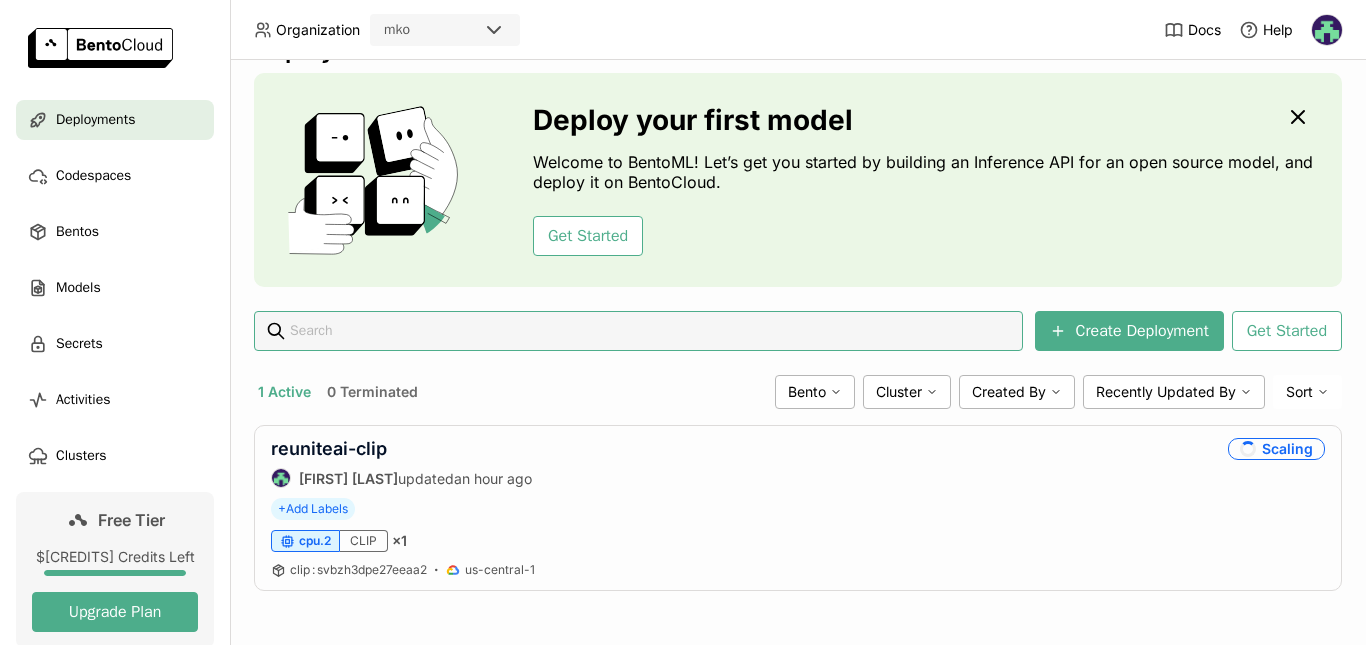 scroll, scrollTop: 49, scrollLeft: 0, axis: vertical 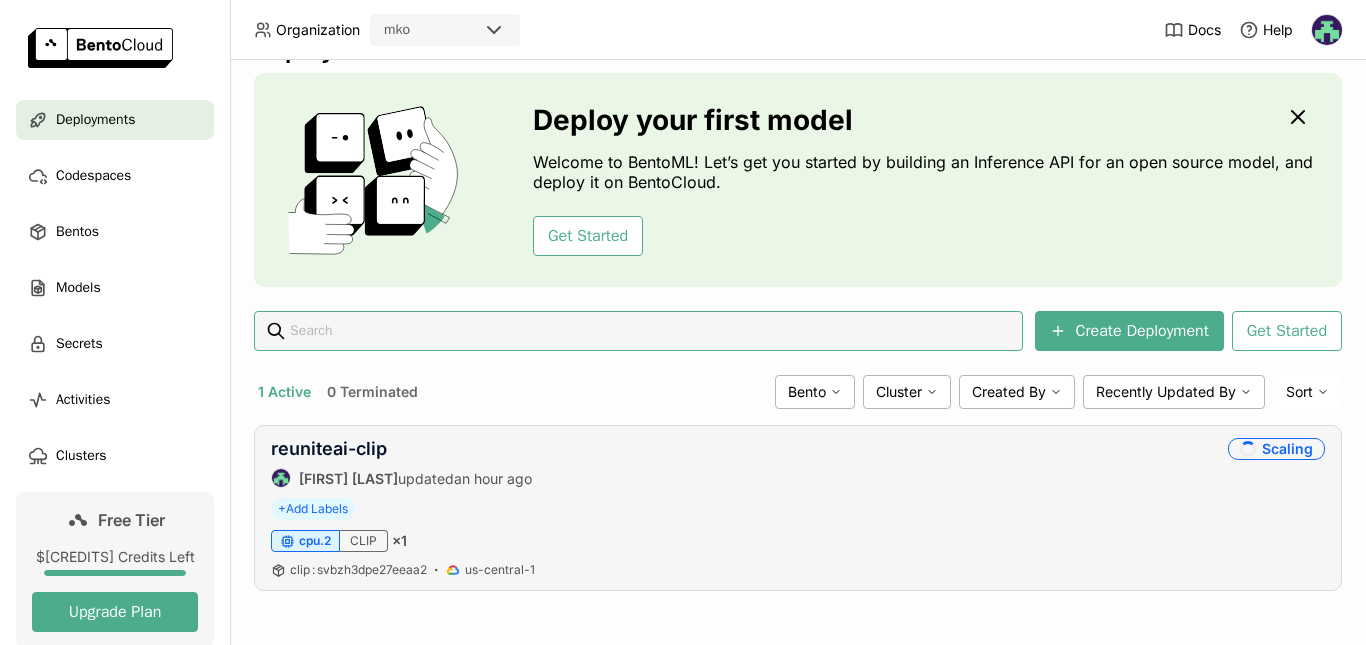 click on "reuniteai-clip [FULL_NAME]  updated  [TIME_AGO] Scaling" at bounding box center (798, 463) 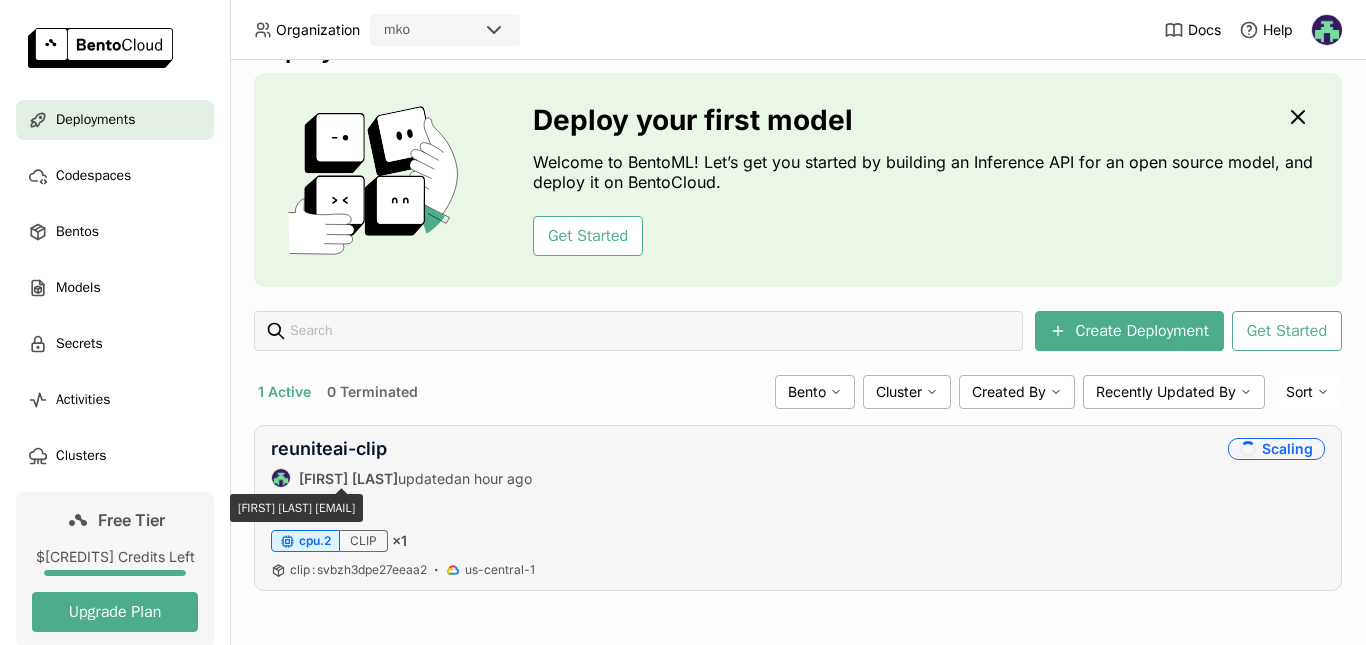 click on "[FIRST] [LAST]" at bounding box center [348, 478] 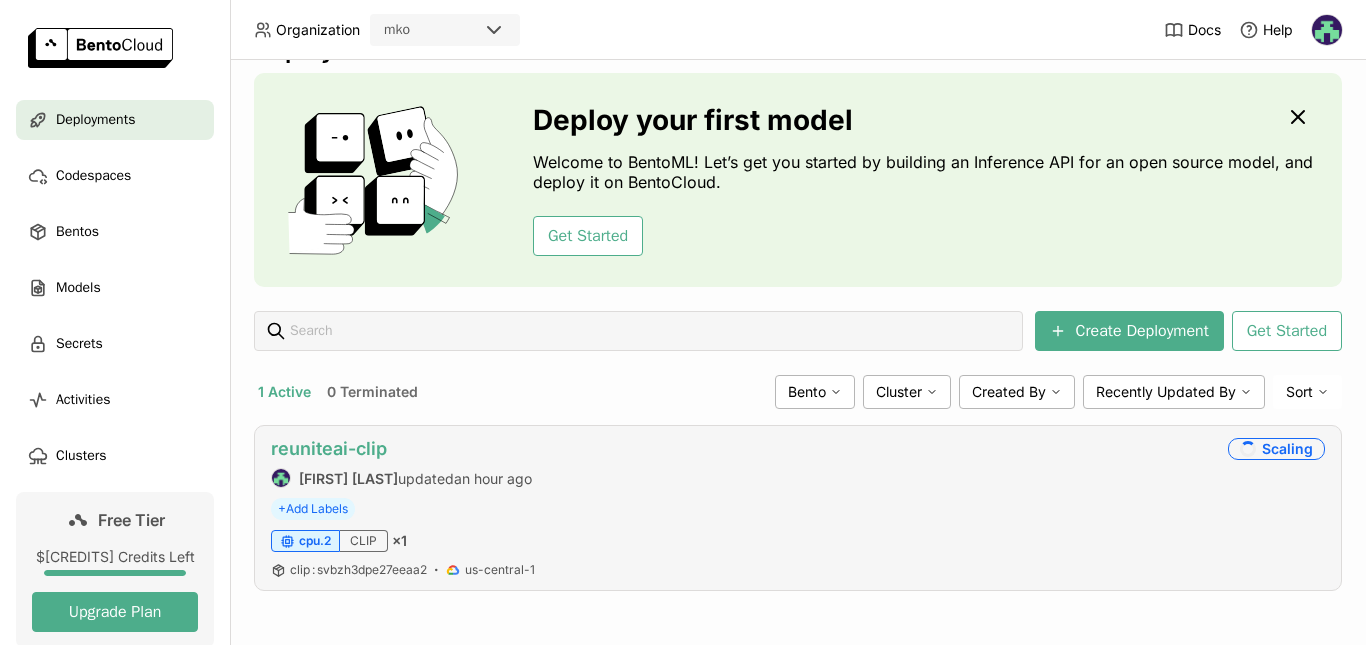 click on "reuniteai-clip" at bounding box center [329, 448] 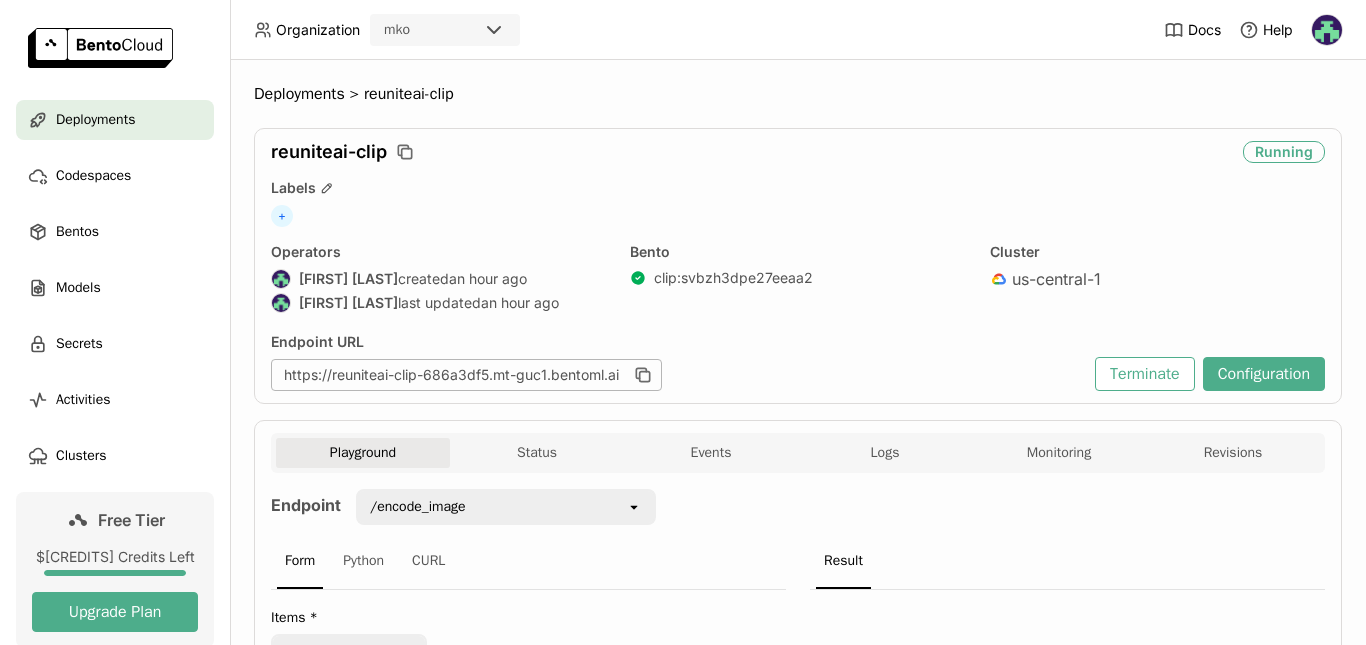 scroll, scrollTop: 335, scrollLeft: 0, axis: vertical 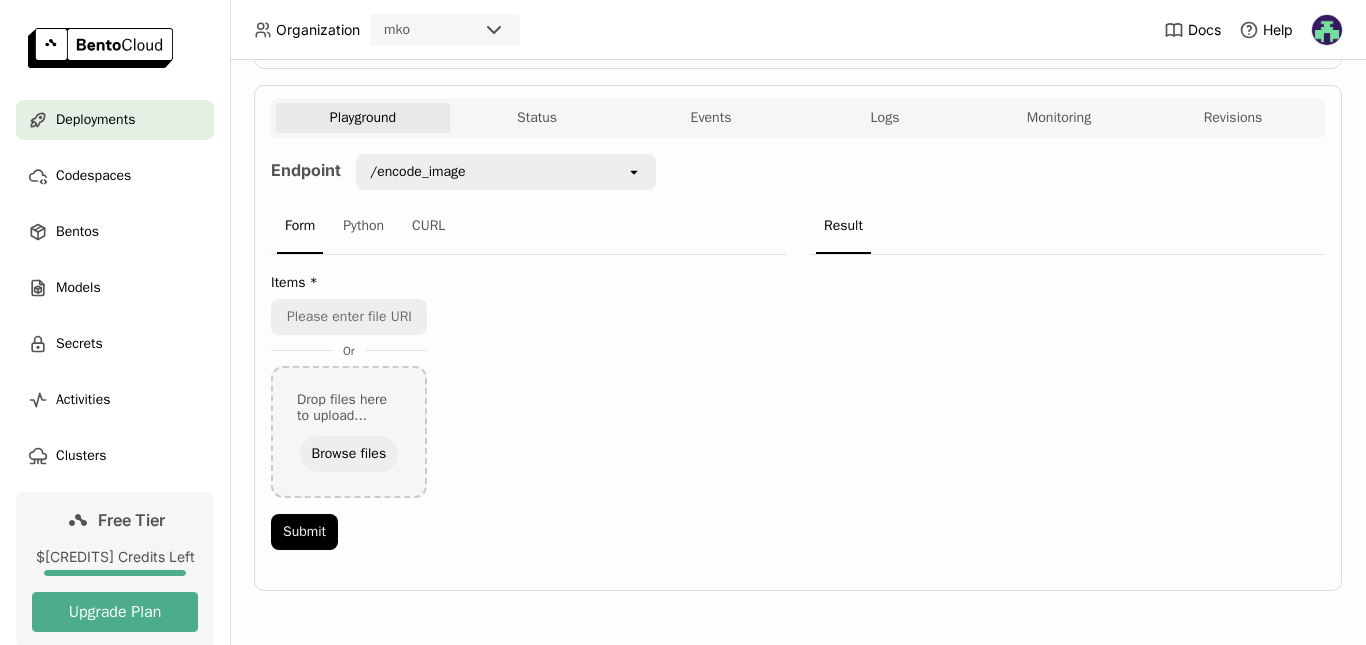 click on "Playground Status Events Logs Monitoring Revisions" at bounding box center (798, 120) 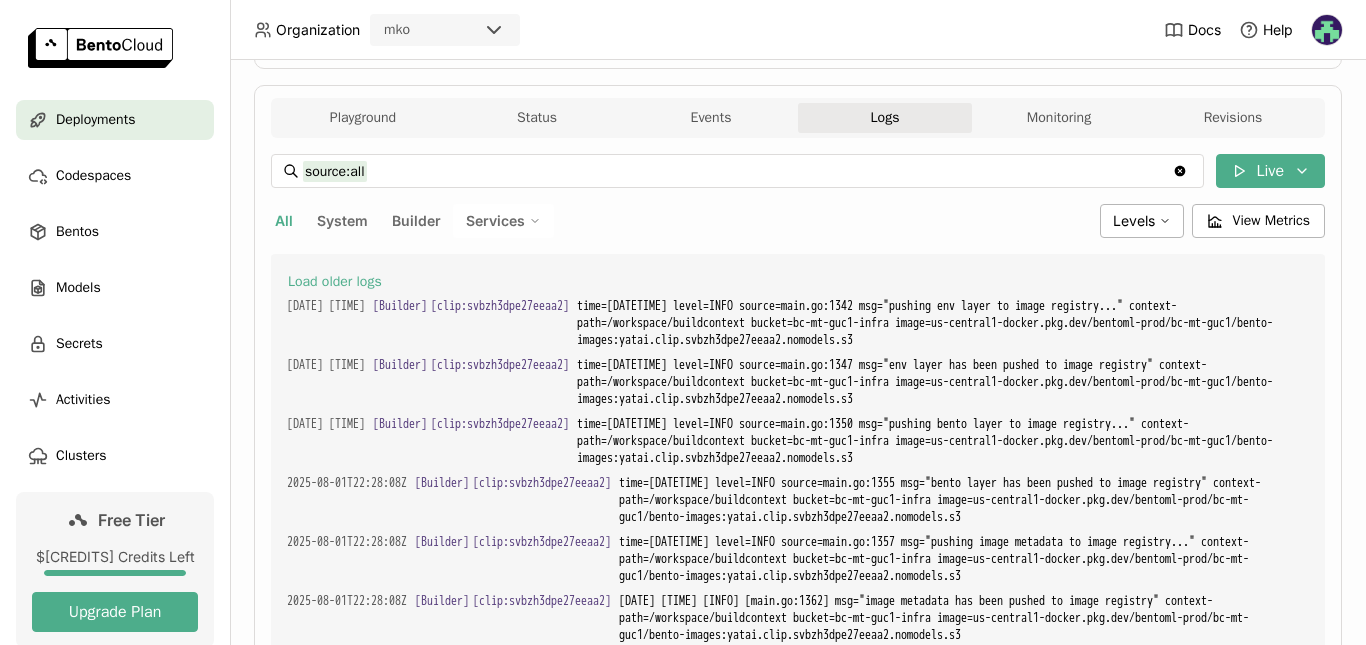 scroll, scrollTop: 4159, scrollLeft: 0, axis: vertical 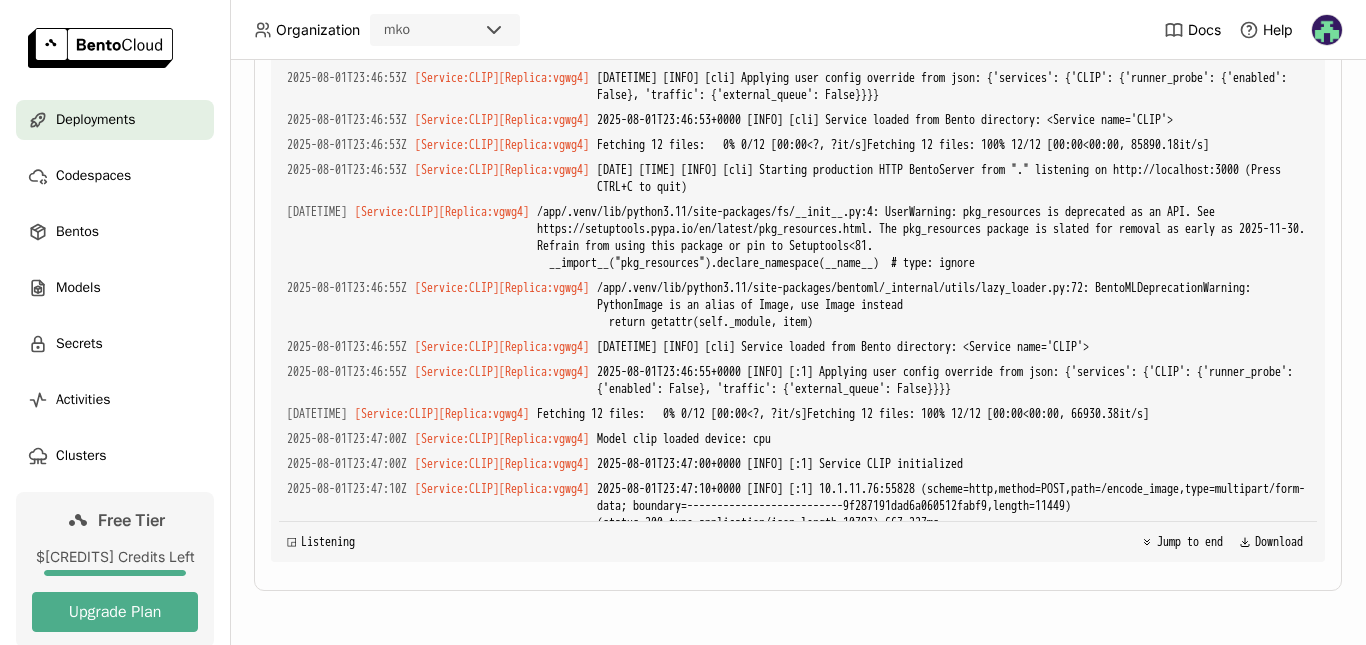 drag, startPoint x: 664, startPoint y: 437, endPoint x: 759, endPoint y: 541, distance: 140.85808 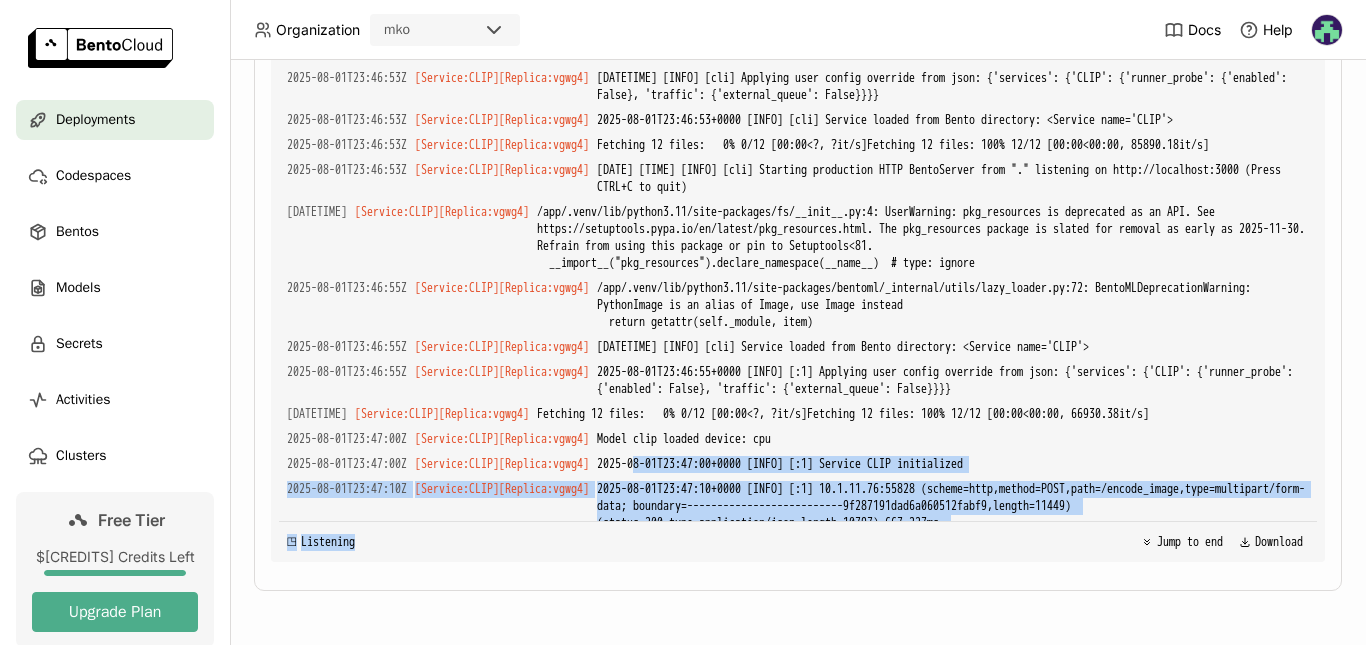 click on "◳ Listening Jump to end Download" at bounding box center (798, 541) 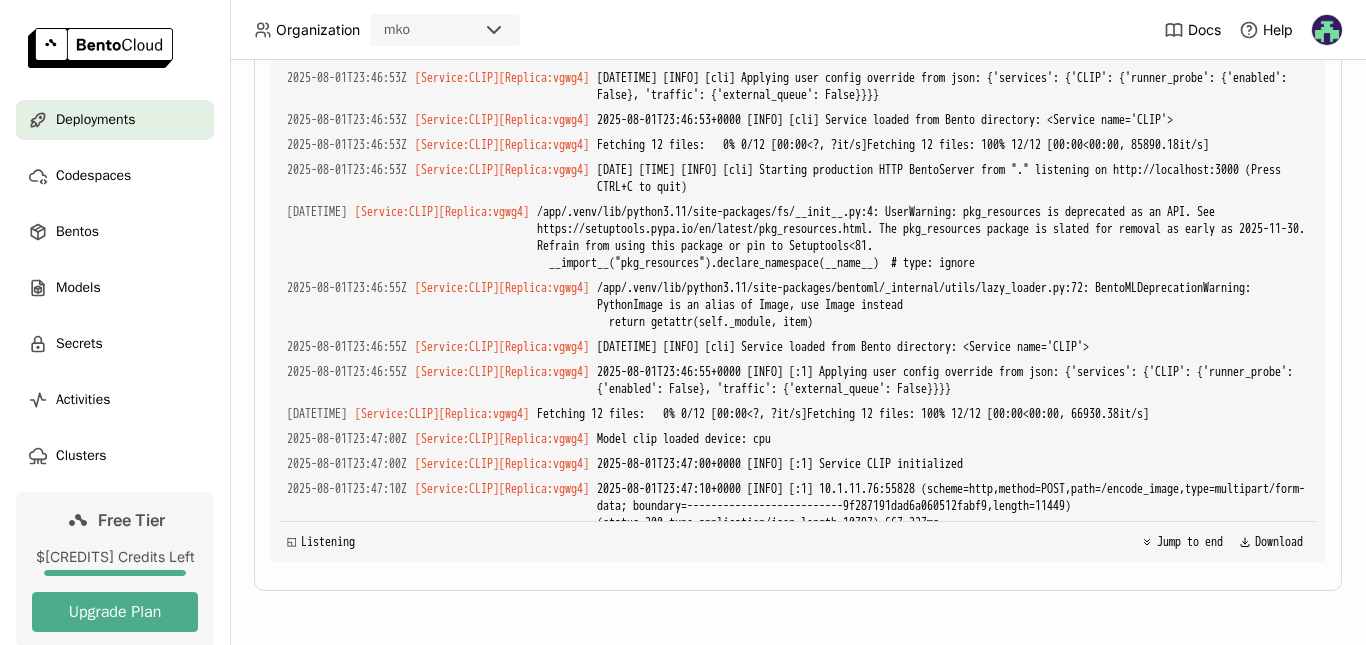 scroll, scrollTop: 4181, scrollLeft: 0, axis: vertical 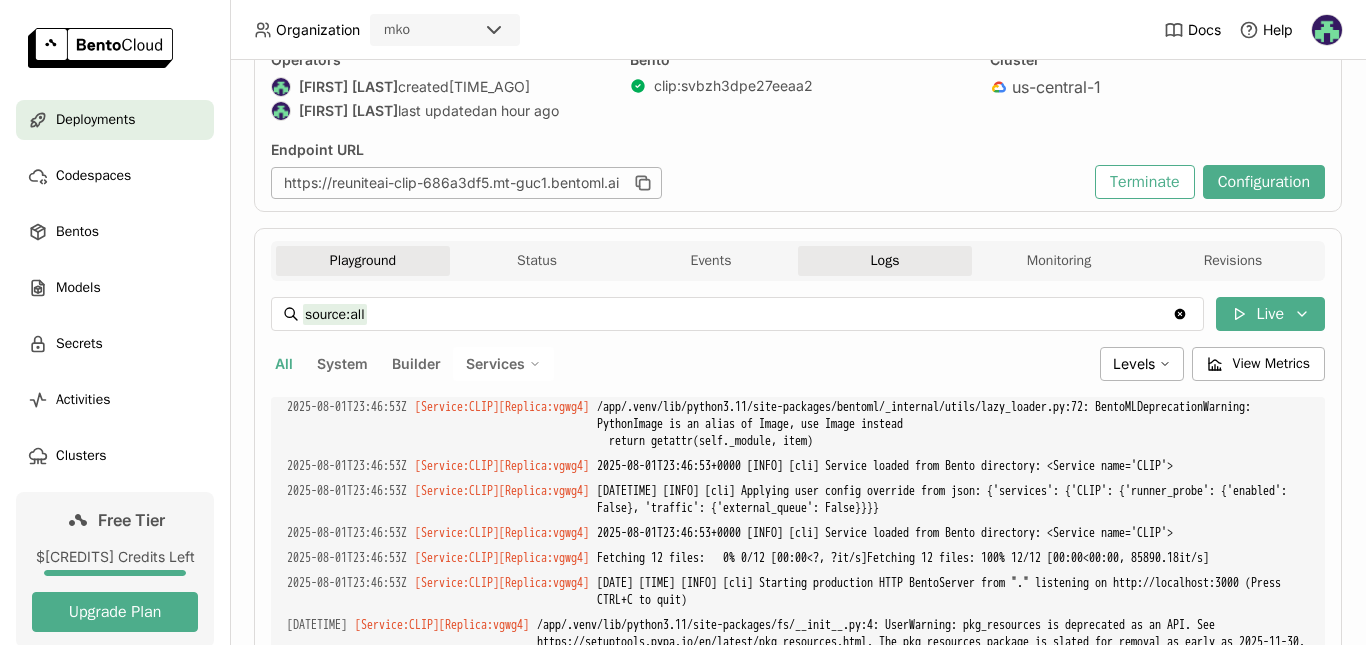 click on "Playground" at bounding box center (363, 261) 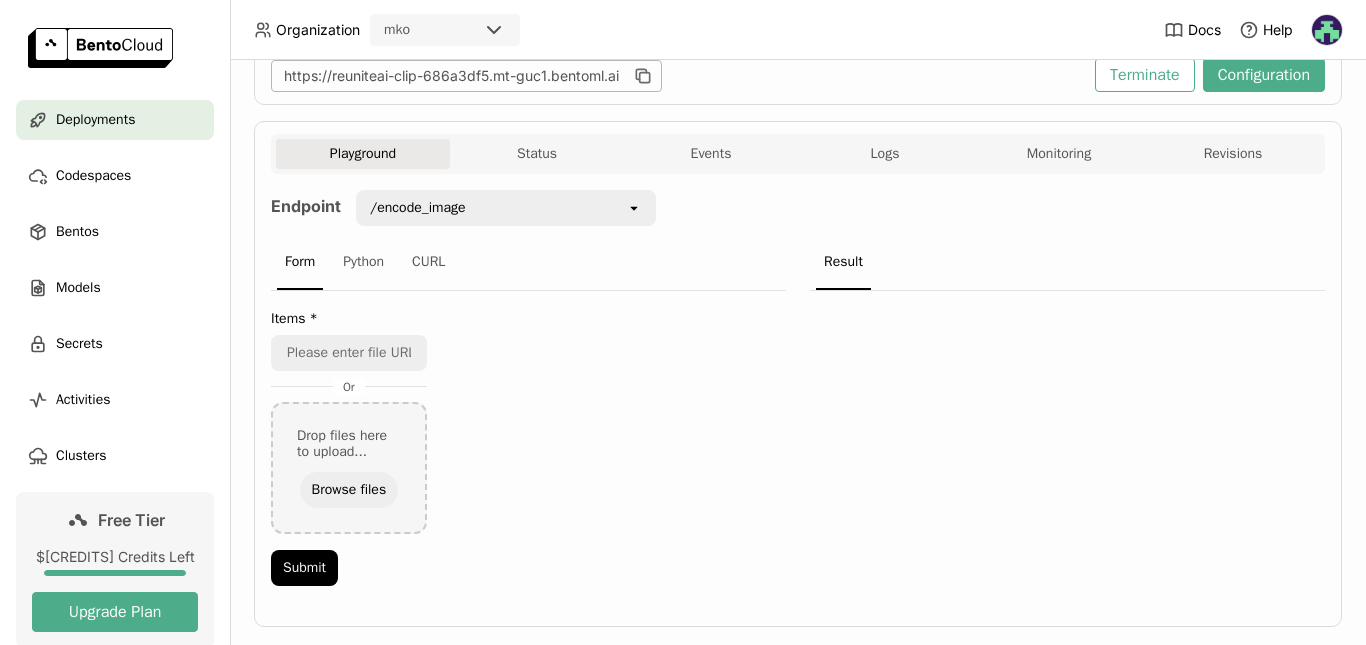scroll, scrollTop: 296, scrollLeft: 0, axis: vertical 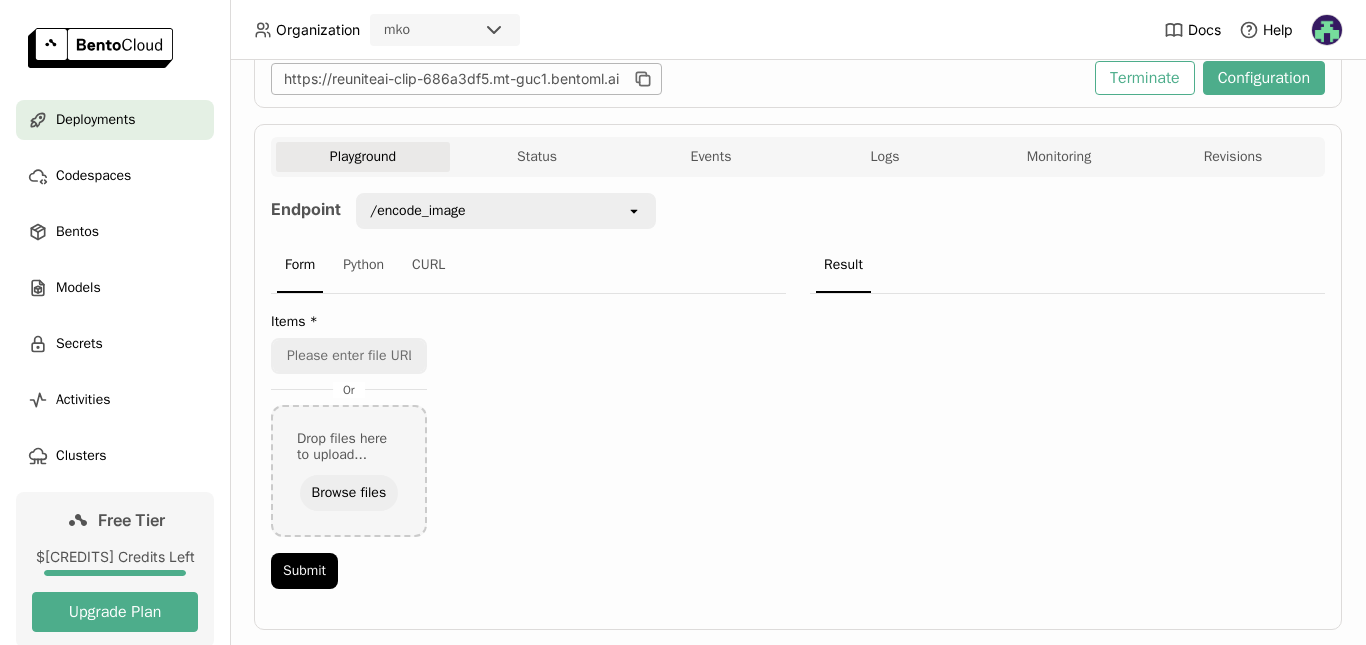 click on "Playground Status Events Logs Monitoring Revisions" at bounding box center (798, 159) 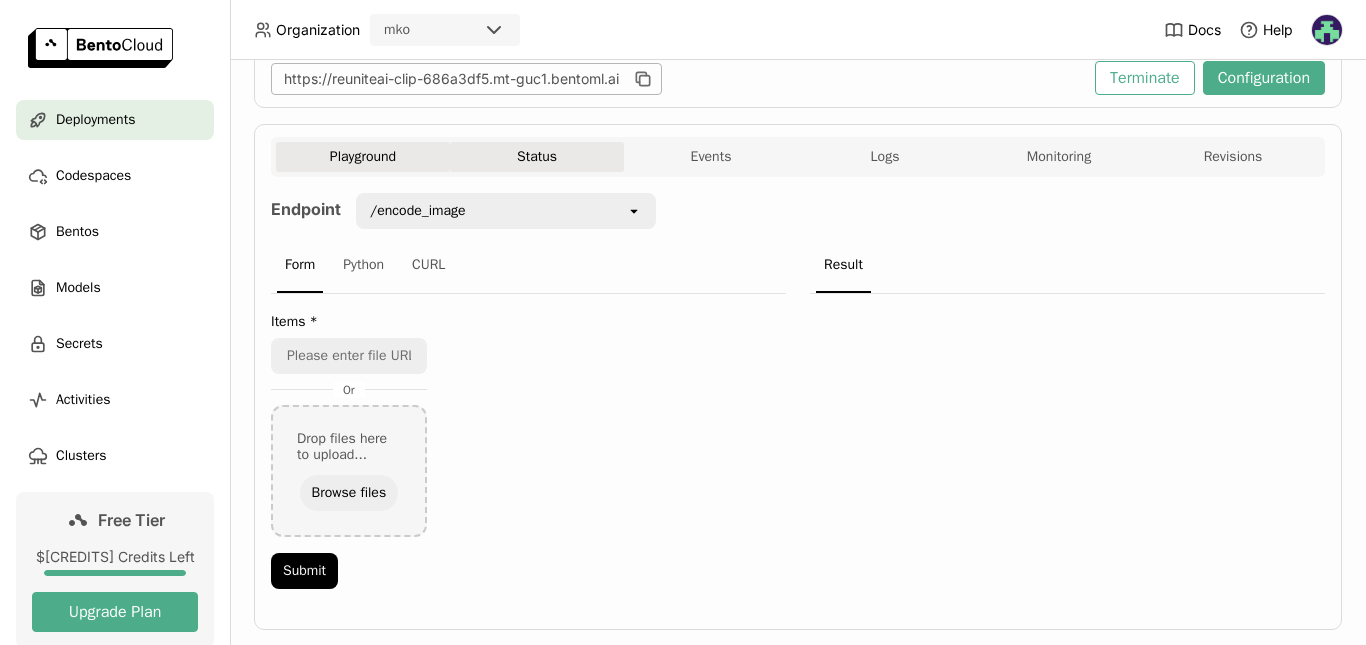 click on "Status" at bounding box center [537, 157] 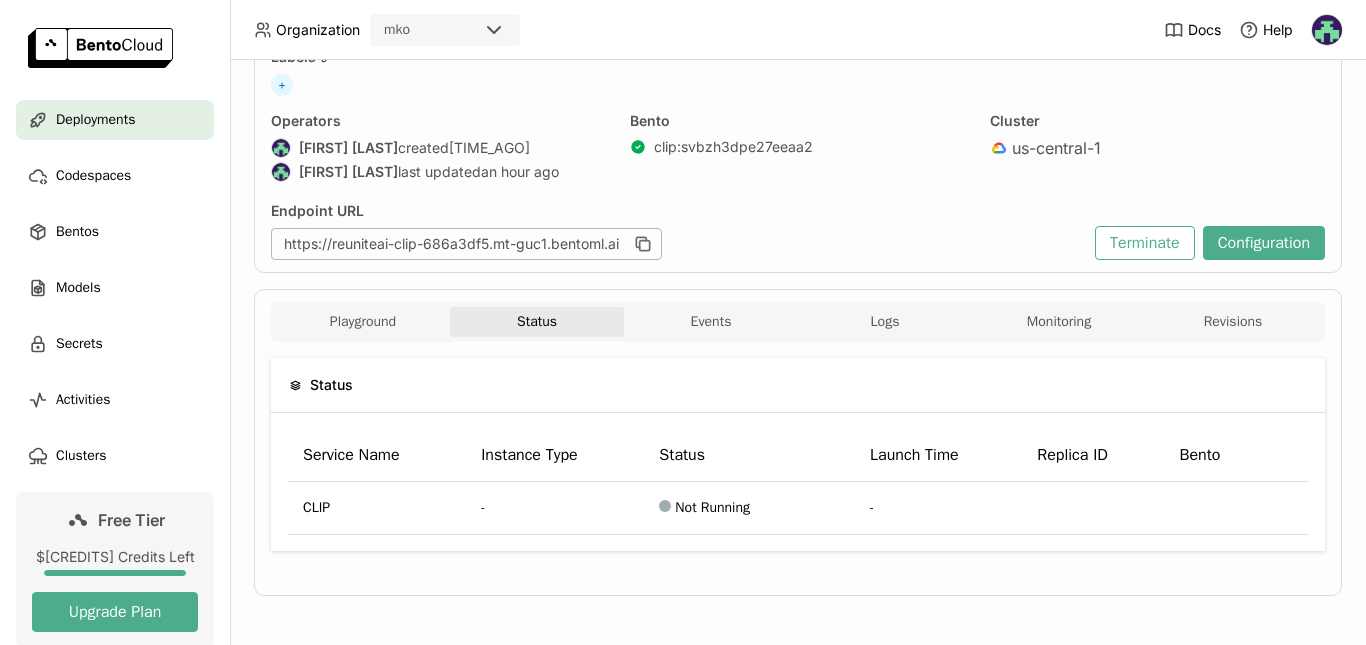 scroll, scrollTop: 136, scrollLeft: 0, axis: vertical 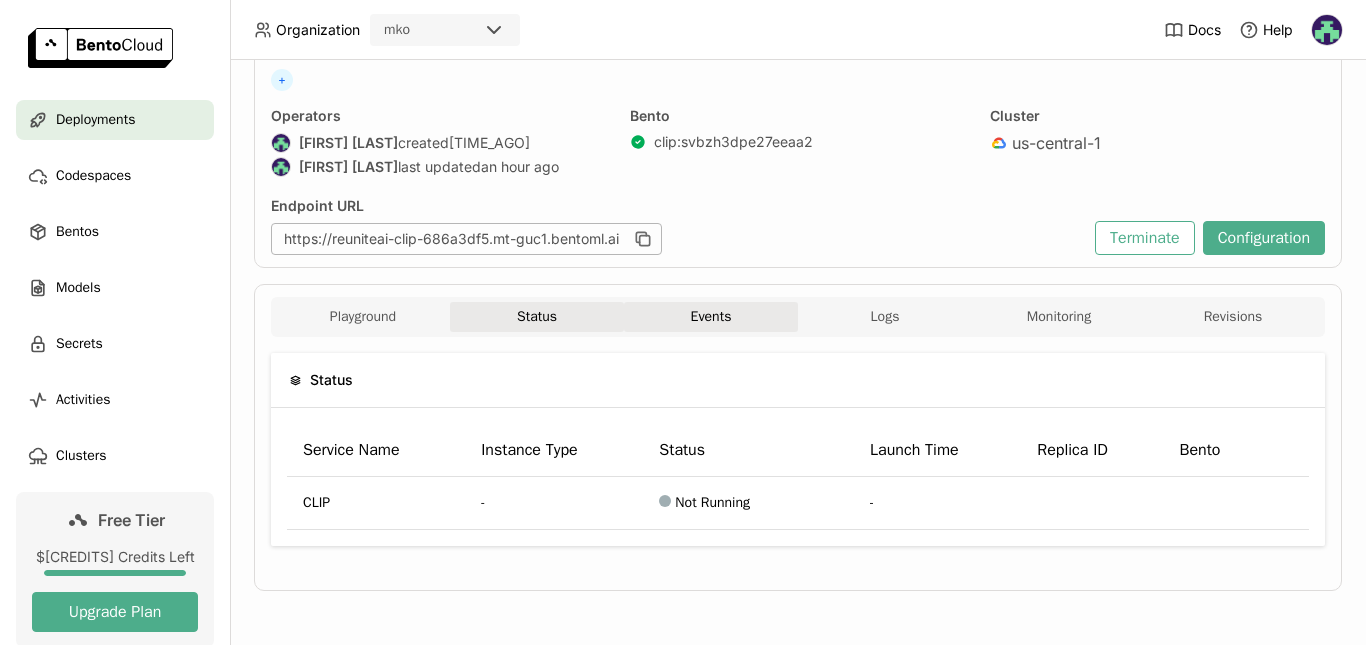 click on "Events" at bounding box center (711, 317) 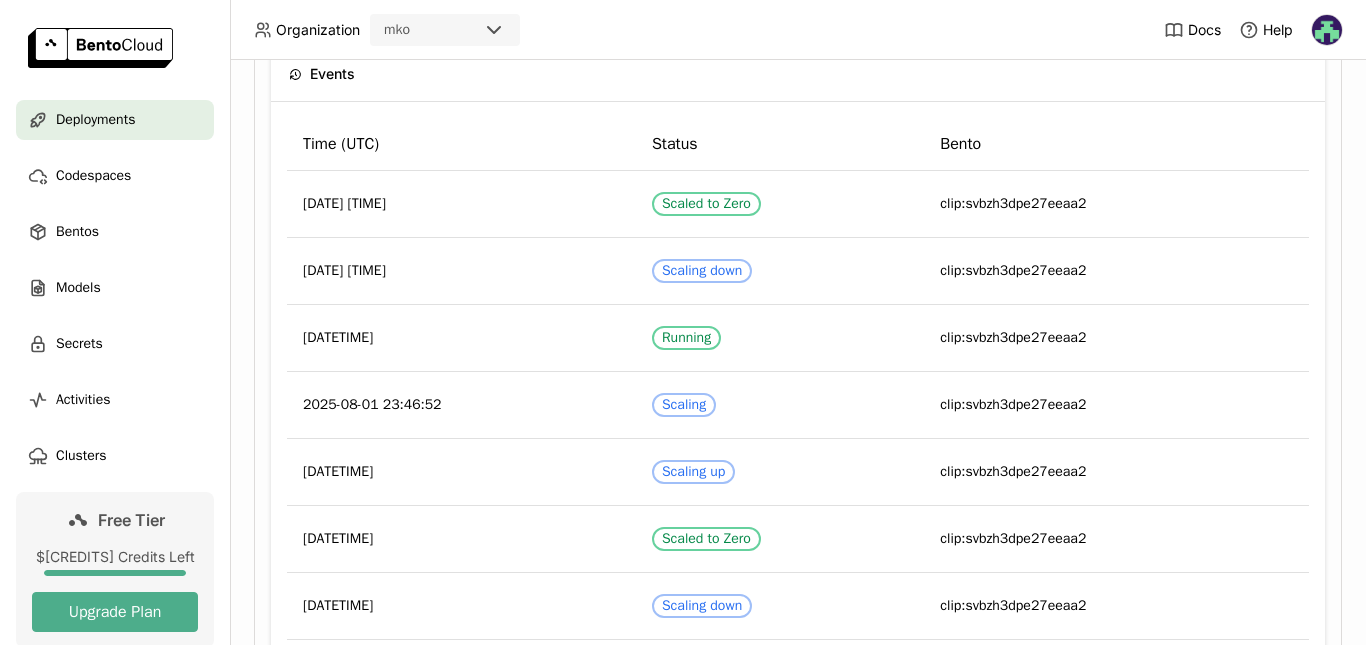 scroll, scrollTop: 509, scrollLeft: 0, axis: vertical 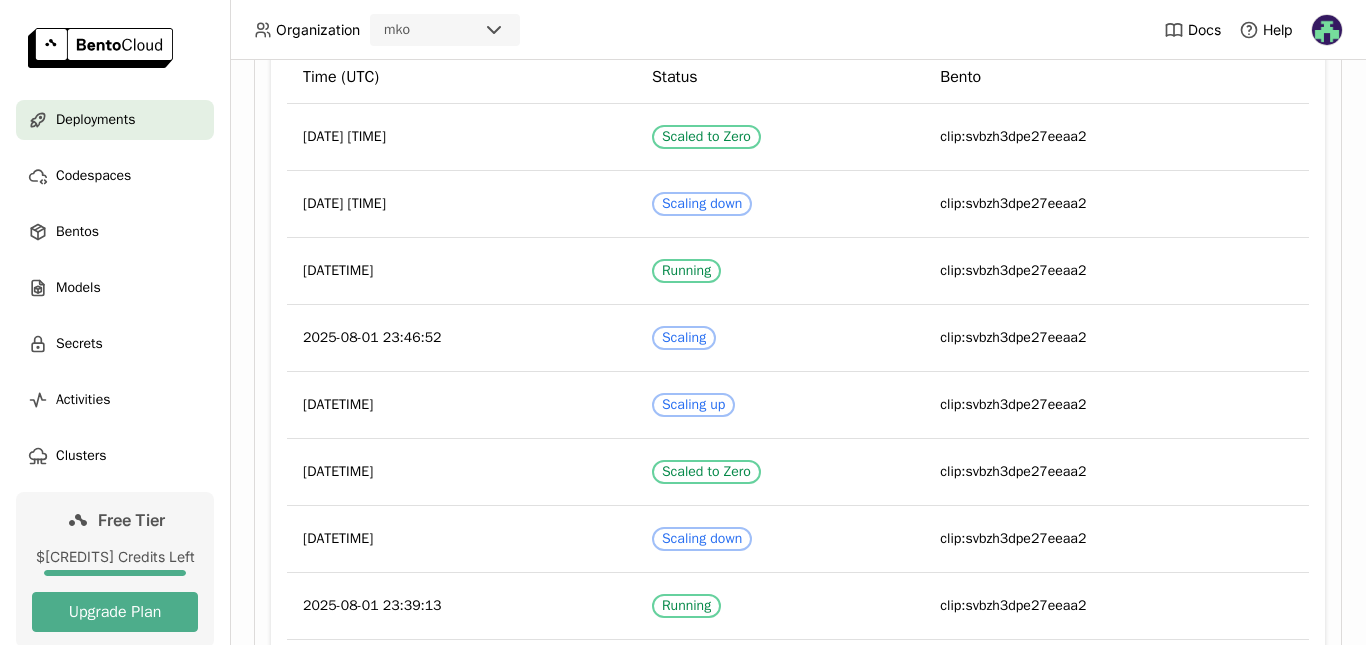 type 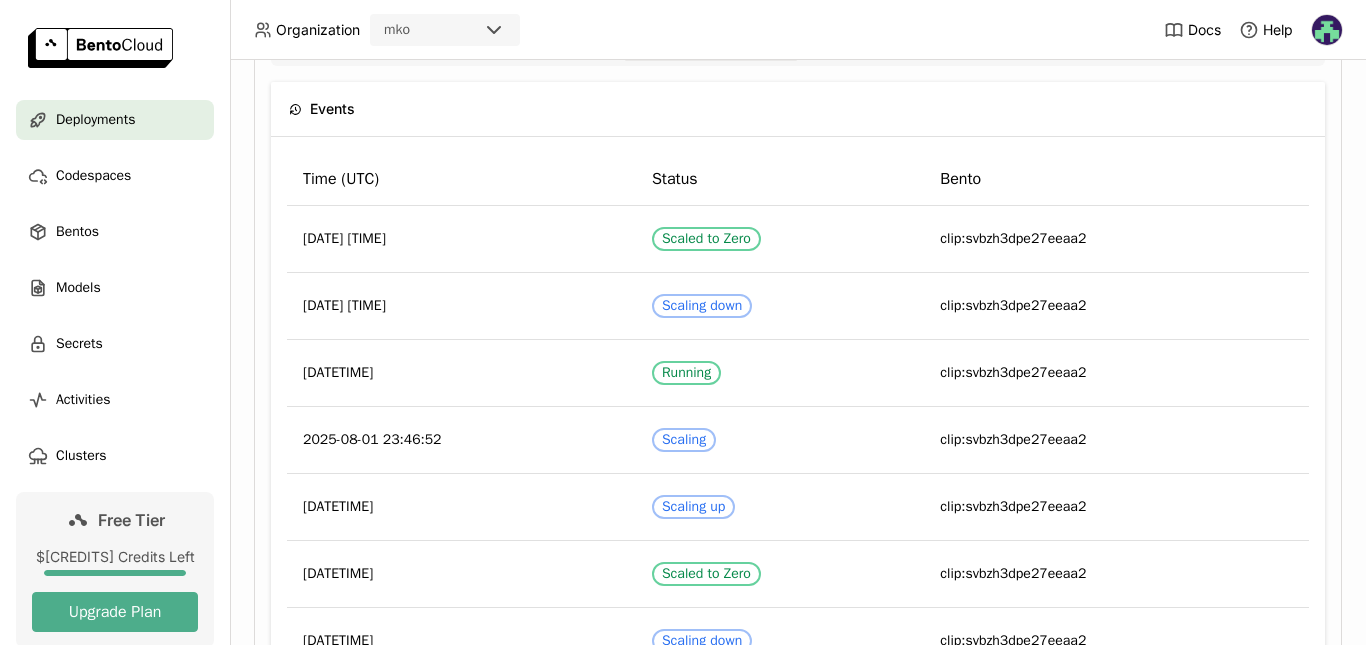 scroll, scrollTop: 469, scrollLeft: 0, axis: vertical 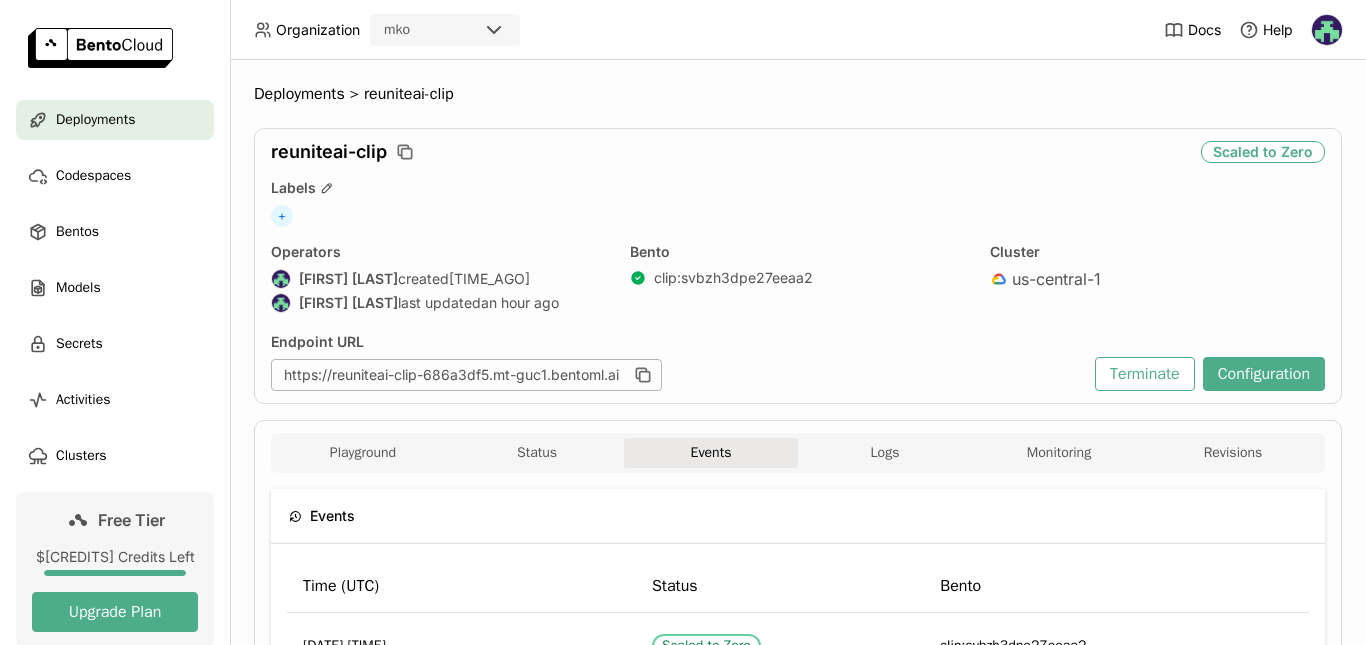 click on "Free Tier $9.97 Credits Left Upgrade Plan" at bounding box center (115, 570) 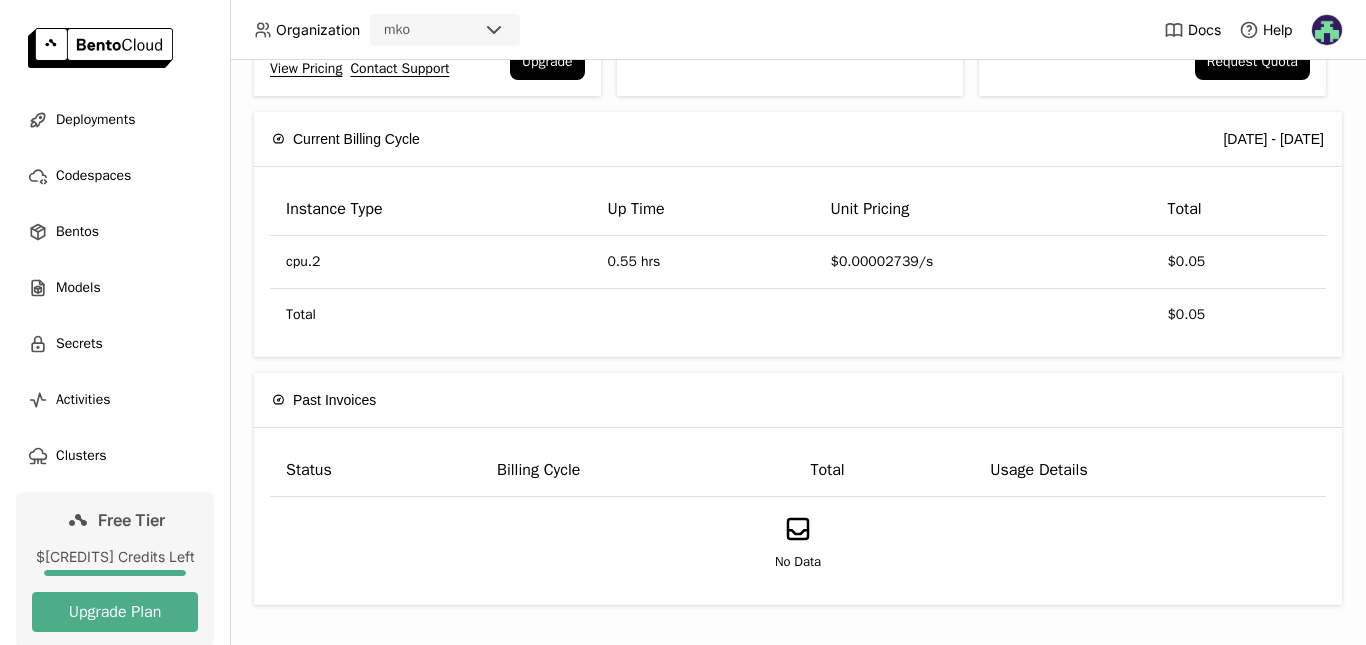 scroll, scrollTop: 257, scrollLeft: 0, axis: vertical 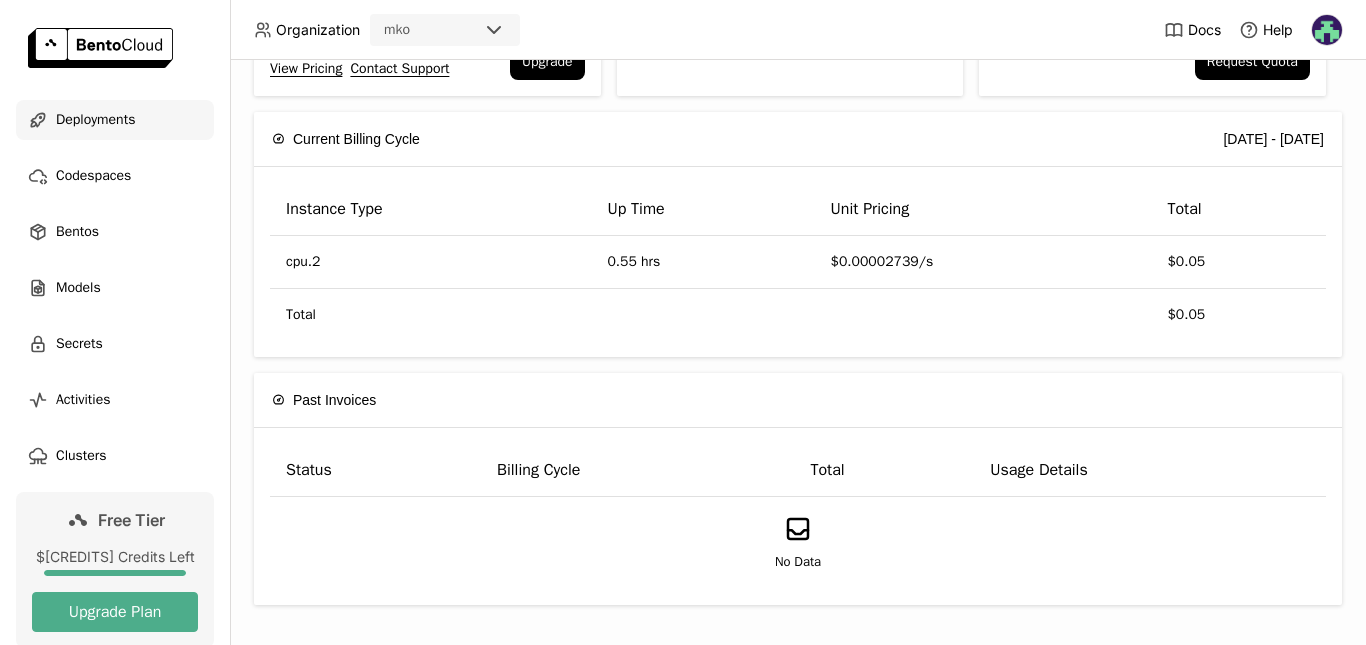 click on "Deployments" at bounding box center [95, 120] 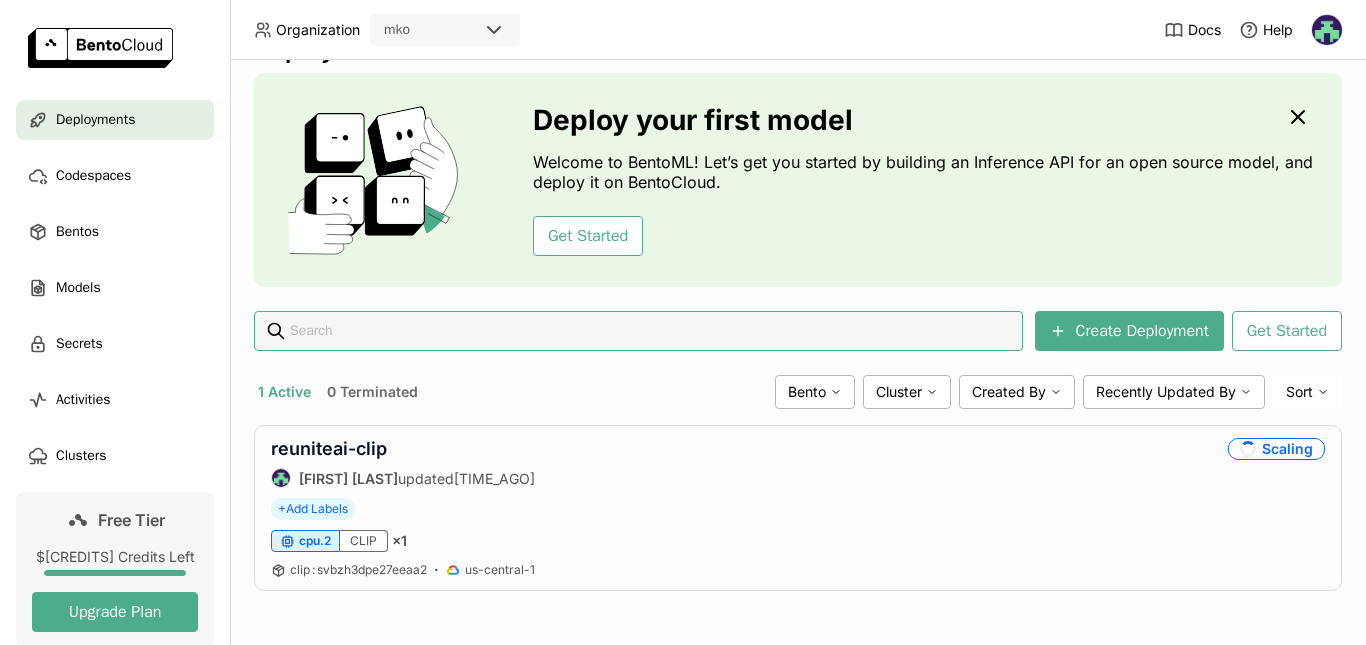 scroll, scrollTop: 49, scrollLeft: 0, axis: vertical 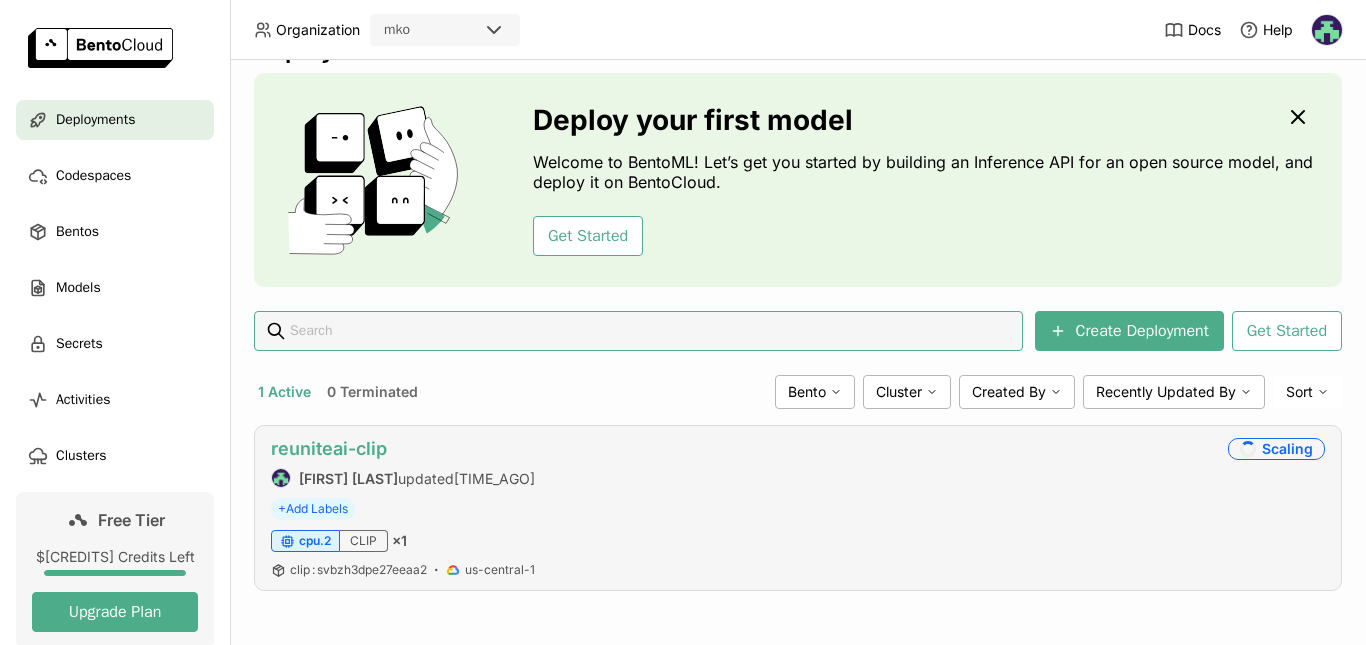 click on "reuniteai-clip" at bounding box center (329, 448) 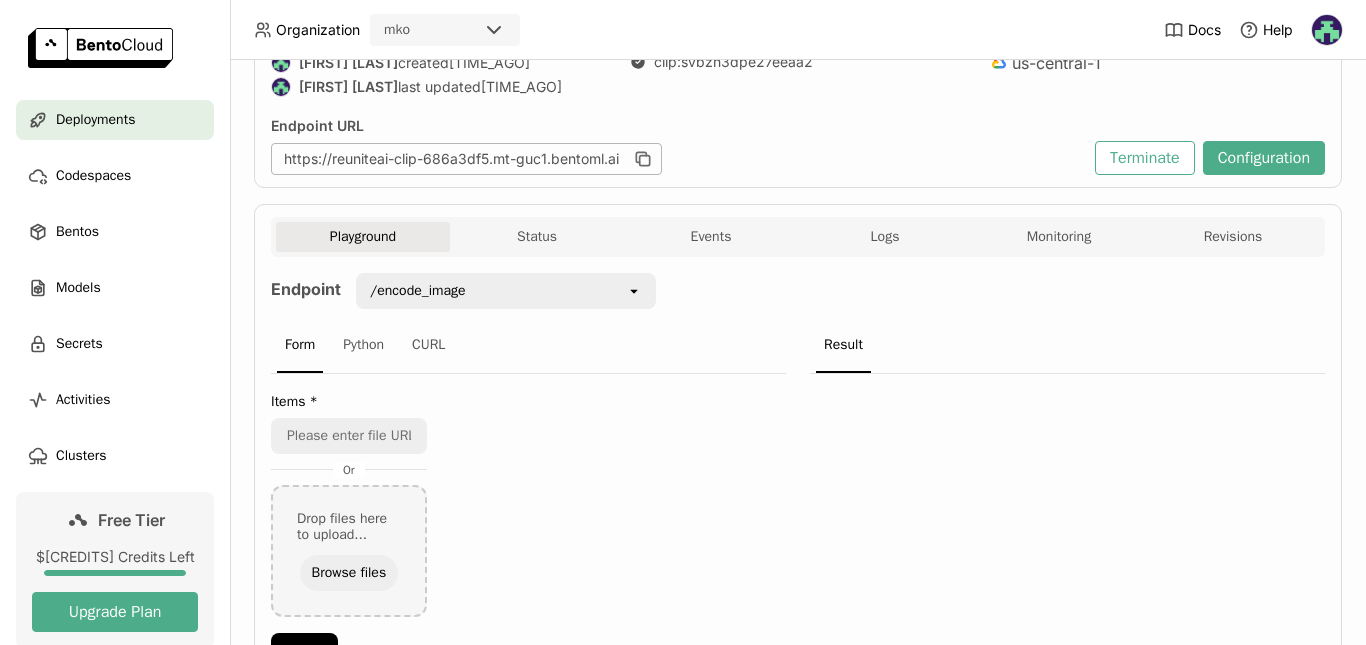 scroll, scrollTop: 233, scrollLeft: 0, axis: vertical 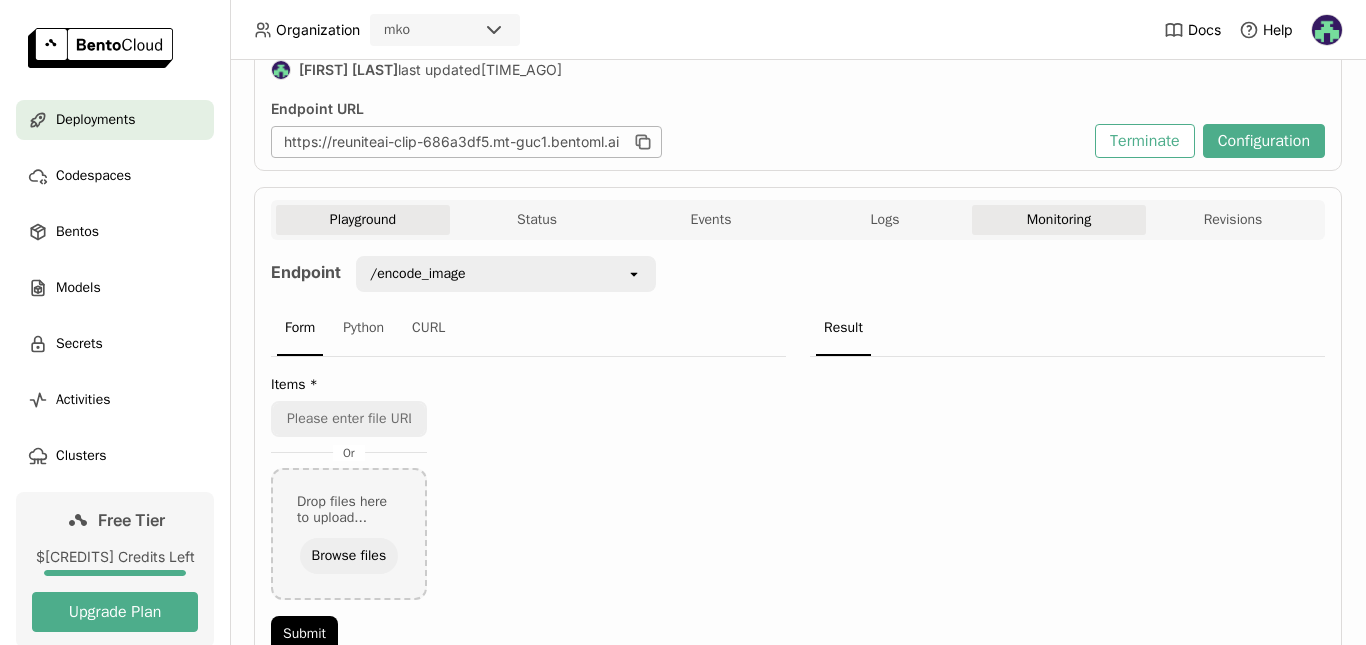 click on "Monitoring" at bounding box center [1059, 220] 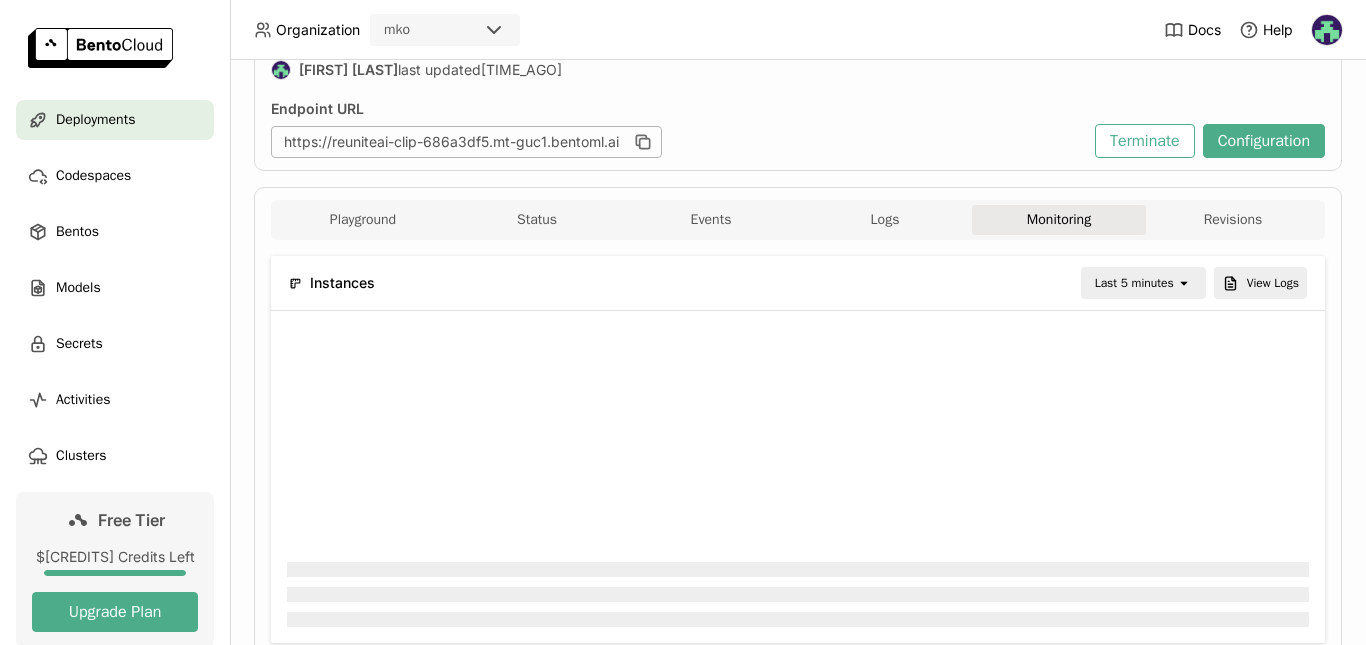 type 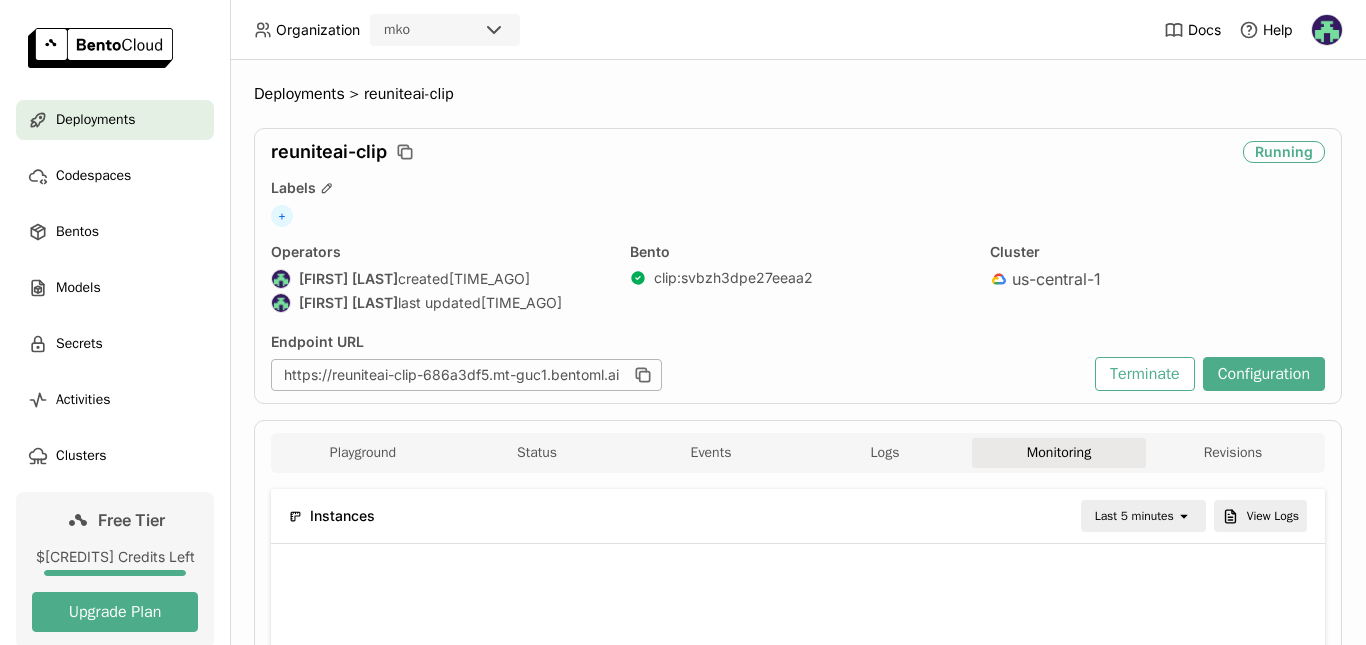 scroll, scrollTop: 467, scrollLeft: 0, axis: vertical 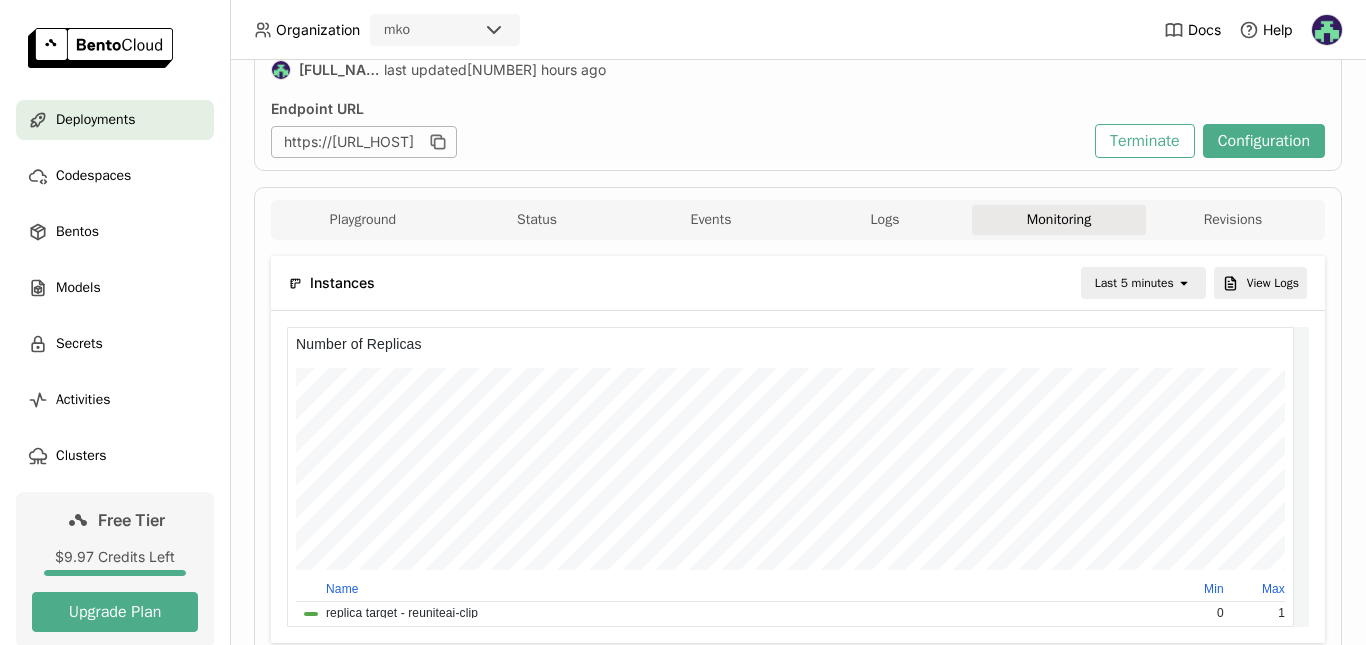 type 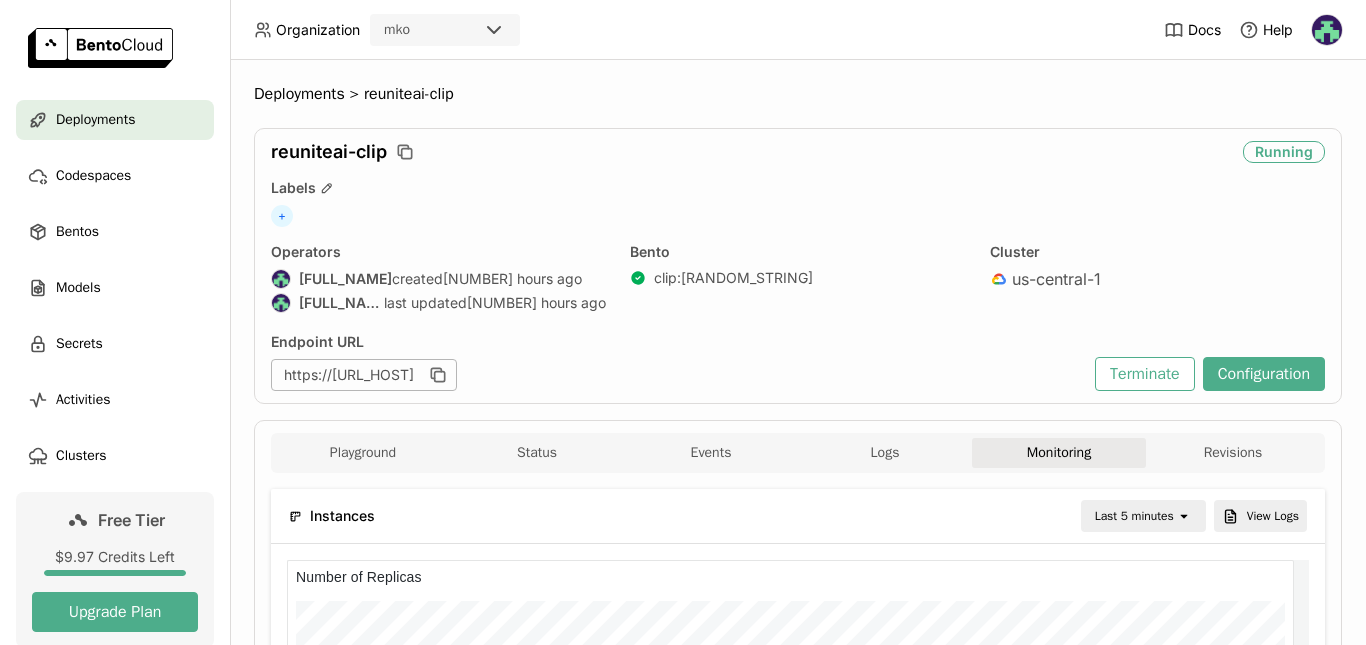 drag, startPoint x: 1304, startPoint y: 3, endPoint x: 759, endPoint y: 407, distance: 678.41064 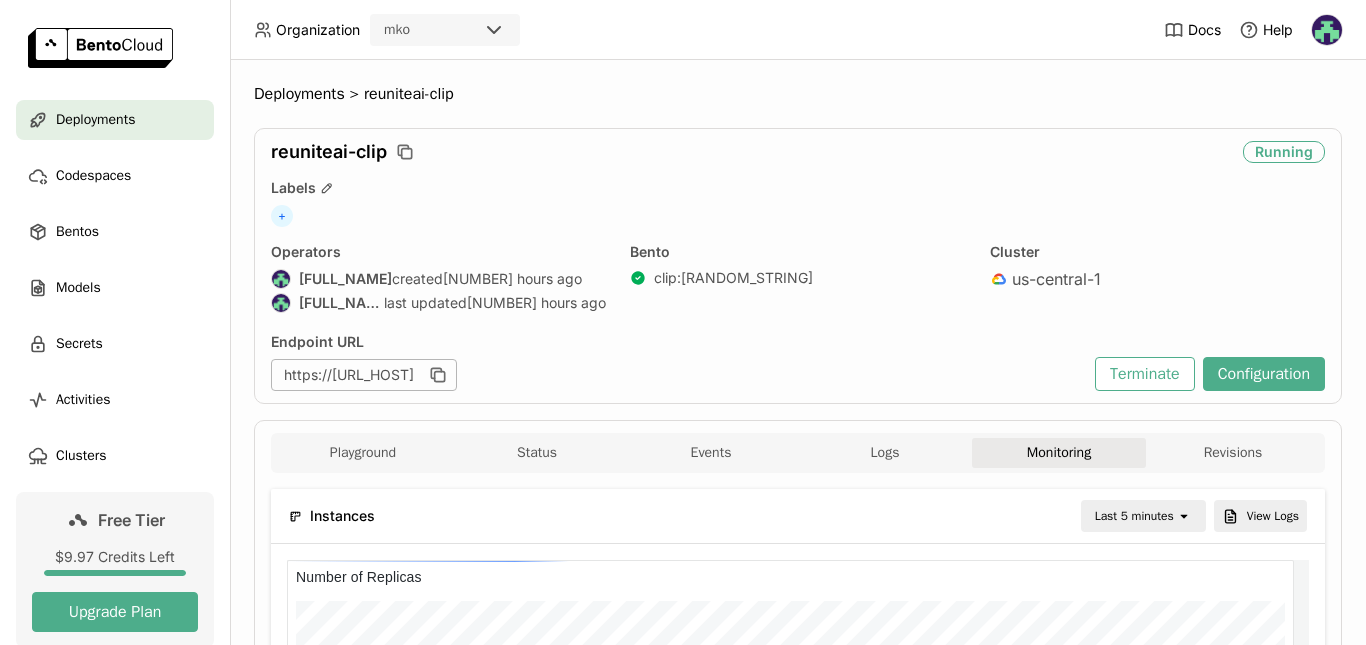 click on "clip : svbzh3dpe27eeaa2" at bounding box center (797, 278) 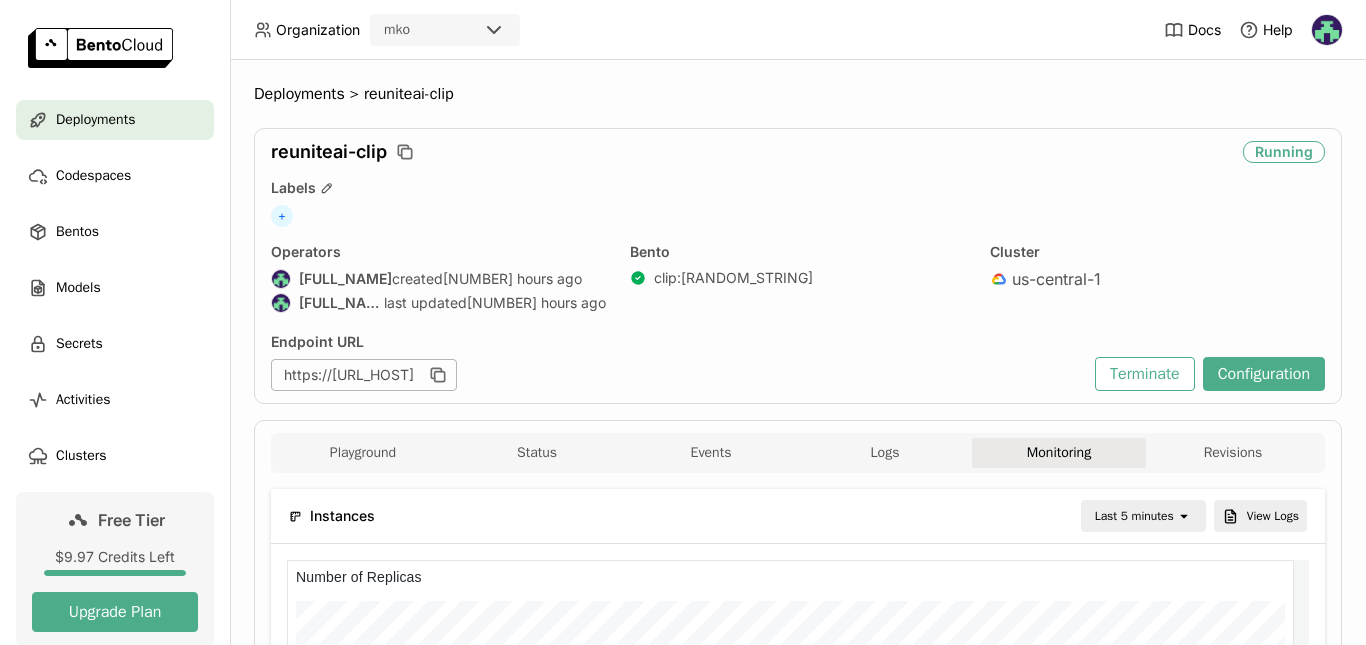 scroll, scrollTop: 467, scrollLeft: 0, axis: vertical 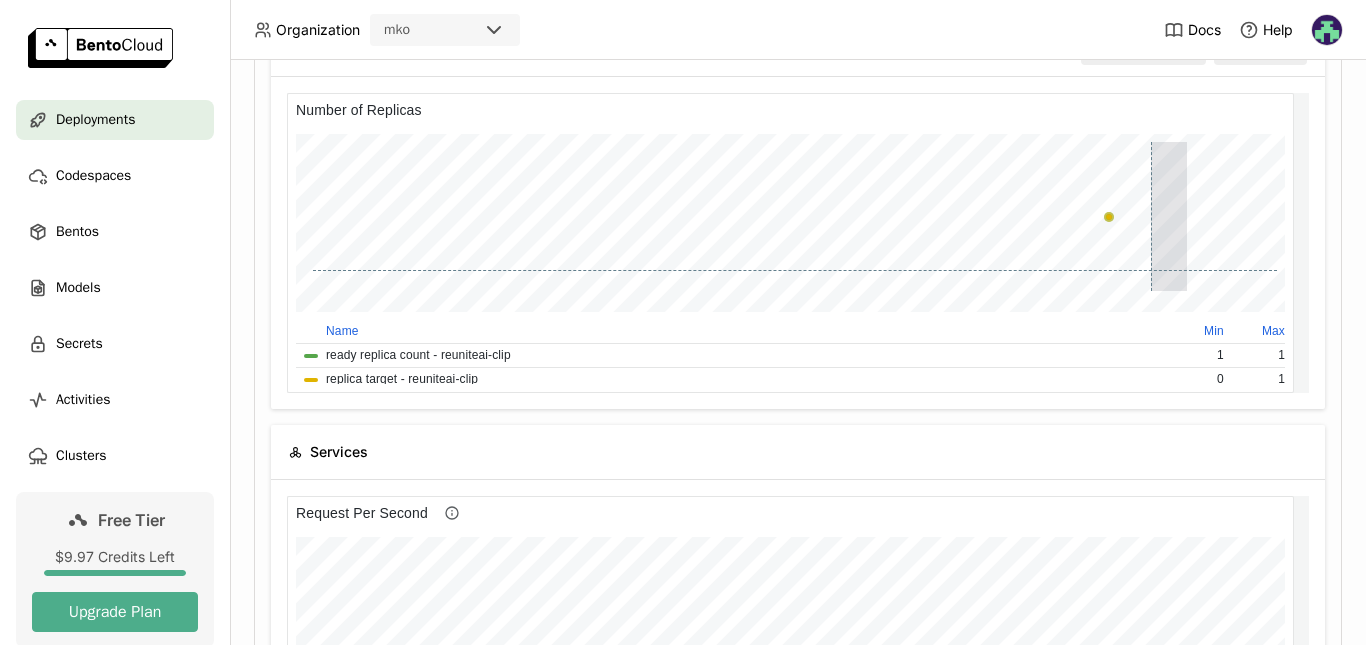 drag, startPoint x: 1181, startPoint y: 232, endPoint x: 1110, endPoint y: 384, distance: 167.76471 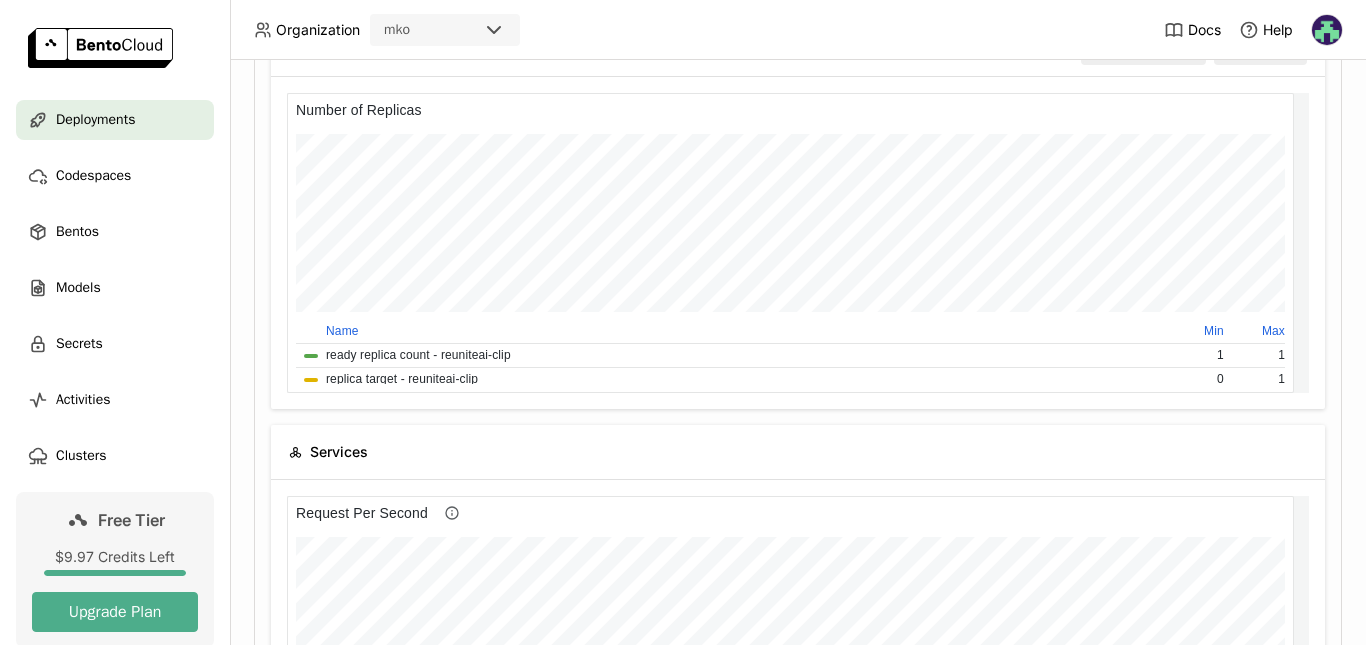 click at bounding box center (798, 948) 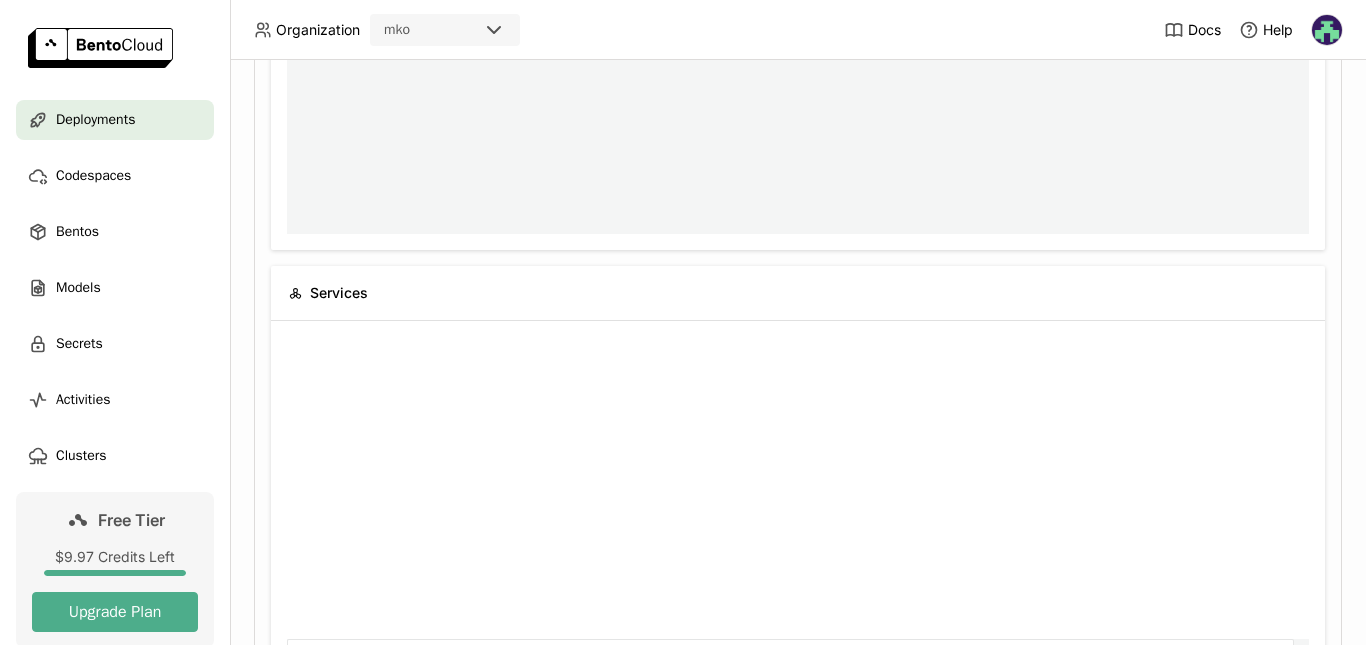scroll, scrollTop: 700, scrollLeft: 0, axis: vertical 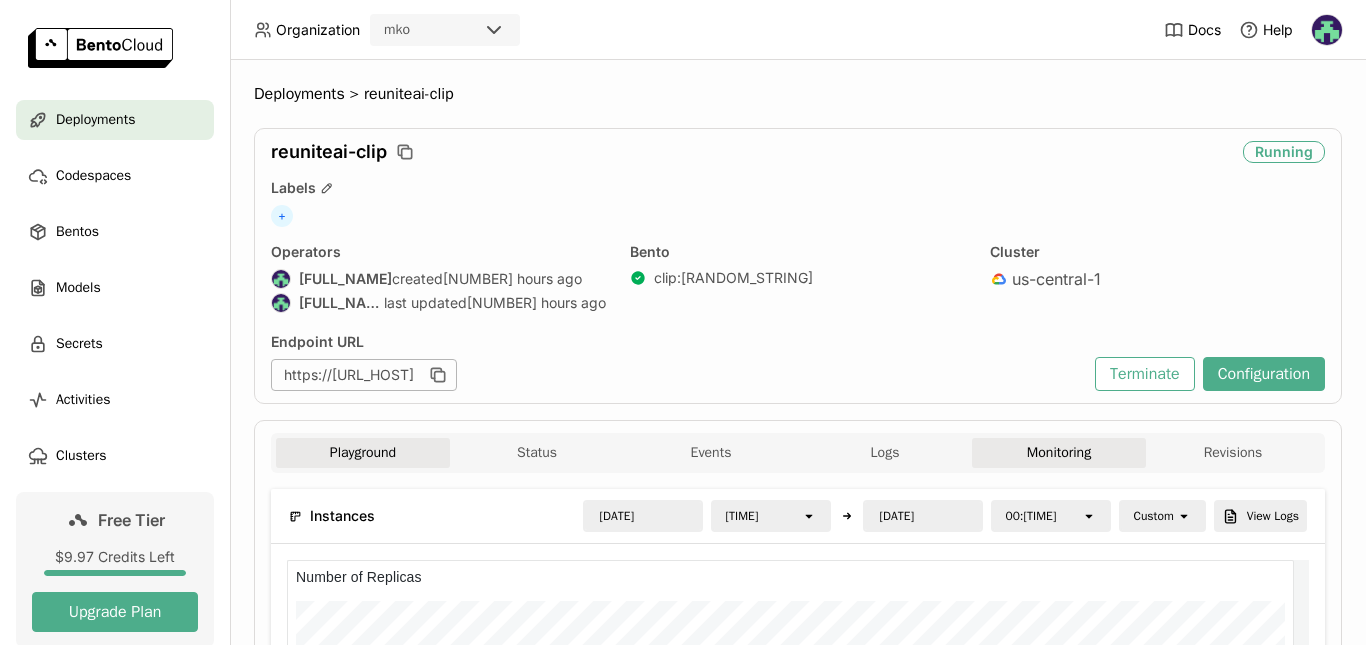 click on "Playground" at bounding box center (363, 453) 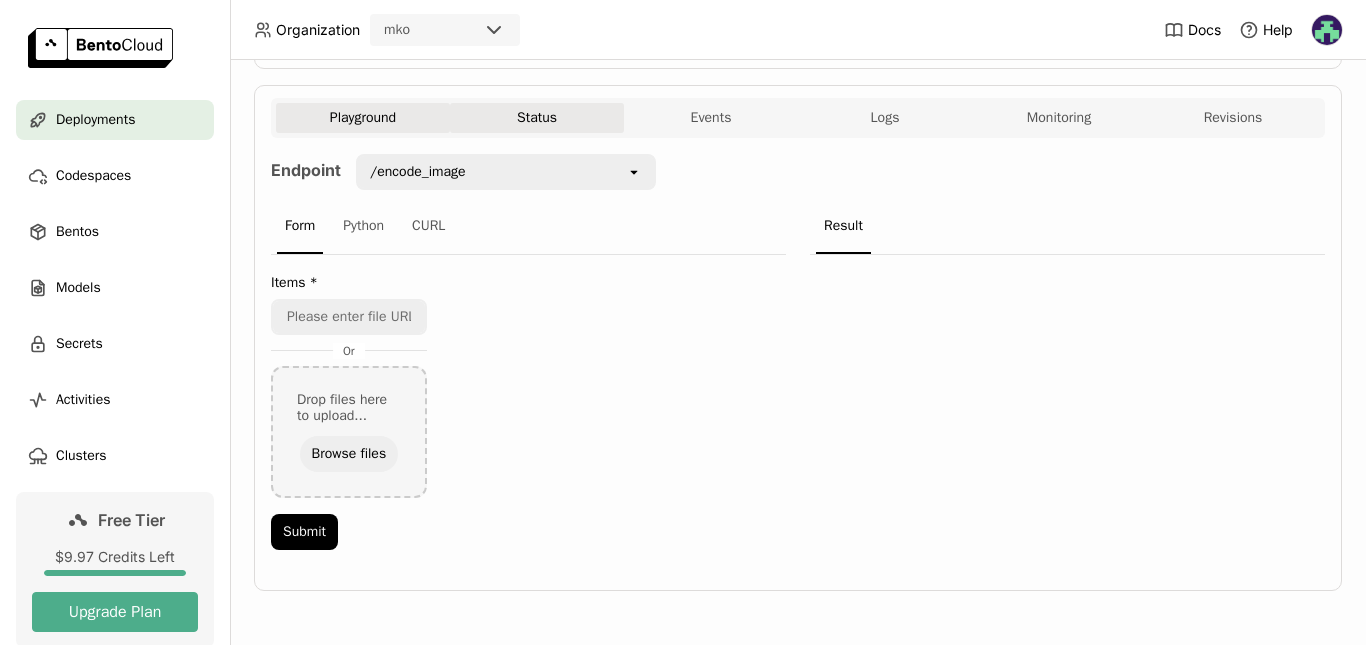 click on "Status" at bounding box center (537, 118) 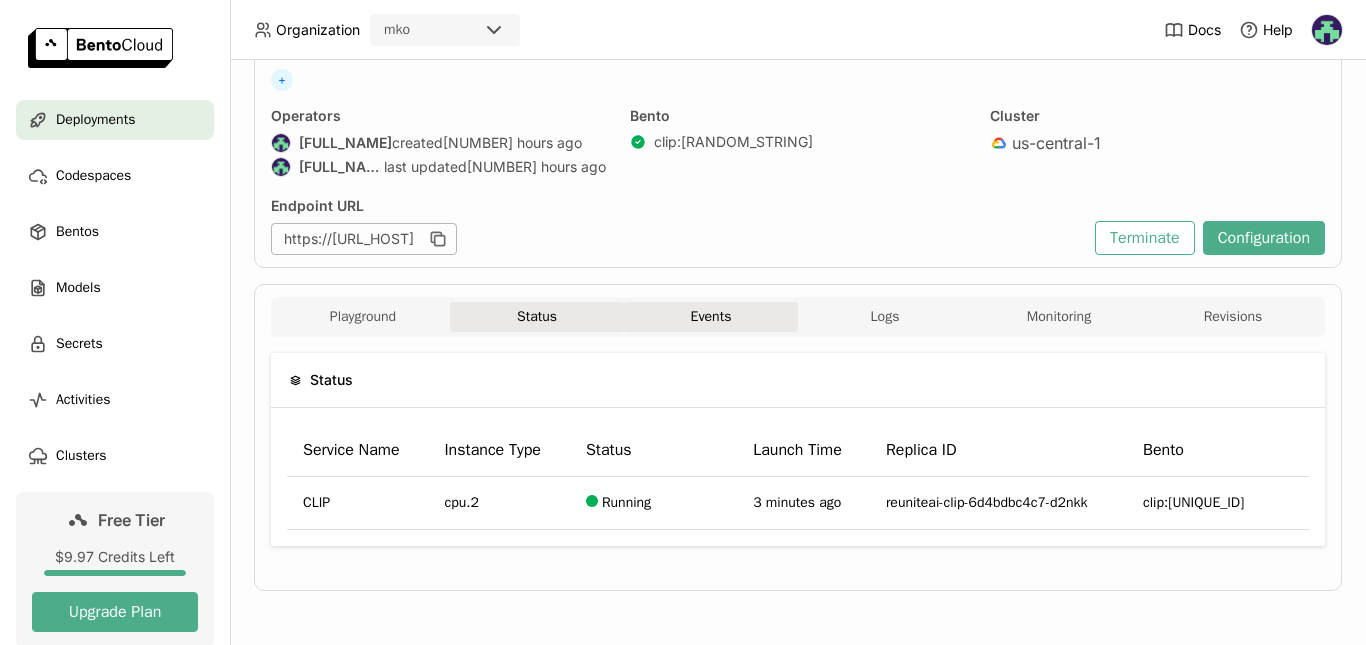 click on "Events" at bounding box center (711, 317) 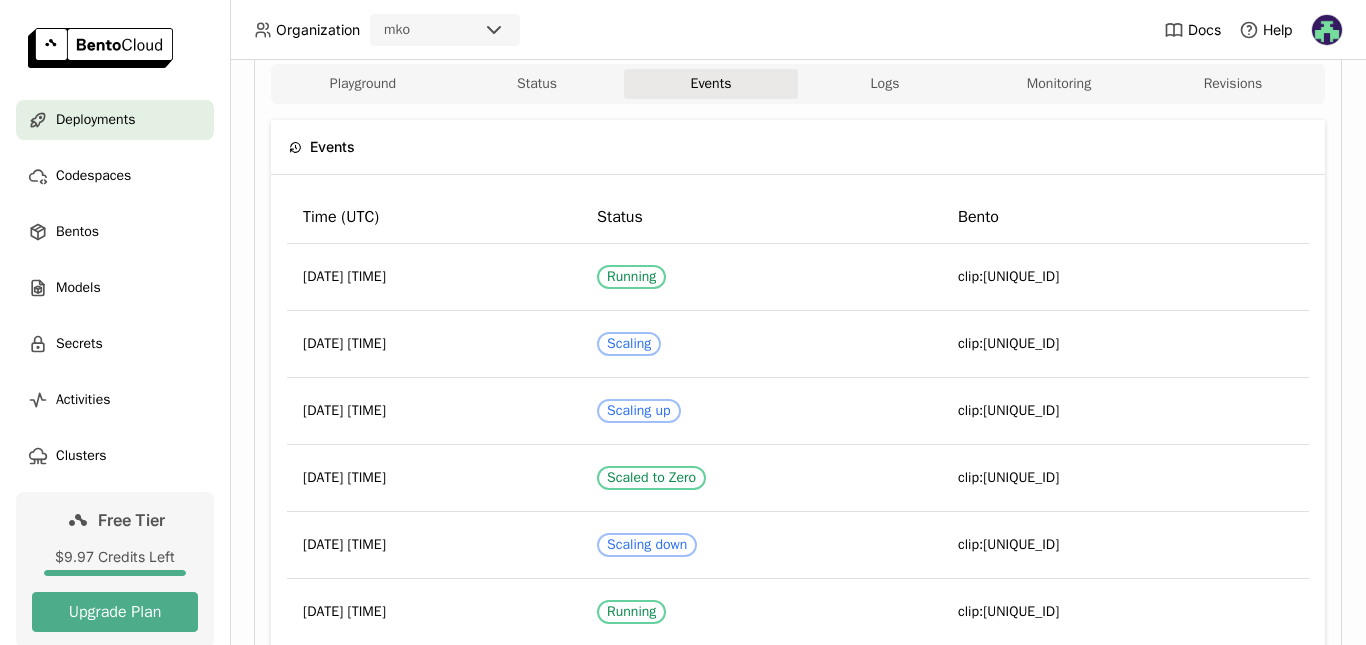 click 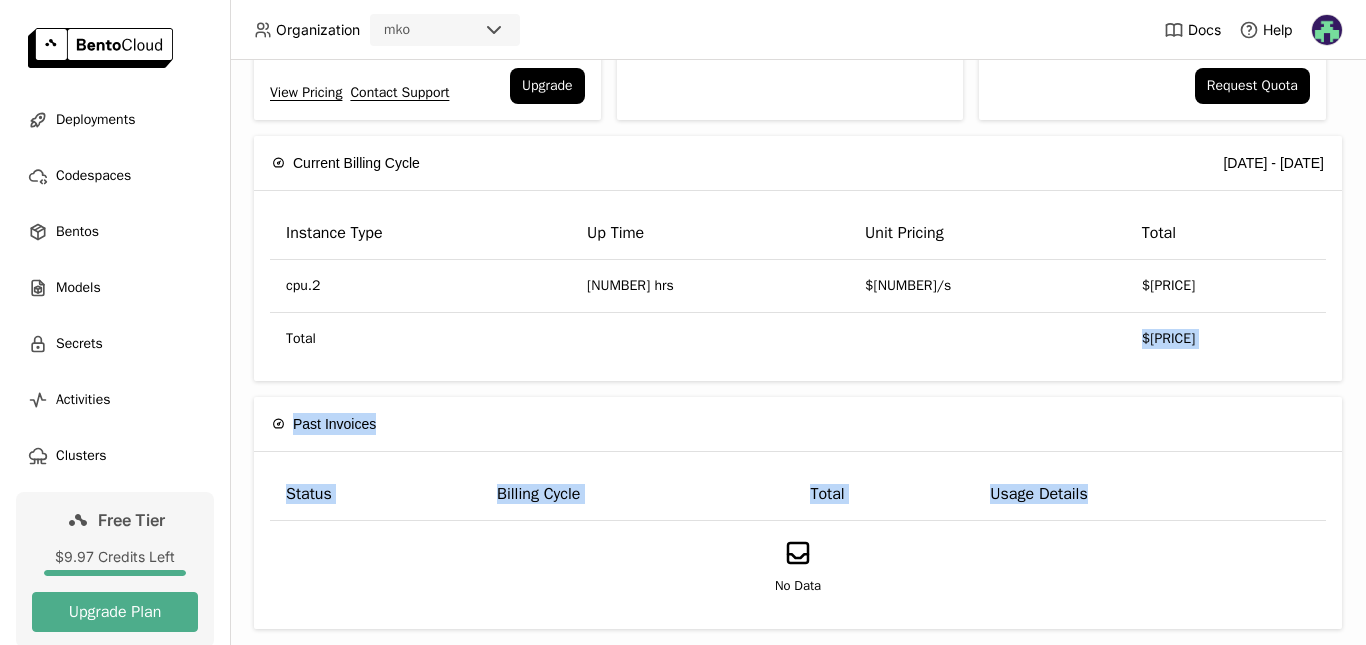 drag, startPoint x: 765, startPoint y: 327, endPoint x: 1179, endPoint y: 520, distance: 456.77676 